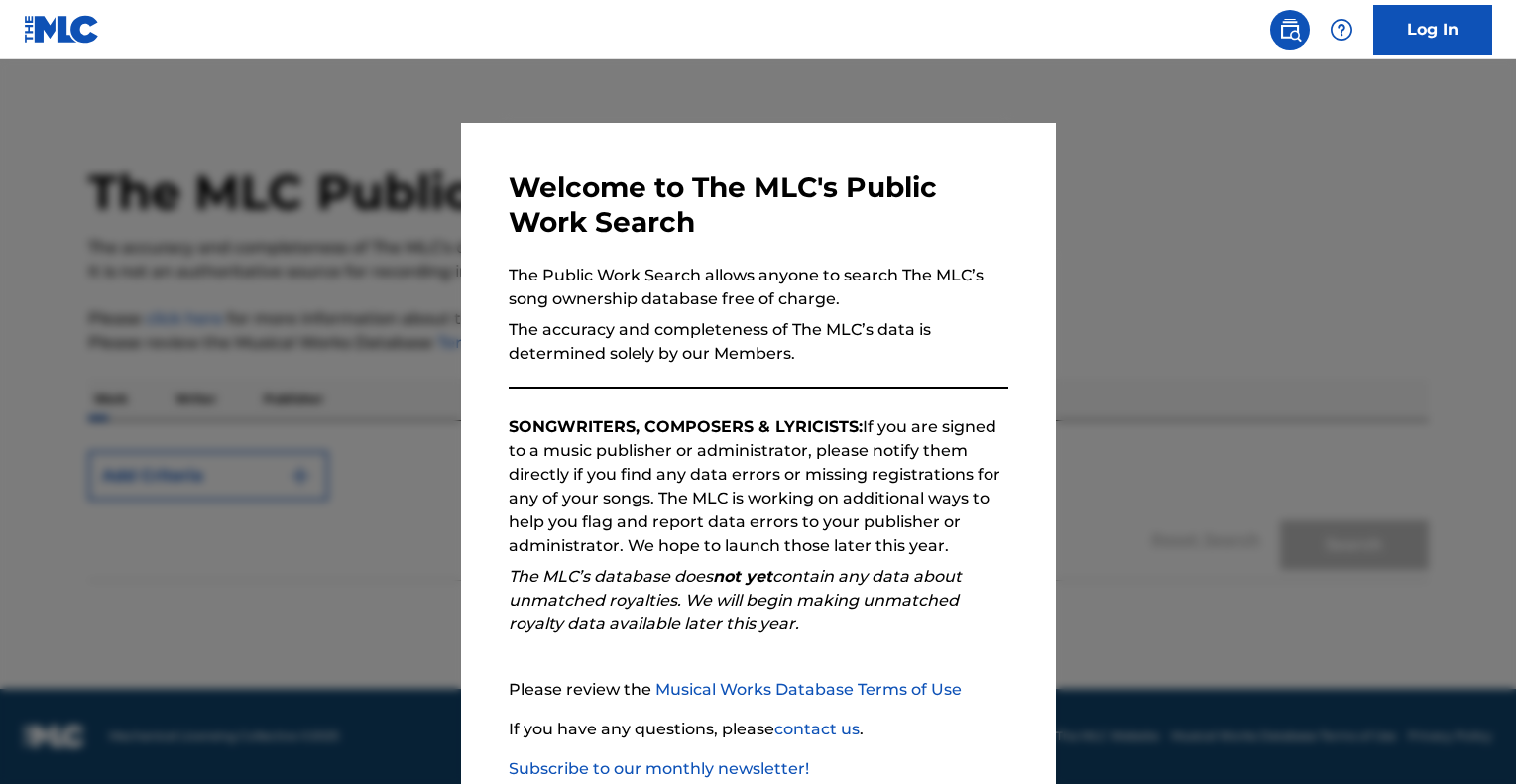 scroll, scrollTop: 0, scrollLeft: 0, axis: both 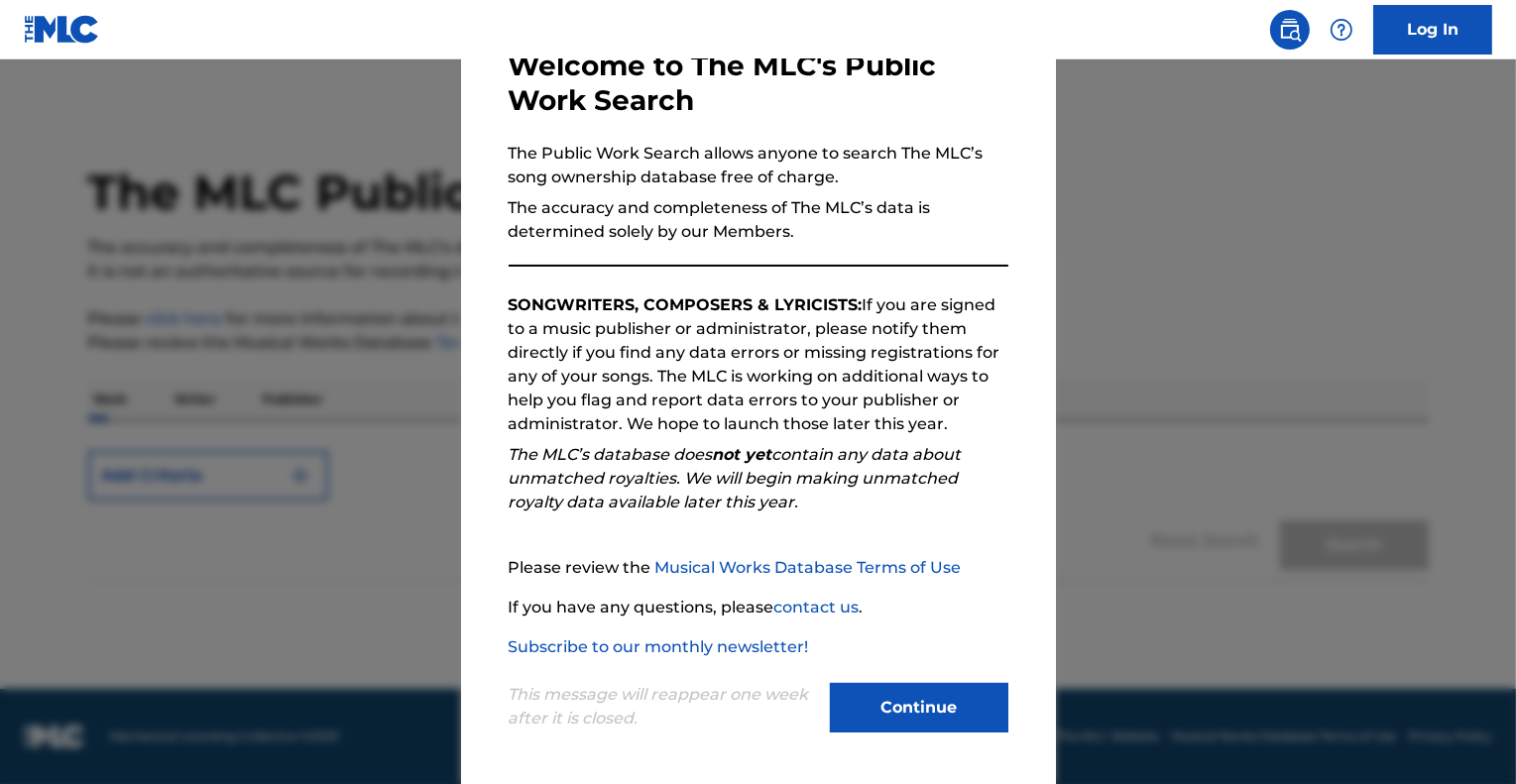 click on "Continue" at bounding box center [919, 708] 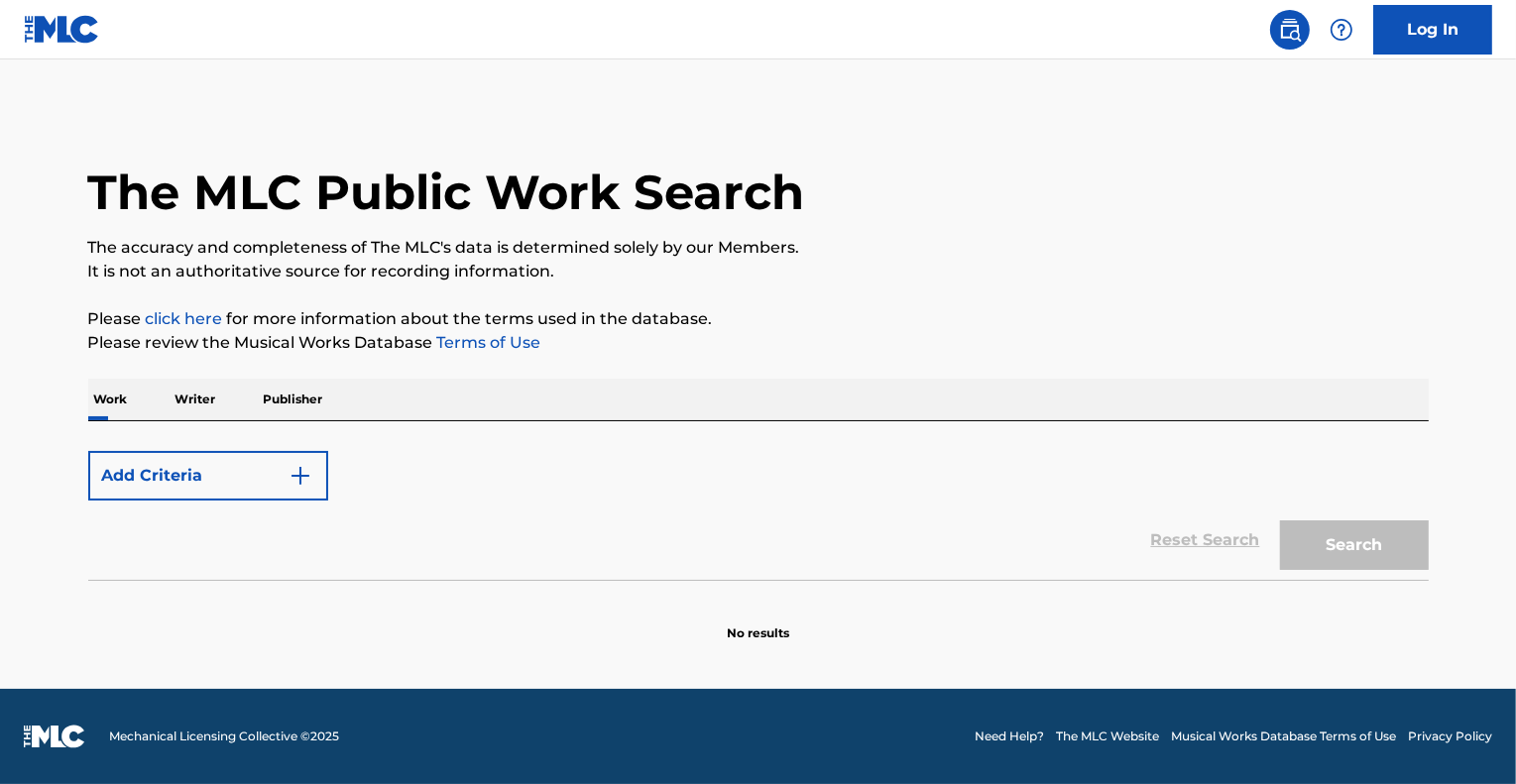 click on "Add Criteria" at bounding box center (208, 476) 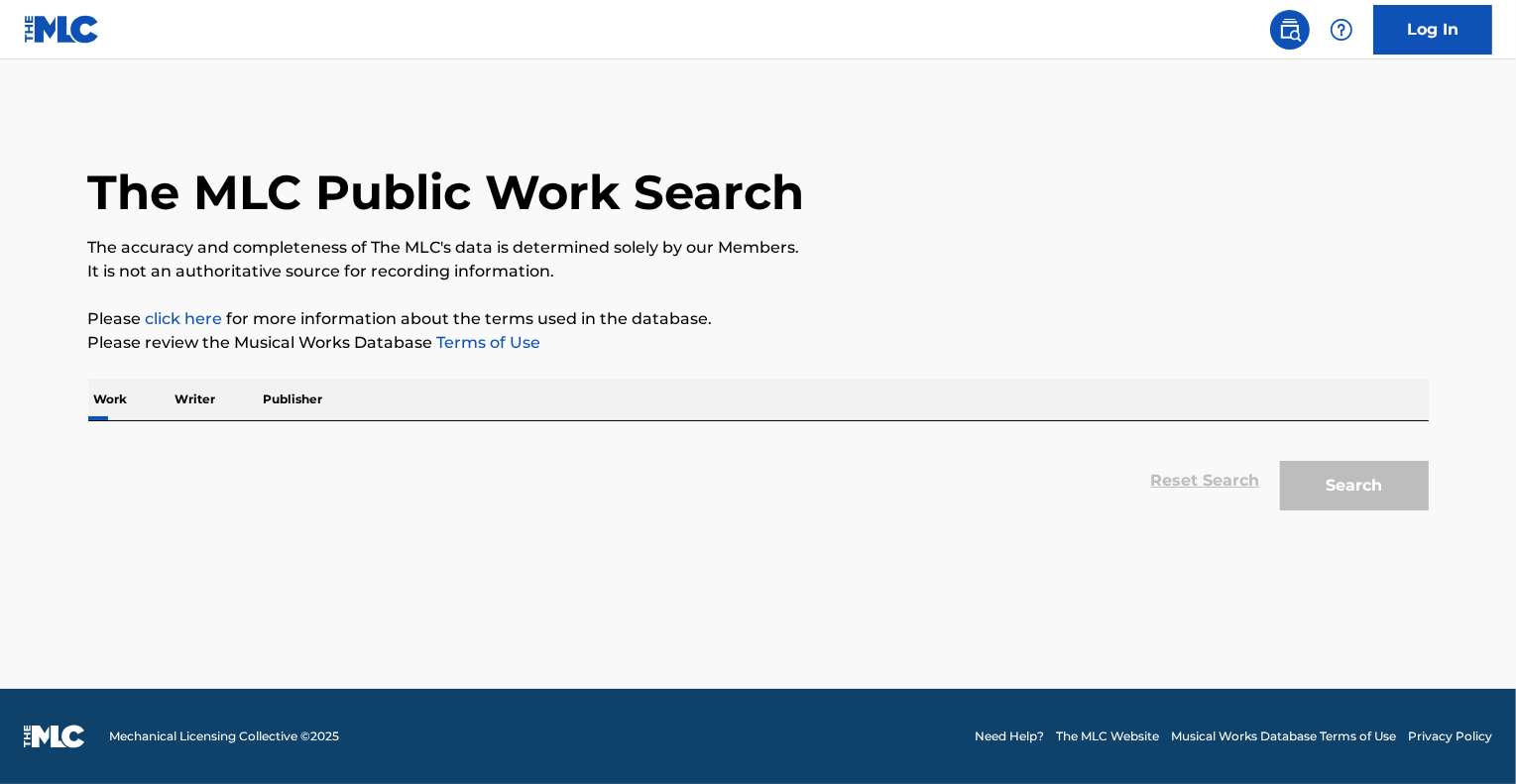 click on "Publisher" at bounding box center [293, 399] 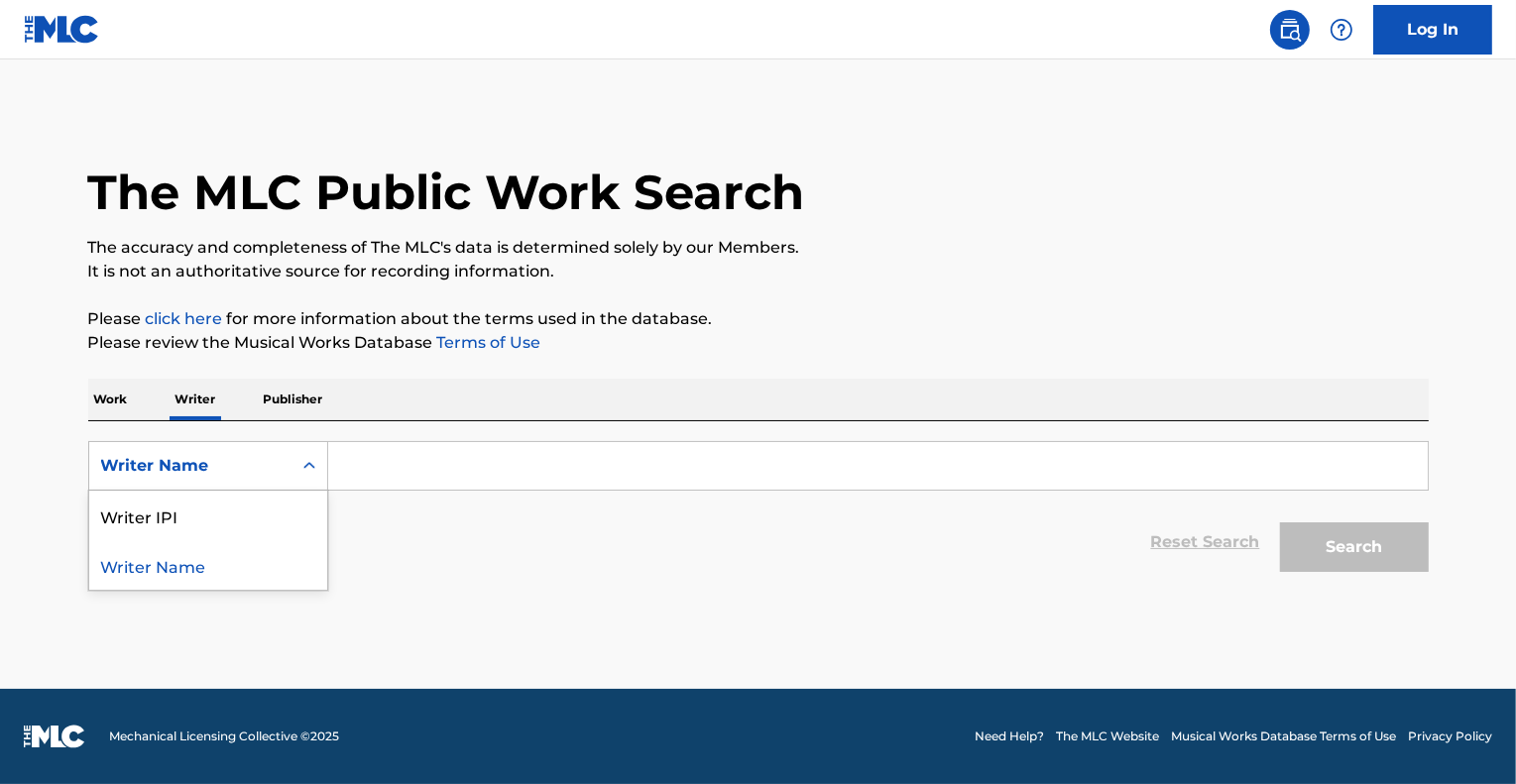 click on "Writer Name" at bounding box center [190, 466] 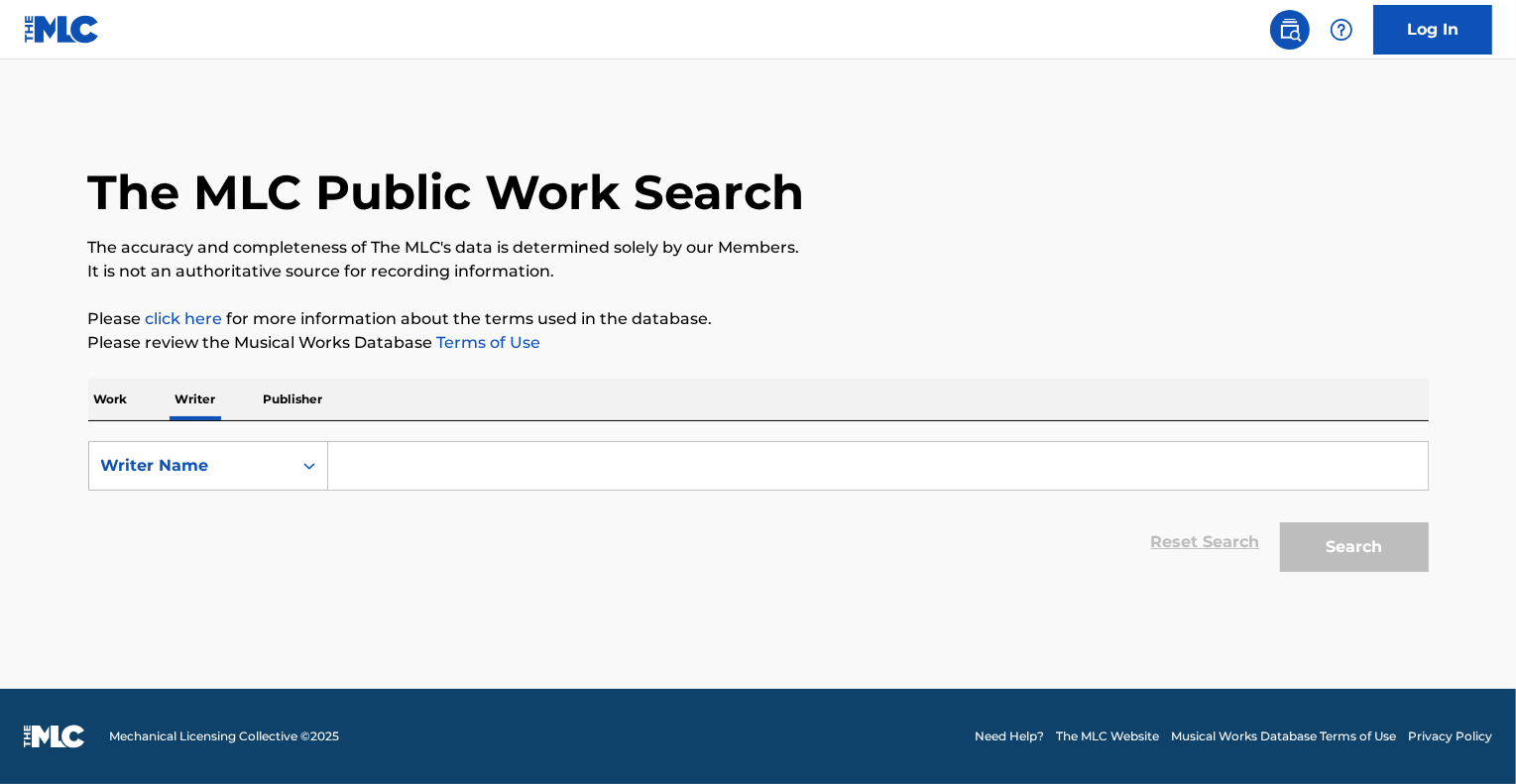 click at bounding box center (877, 466) 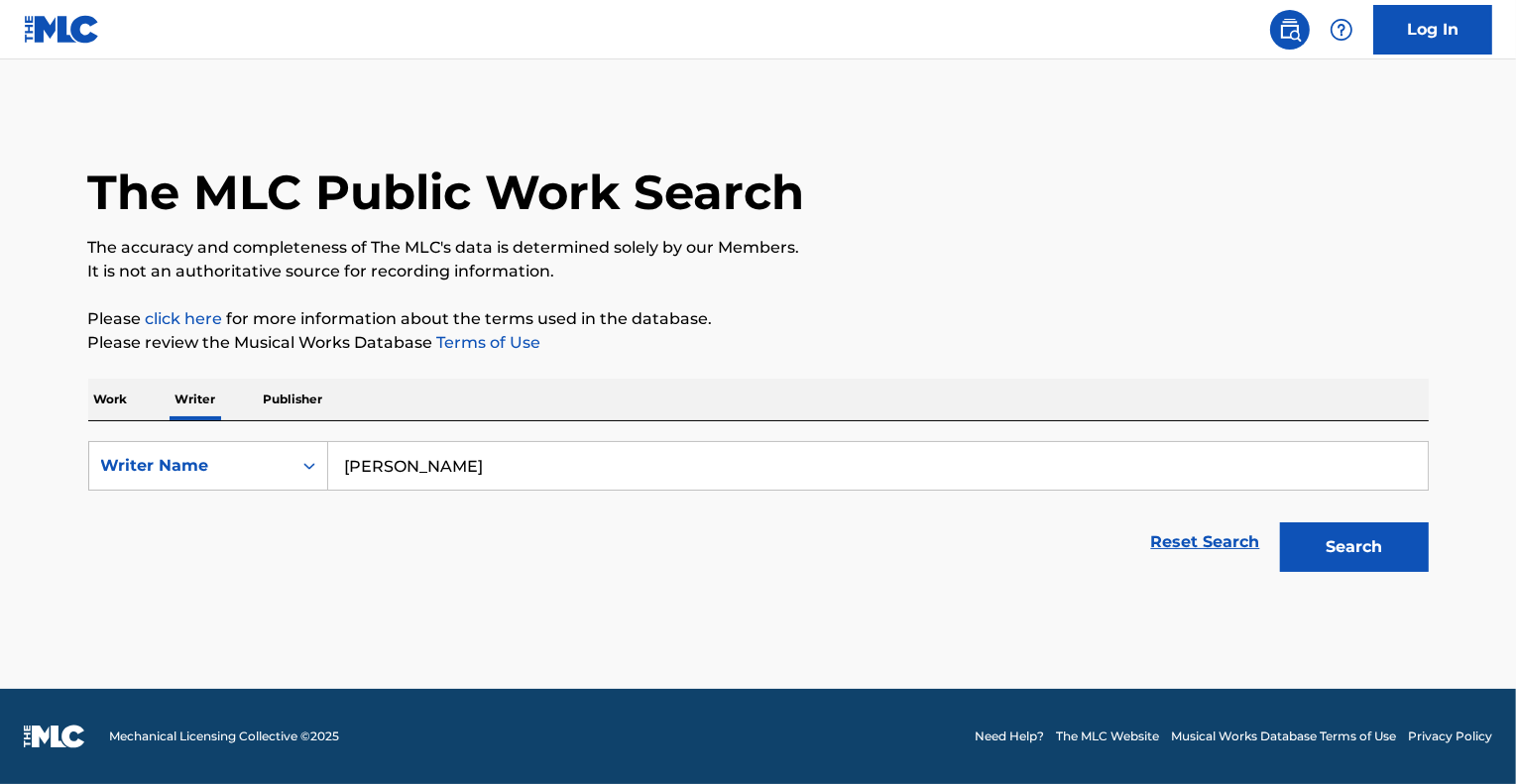 type on "Eliahu Lyandres" 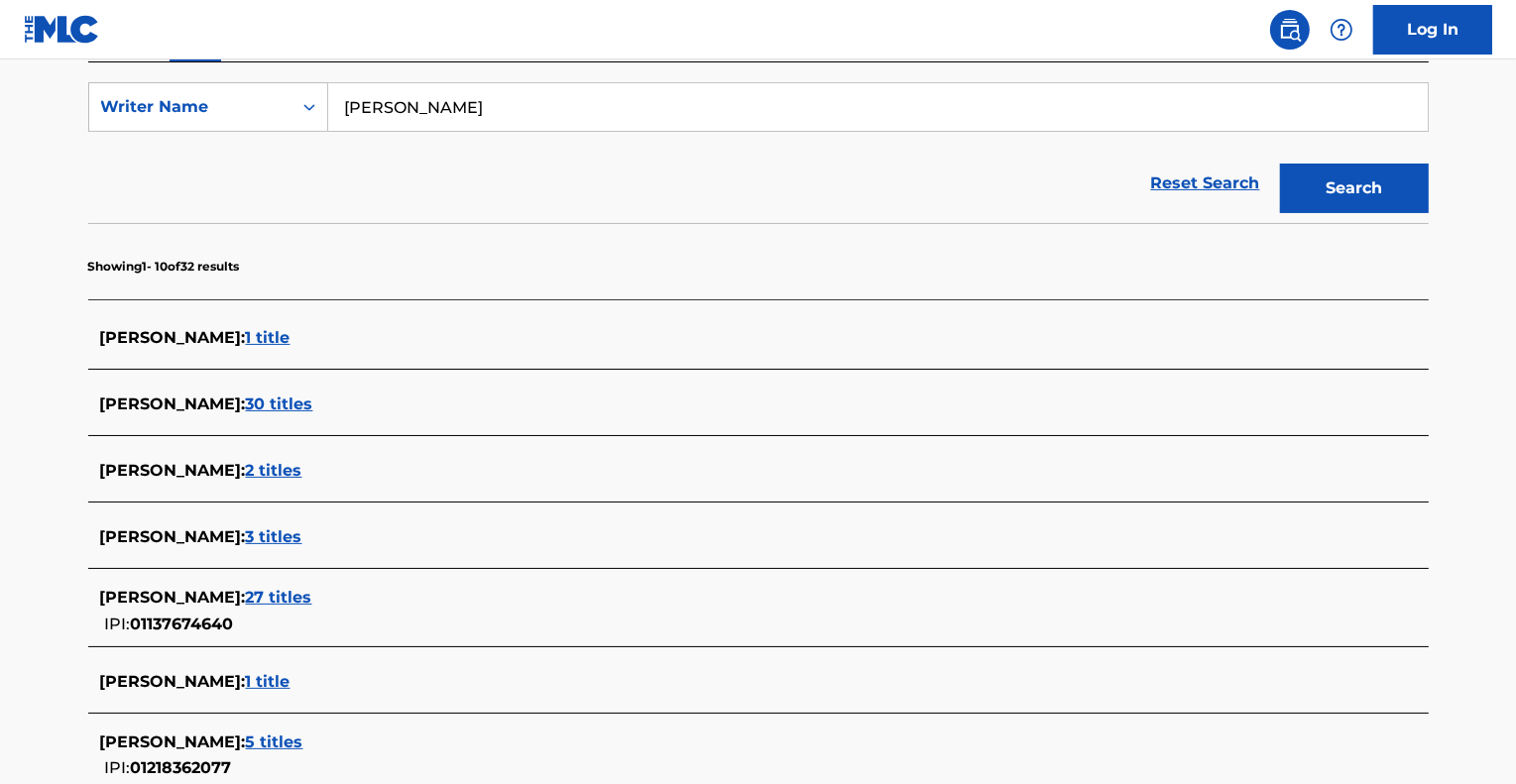 scroll, scrollTop: 396, scrollLeft: 0, axis: vertical 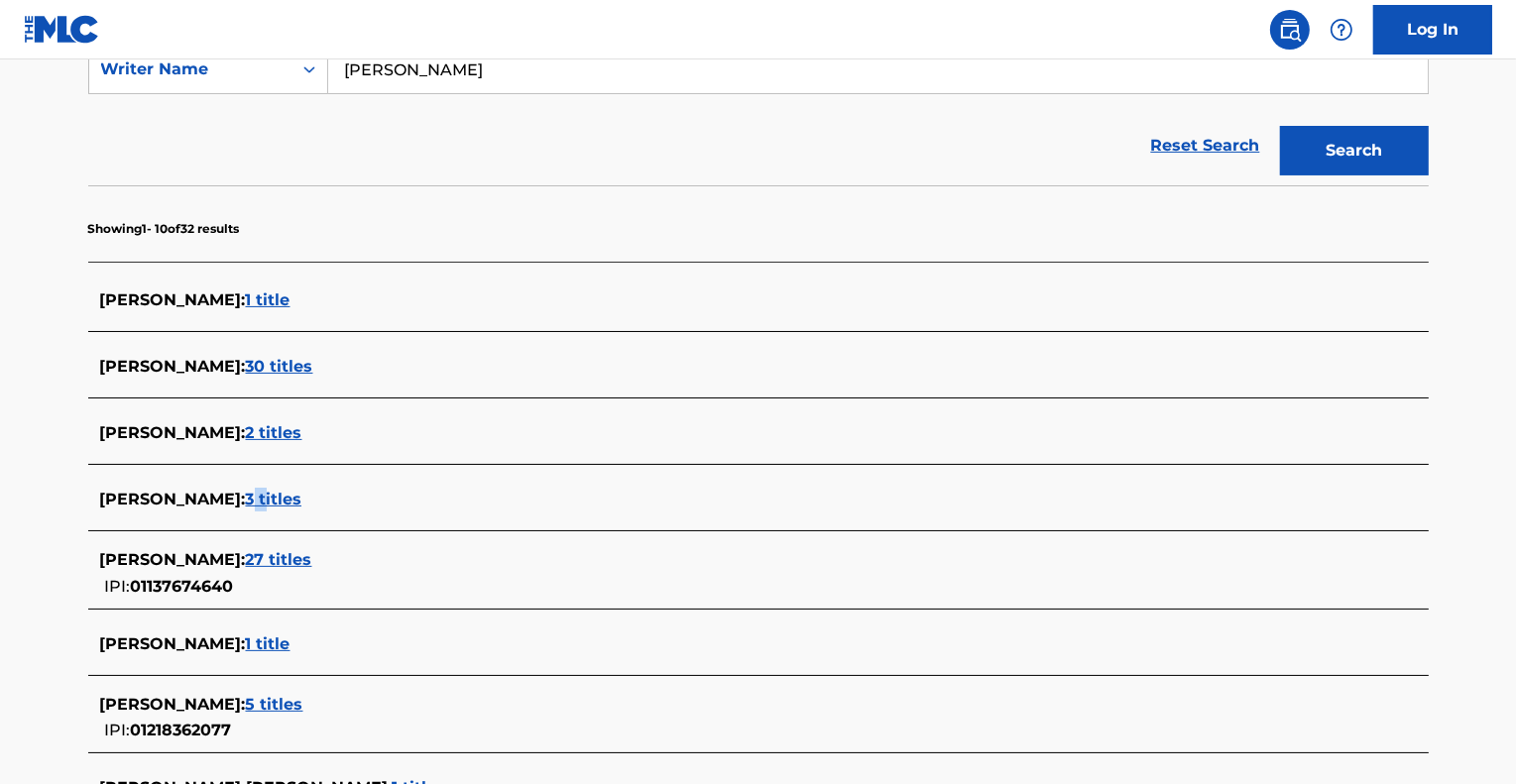 drag, startPoint x: 269, startPoint y: 496, endPoint x: 286, endPoint y: 530, distance: 38.013156 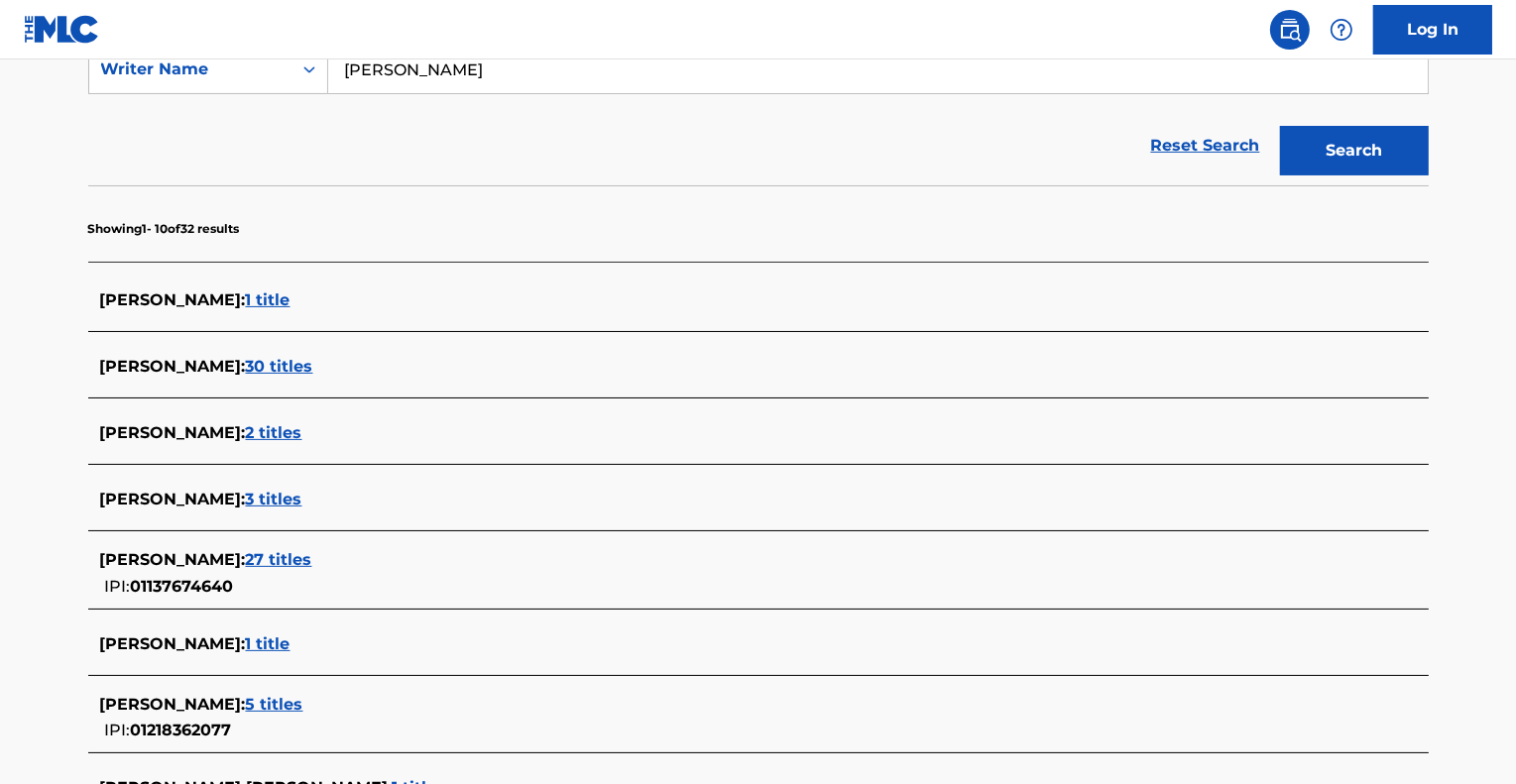 click on "27 titles" at bounding box center (279, 559) 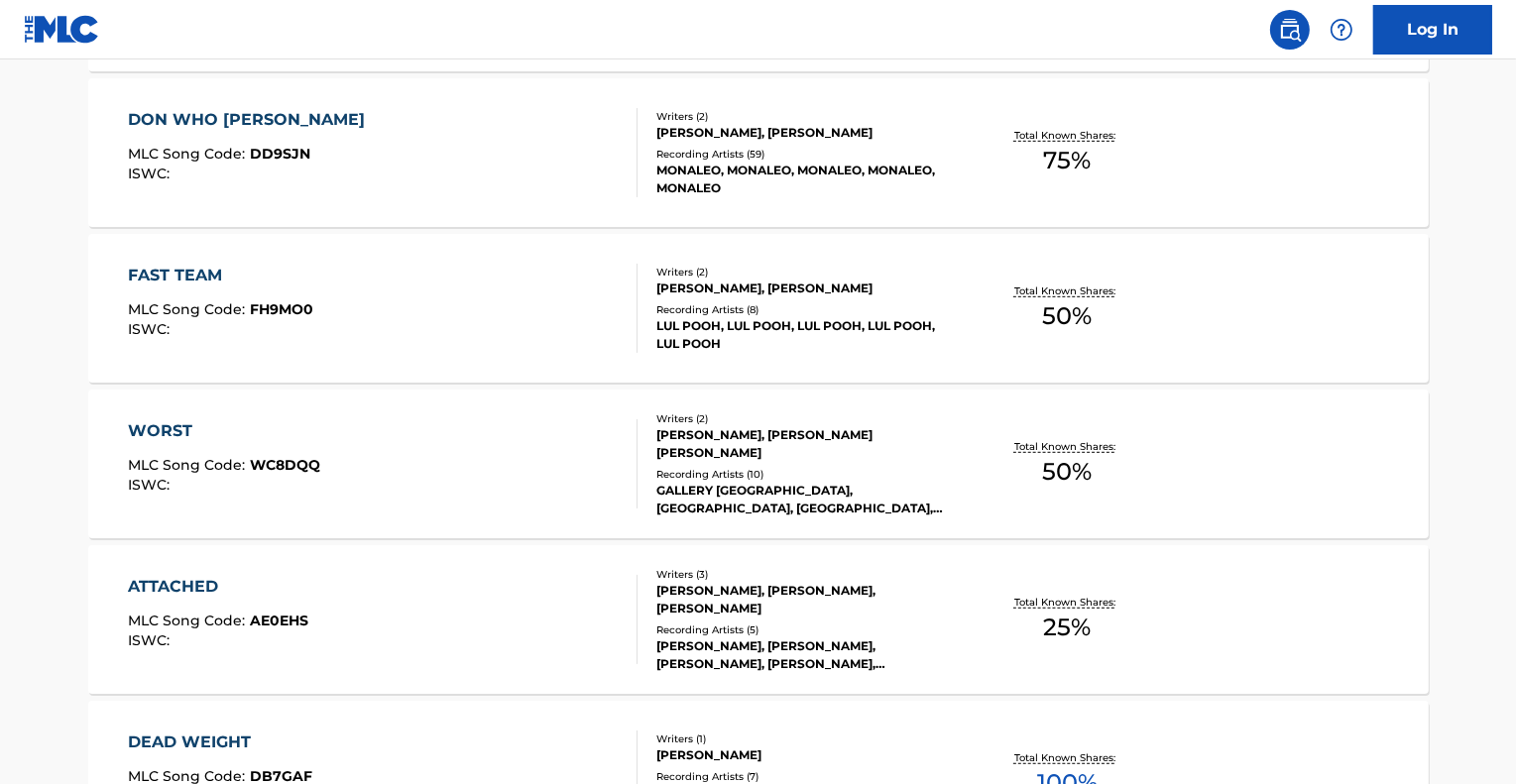 scroll, scrollTop: 1090, scrollLeft: 0, axis: vertical 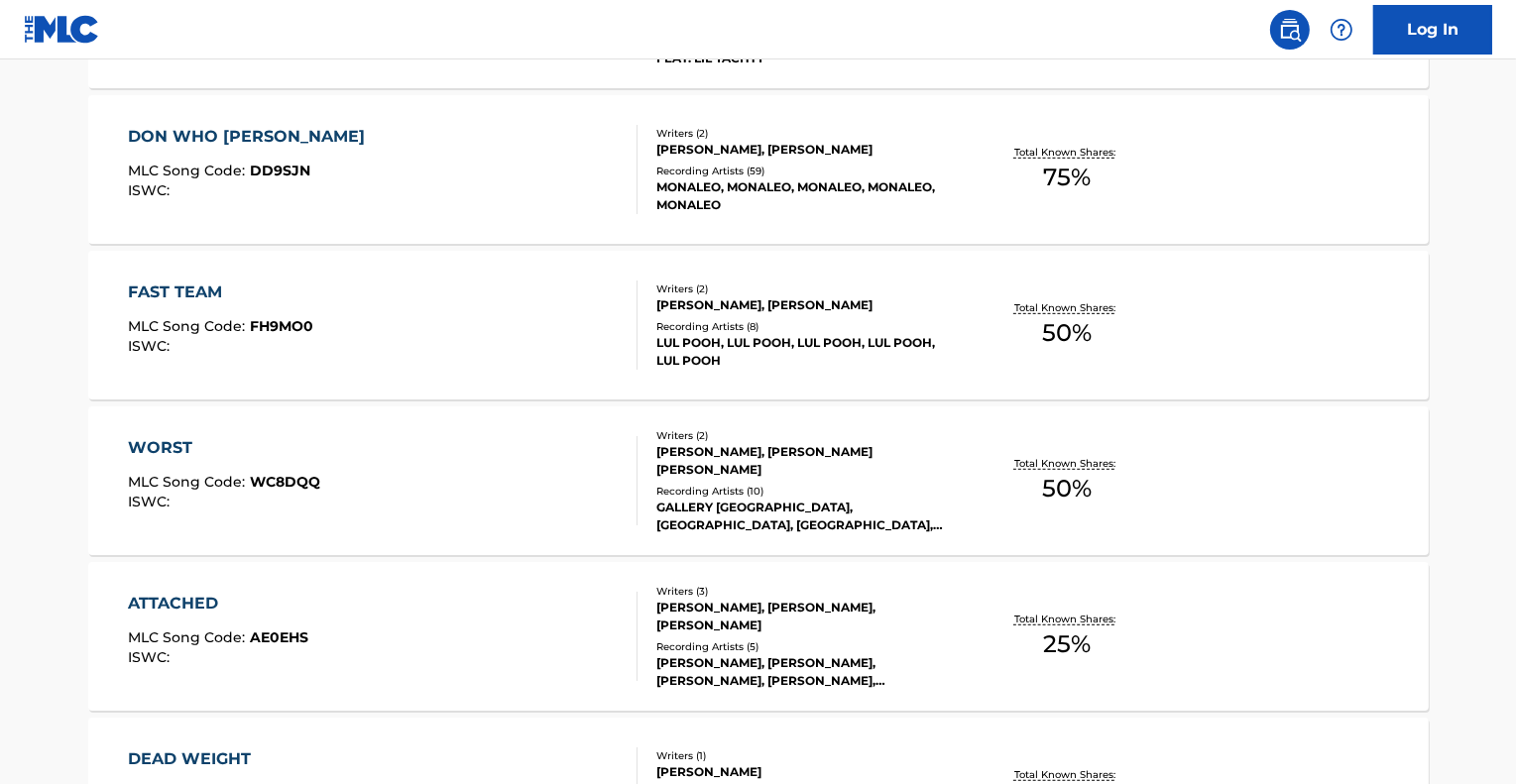 click on "DON WHO LEO MLC Song Code : DD9SJN ISWC :" at bounding box center (383, 169) 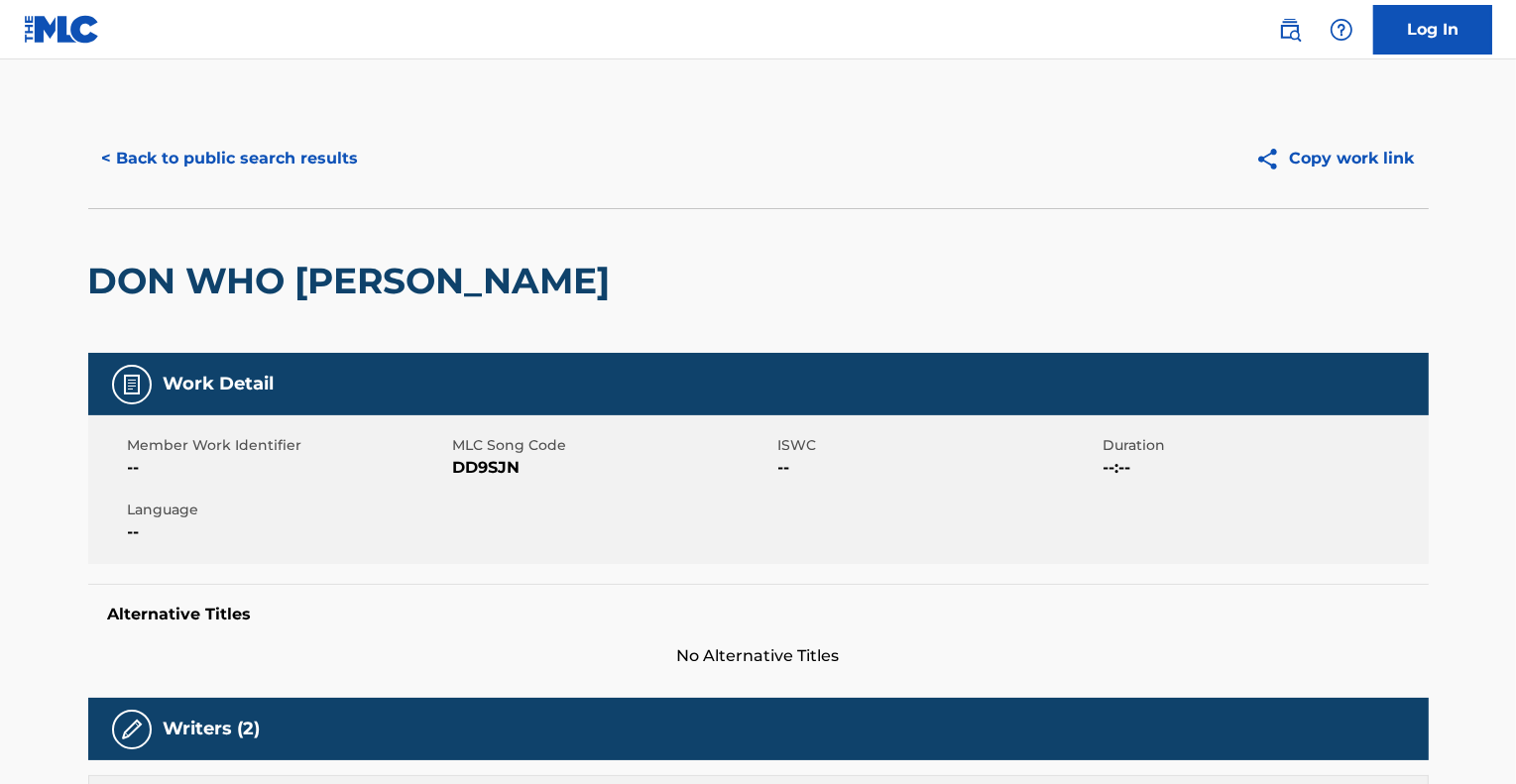drag, startPoint x: 678, startPoint y: 272, endPoint x: 611, endPoint y: 277, distance: 67.18631 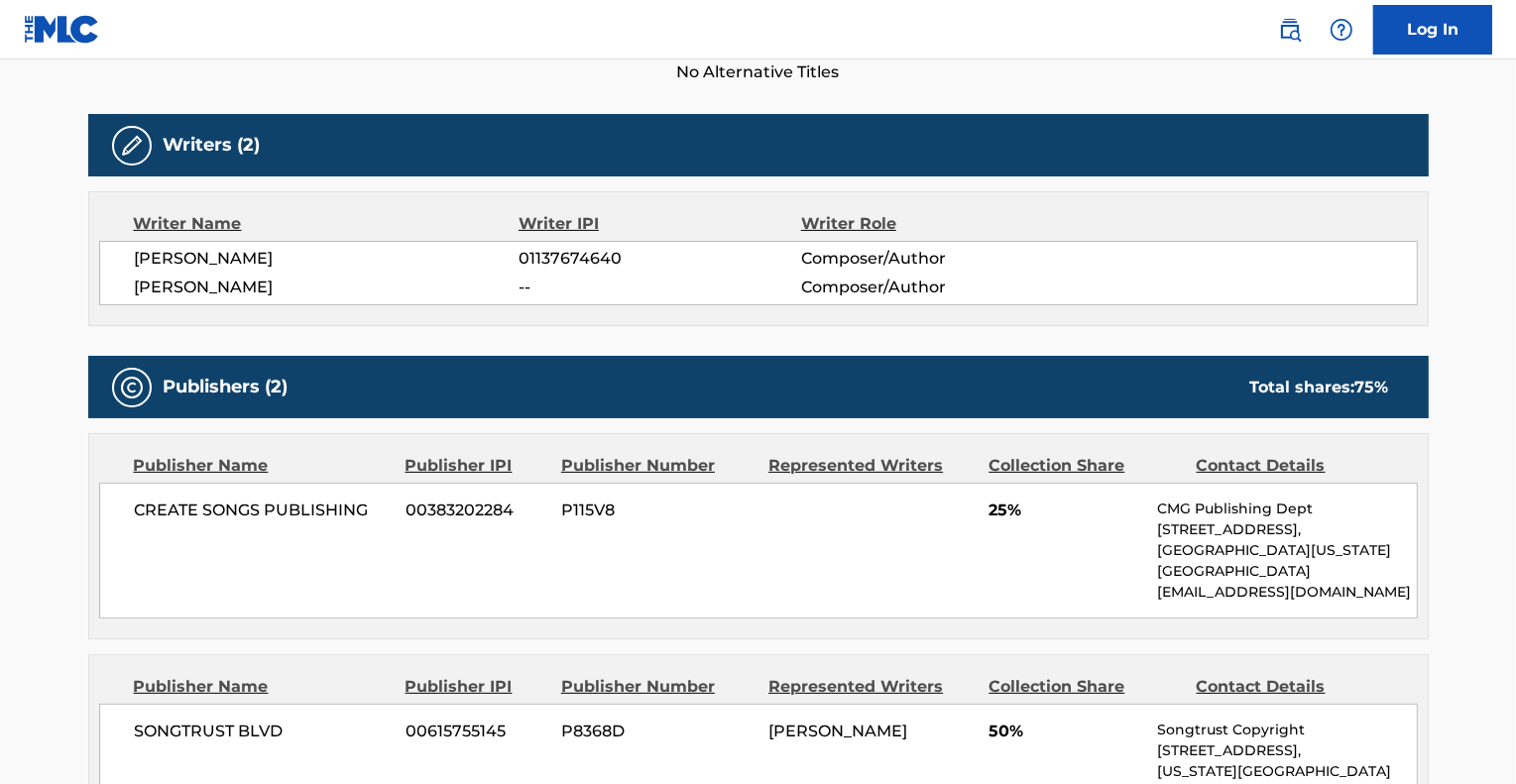 scroll, scrollTop: 694, scrollLeft: 0, axis: vertical 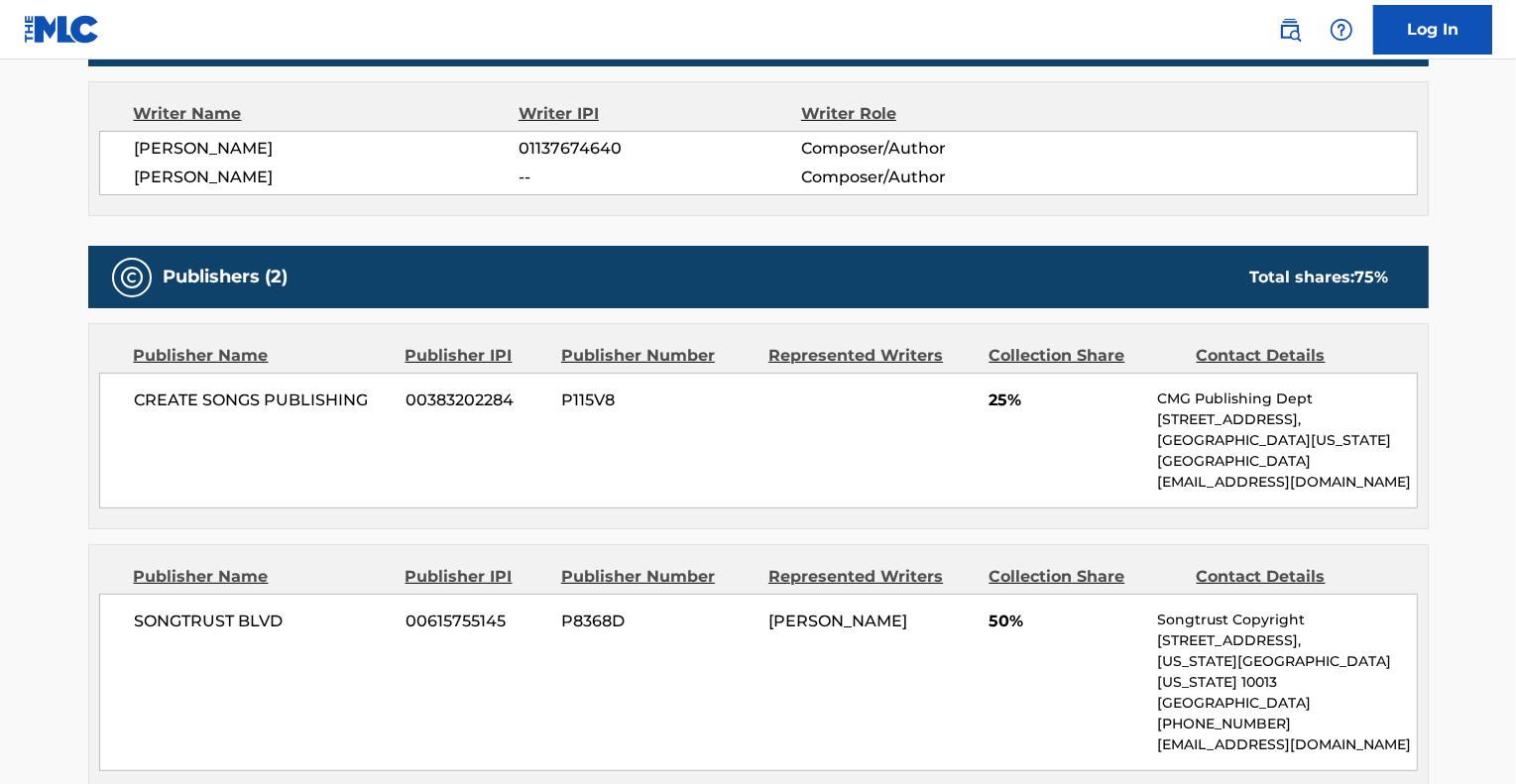 drag, startPoint x: 939, startPoint y: 423, endPoint x: 920, endPoint y: 427, distance: 19.416488 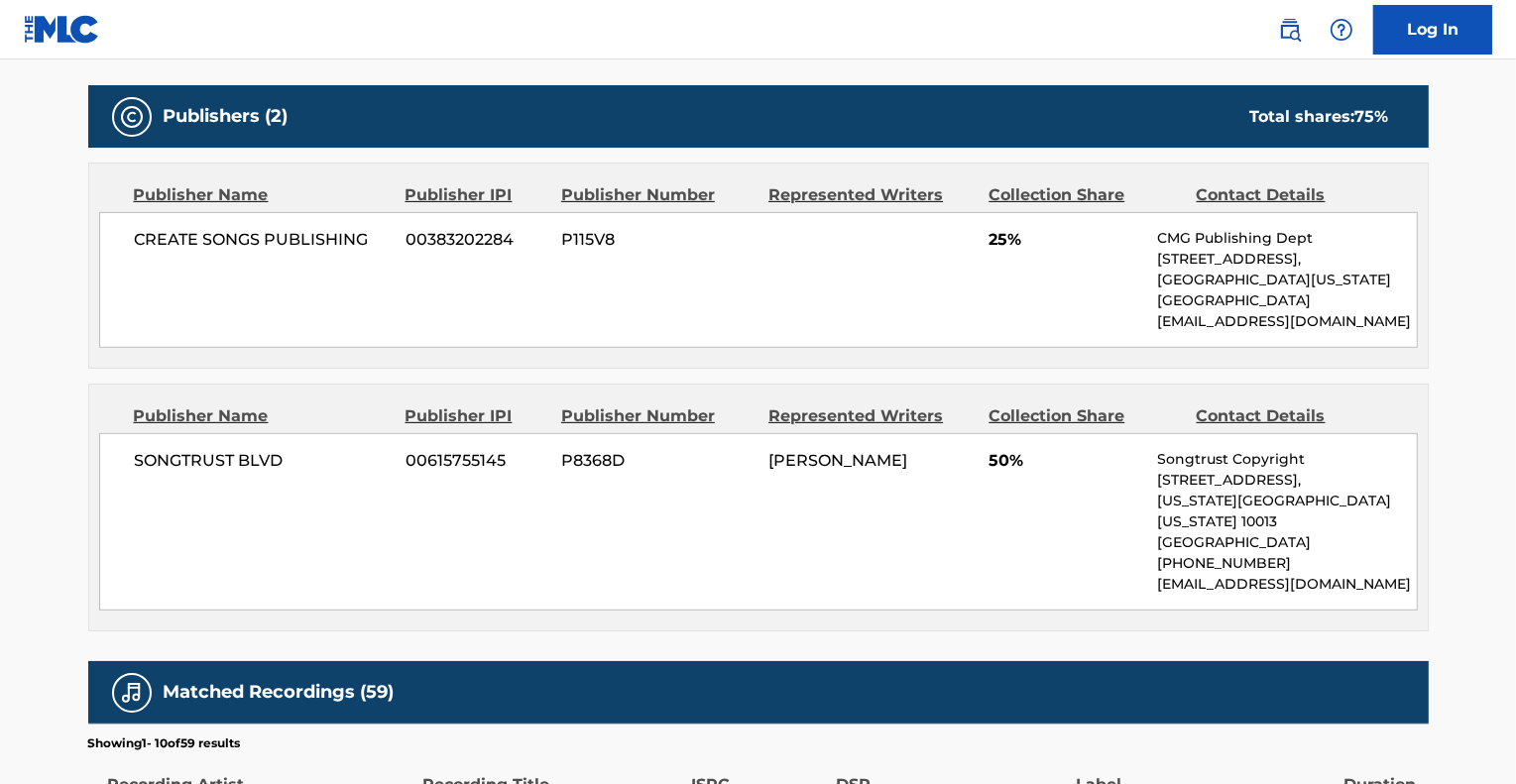 scroll, scrollTop: 892, scrollLeft: 0, axis: vertical 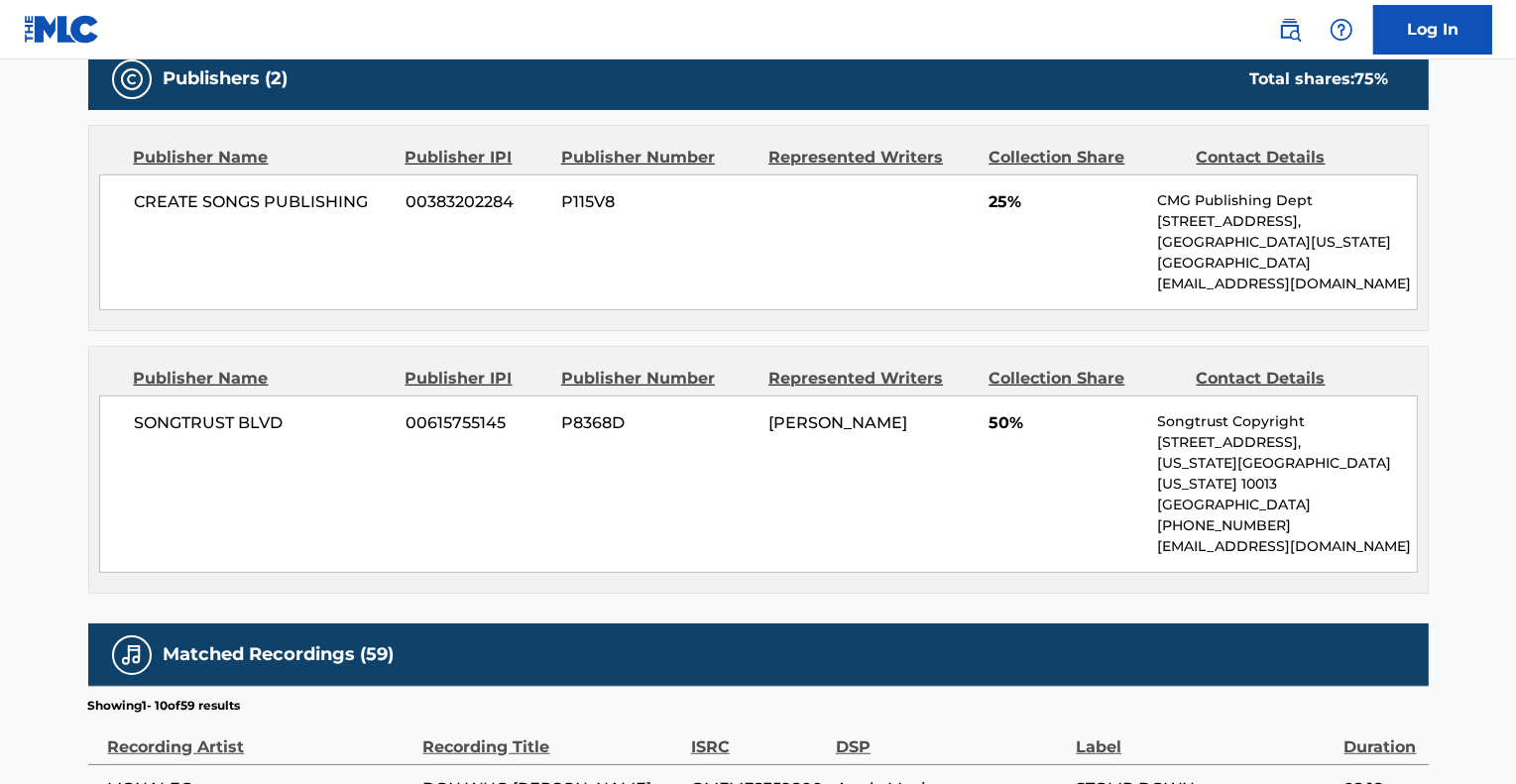 drag, startPoint x: 833, startPoint y: 511, endPoint x: 781, endPoint y: 507, distance: 52.153619 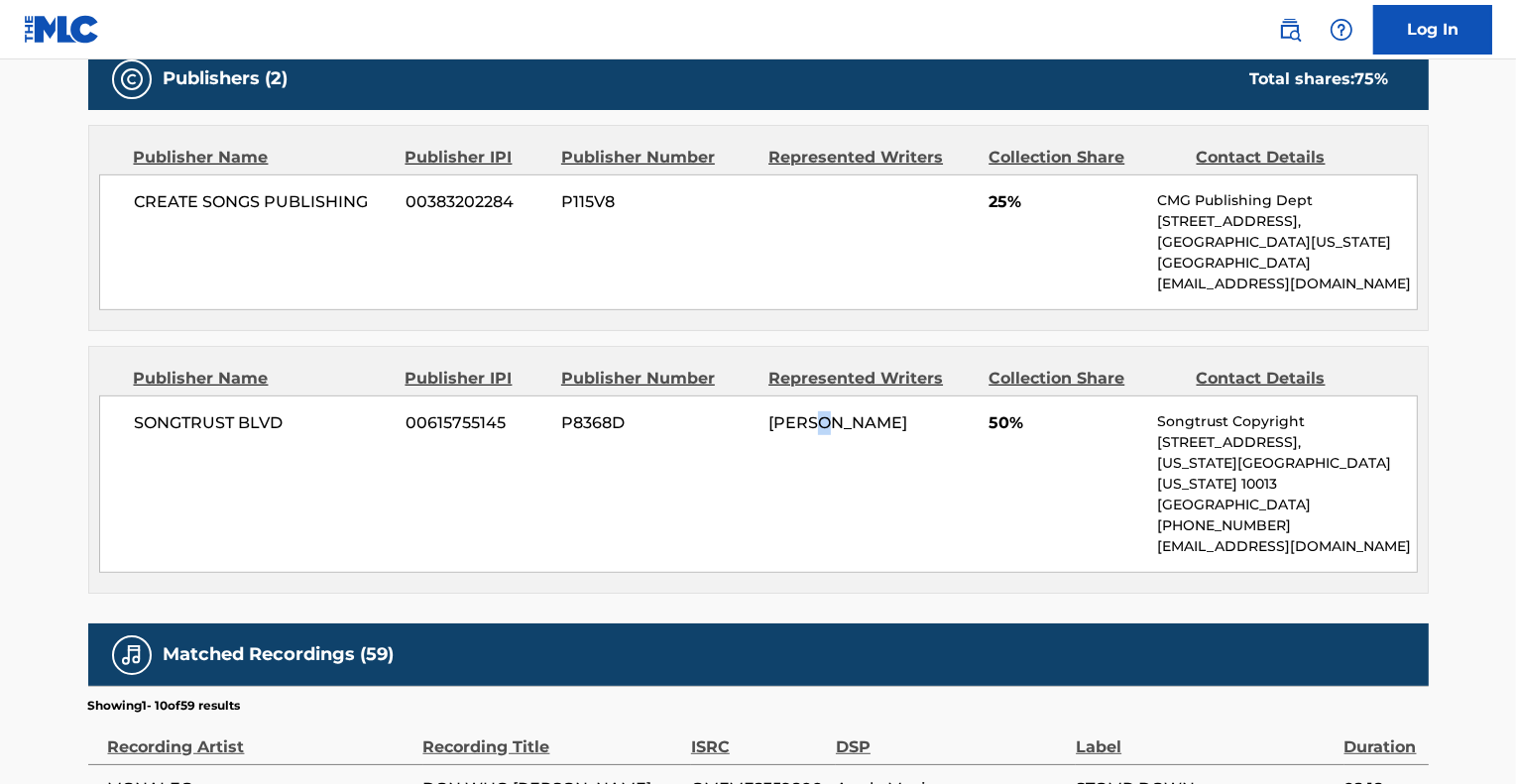 drag, startPoint x: 867, startPoint y: 449, endPoint x: 824, endPoint y: 466, distance: 46.238512 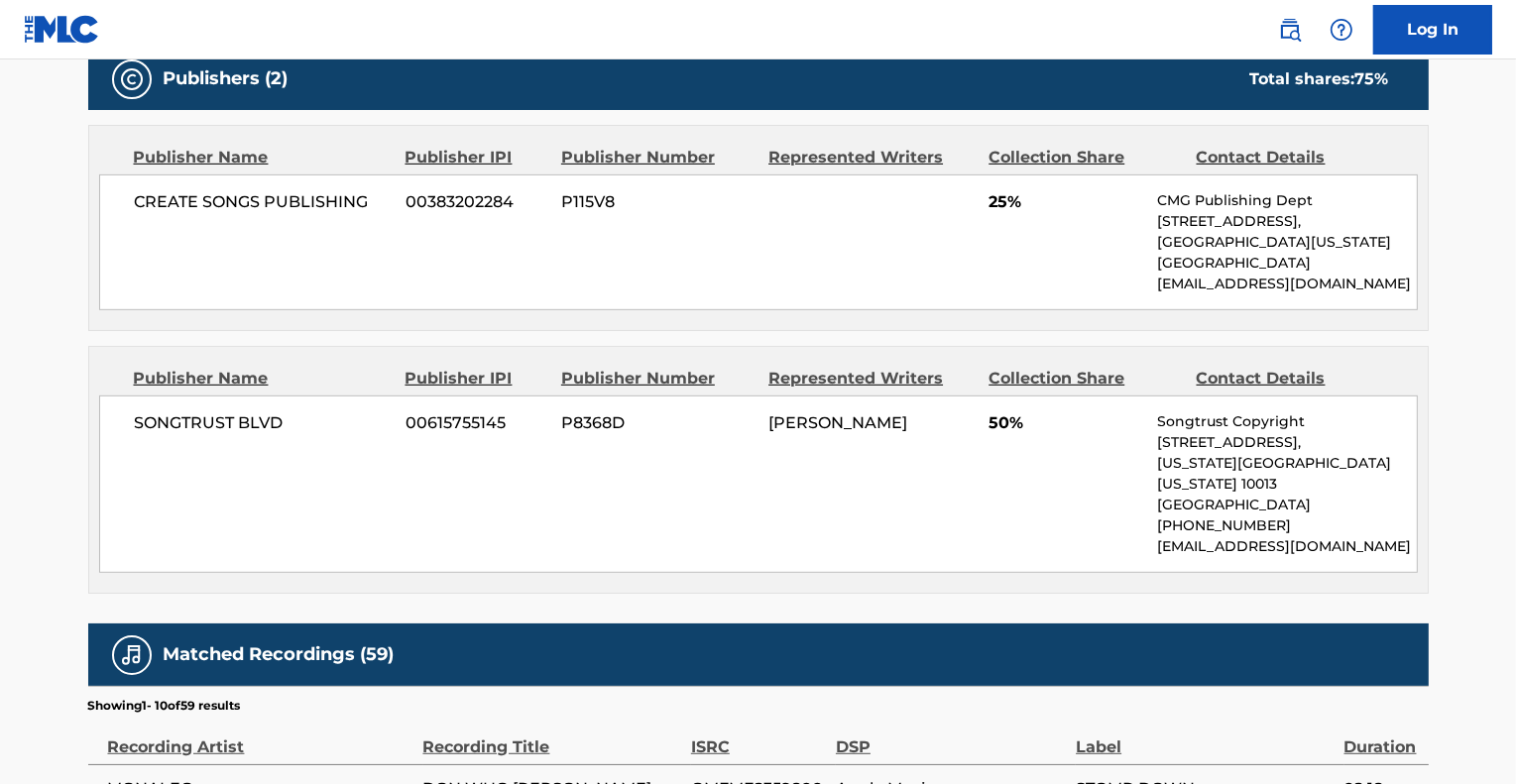 click on "SONGTRUST BLVD 00615755145 P8368D ELIAHU LYANDRES 50% Songtrust Copyright 155 6th Ave, Unit Fl 15,  New York, New York 10013 United States +1-212-4611171 publishing@songtrust.com" at bounding box center (758, 484) 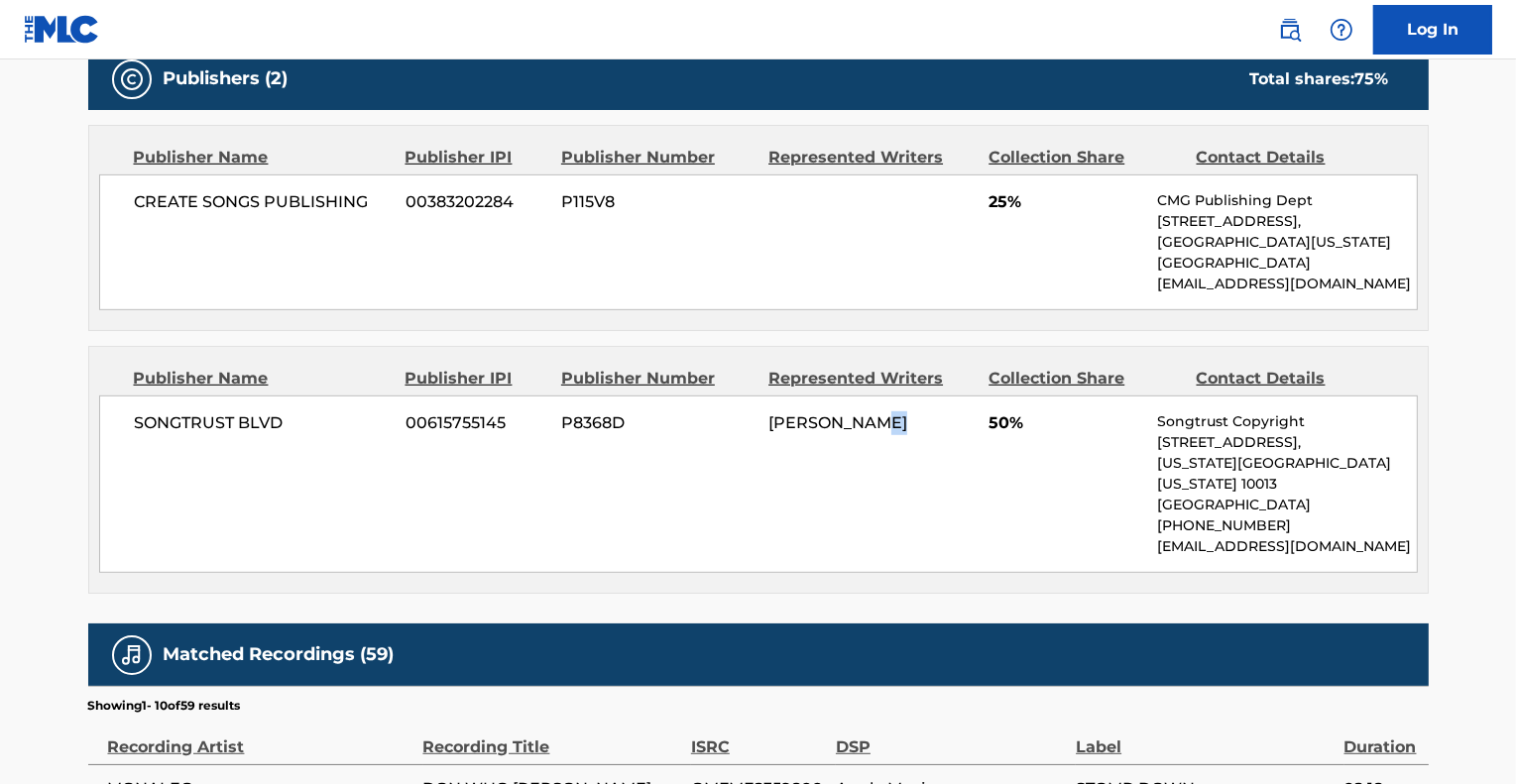 drag, startPoint x: 903, startPoint y: 454, endPoint x: 867, endPoint y: 469, distance: 39 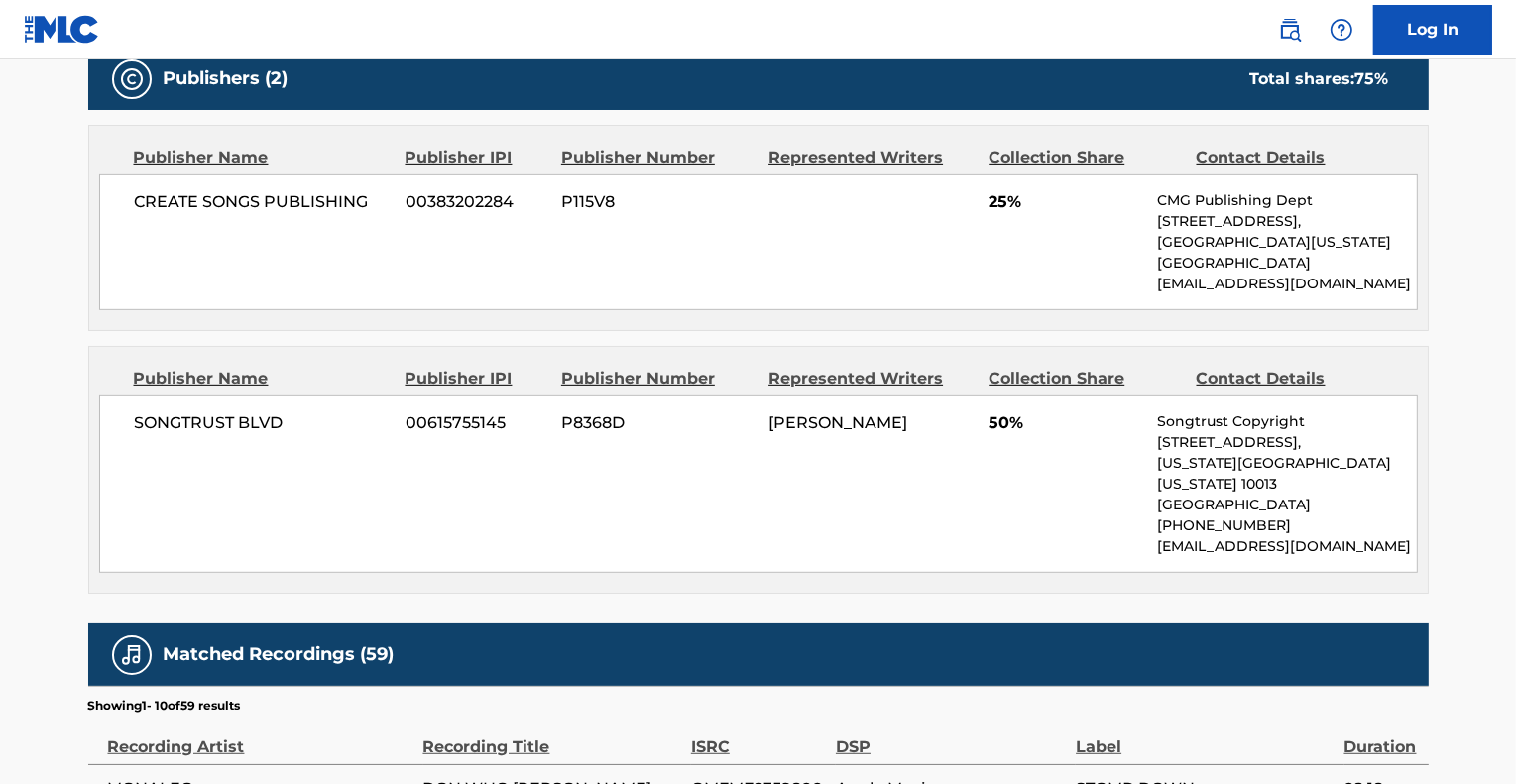 click on "SONGTRUST BLVD 00615755145 P8368D ELIAHU LYANDRES 50% Songtrust Copyright 155 6th Ave, Unit Fl 15,  New York, New York 10013 United States +1-212-4611171 publishing@songtrust.com" at bounding box center (758, 484) 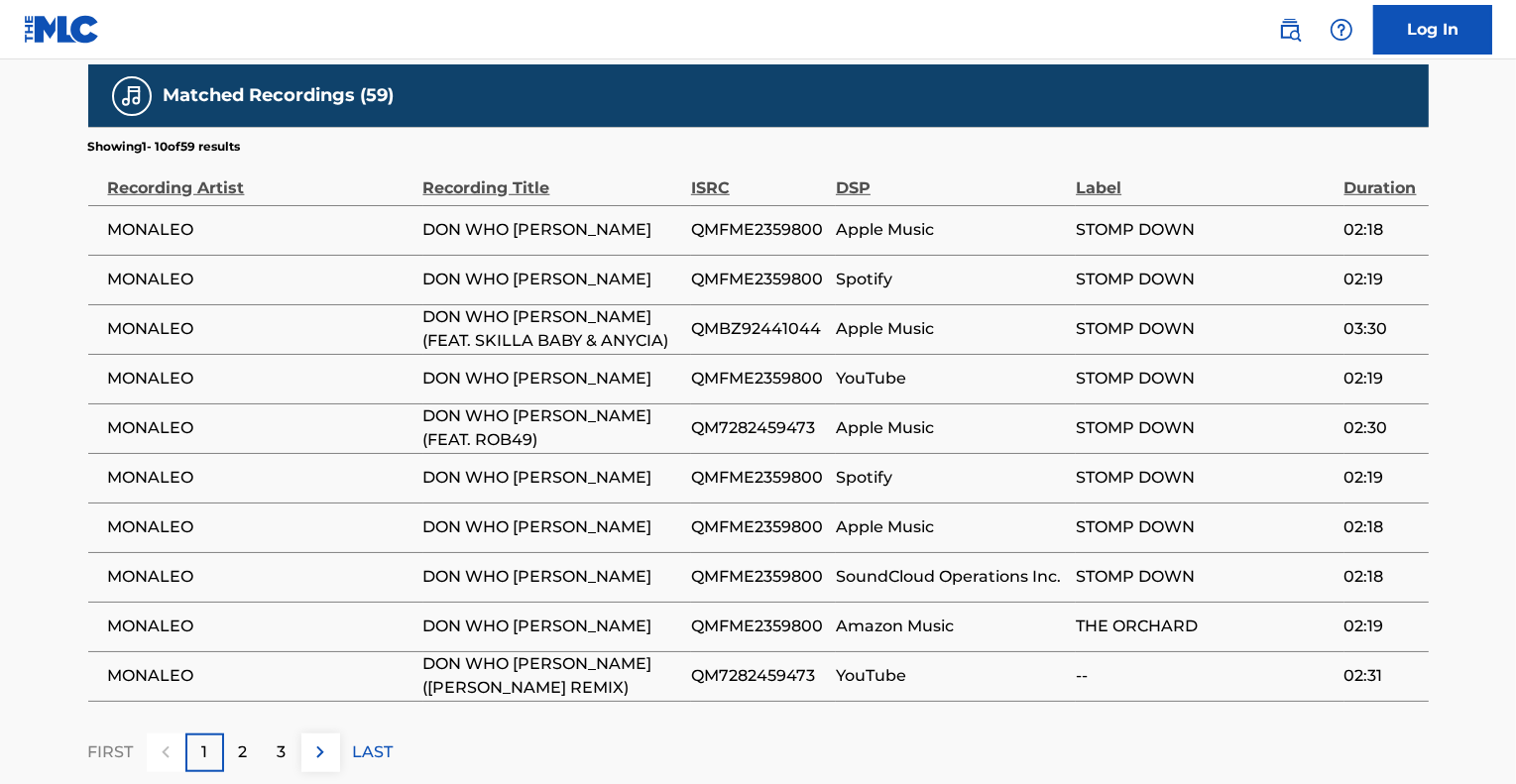 scroll, scrollTop: 1538, scrollLeft: 0, axis: vertical 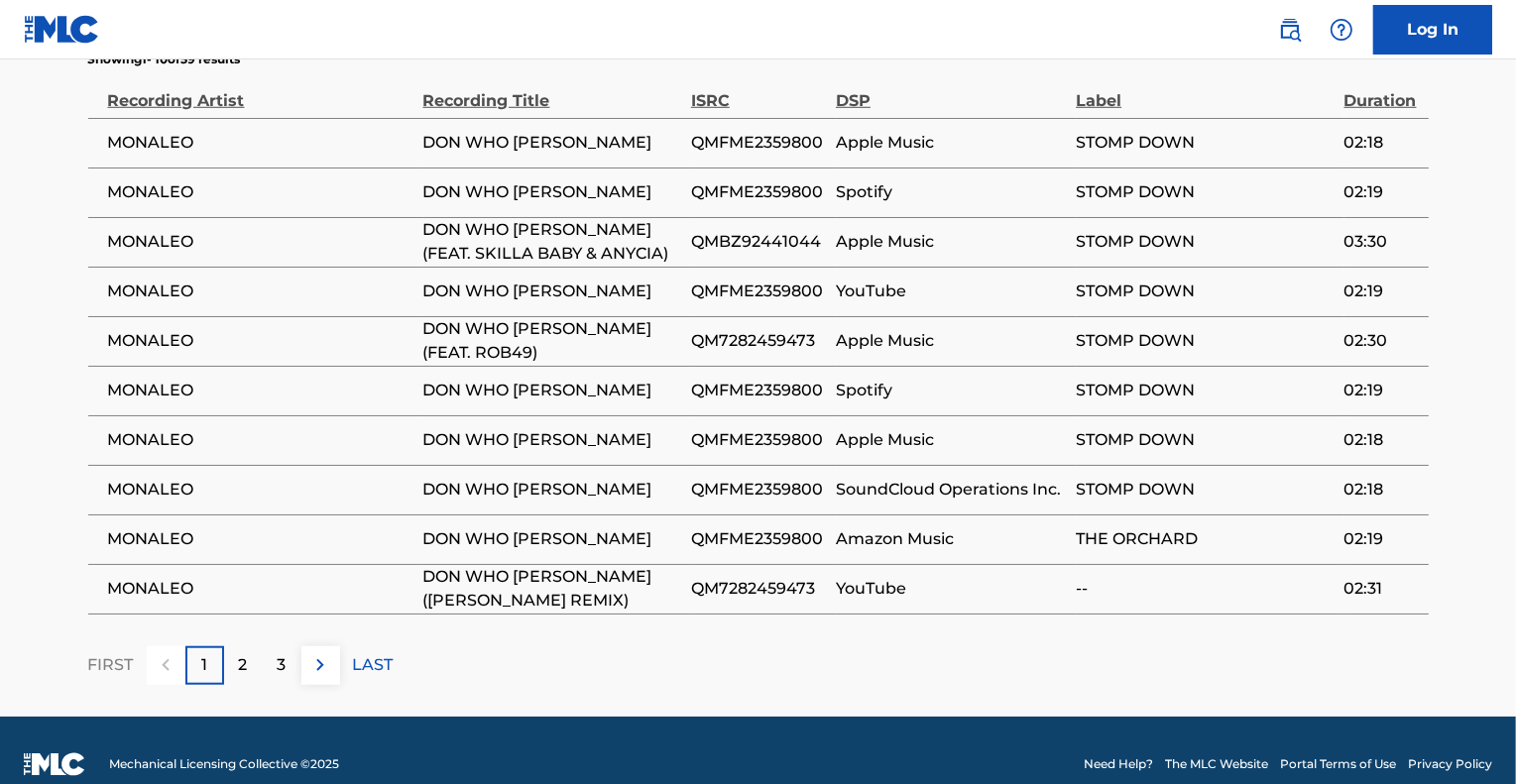 drag, startPoint x: 807, startPoint y: 653, endPoint x: 753, endPoint y: 653, distance: 54 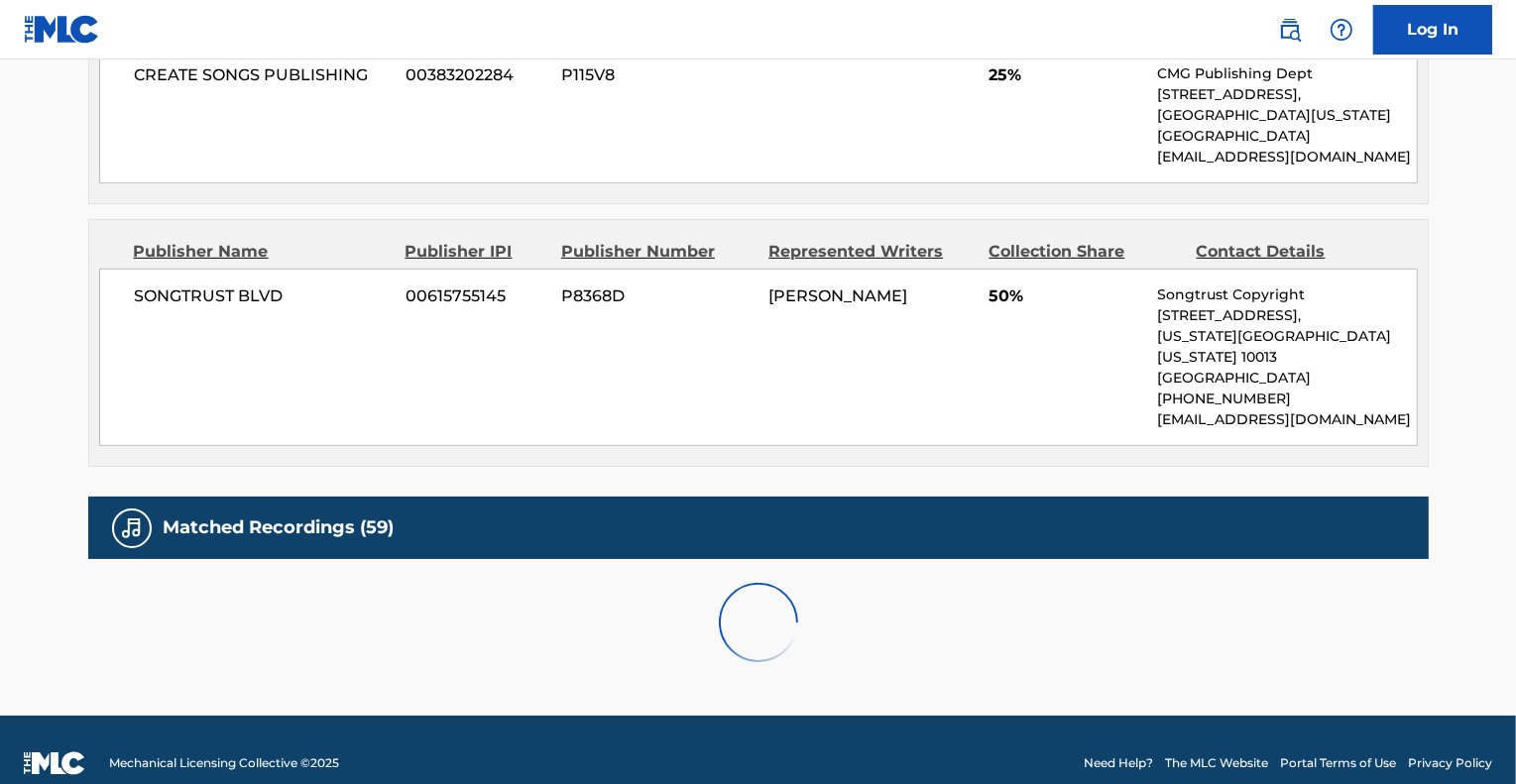 scroll, scrollTop: 1538, scrollLeft: 0, axis: vertical 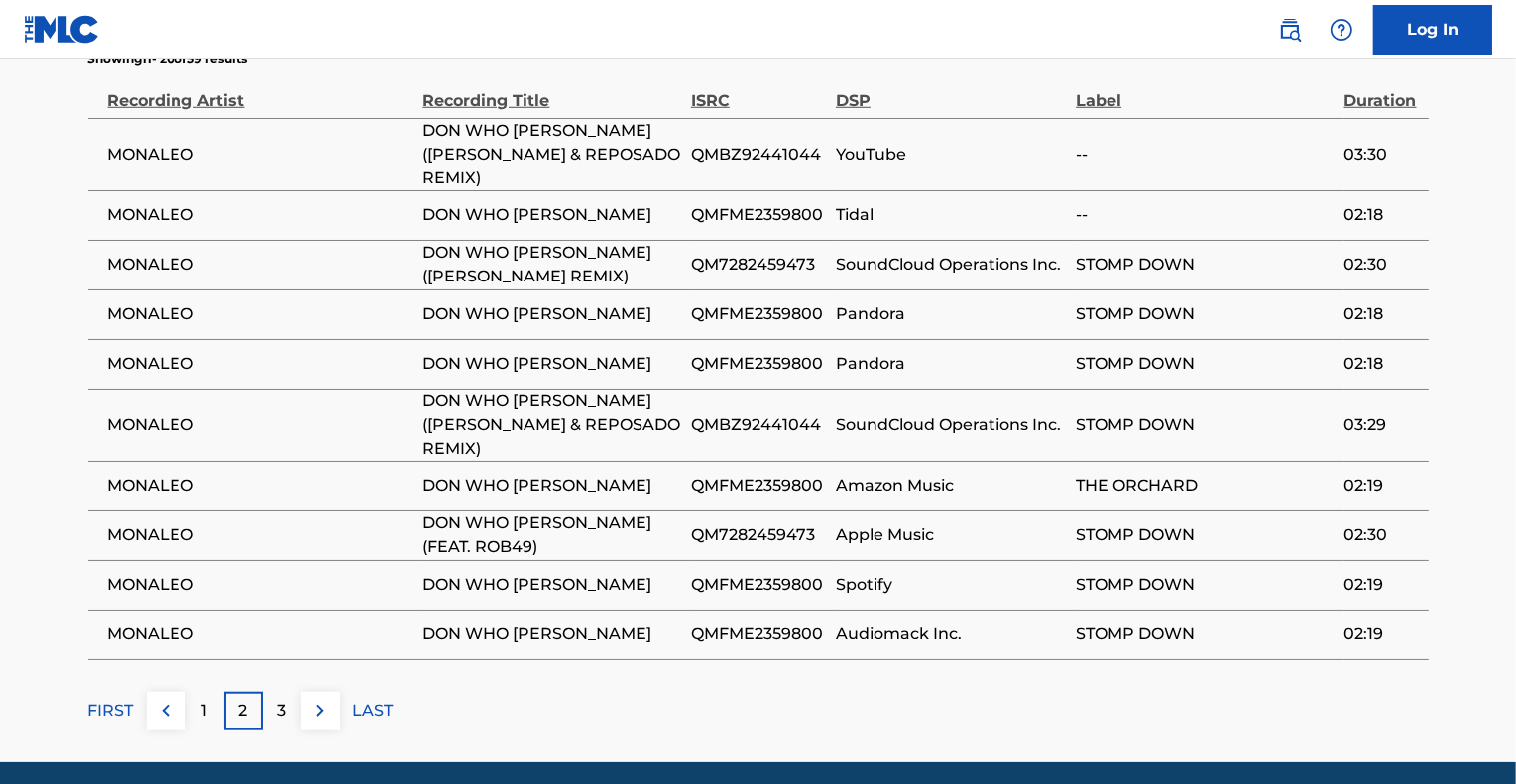 click on "3" at bounding box center (282, 711) 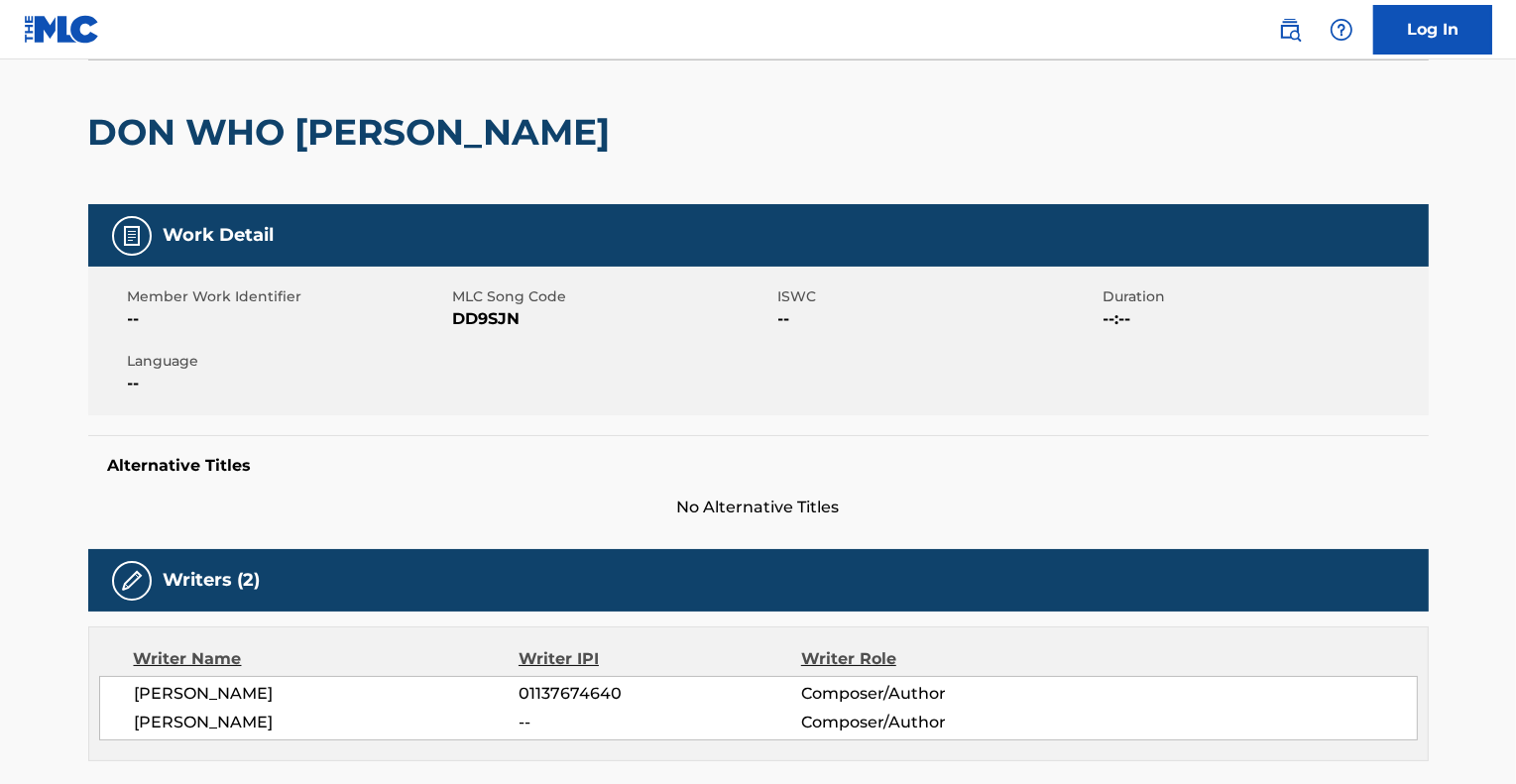 scroll, scrollTop: 0, scrollLeft: 0, axis: both 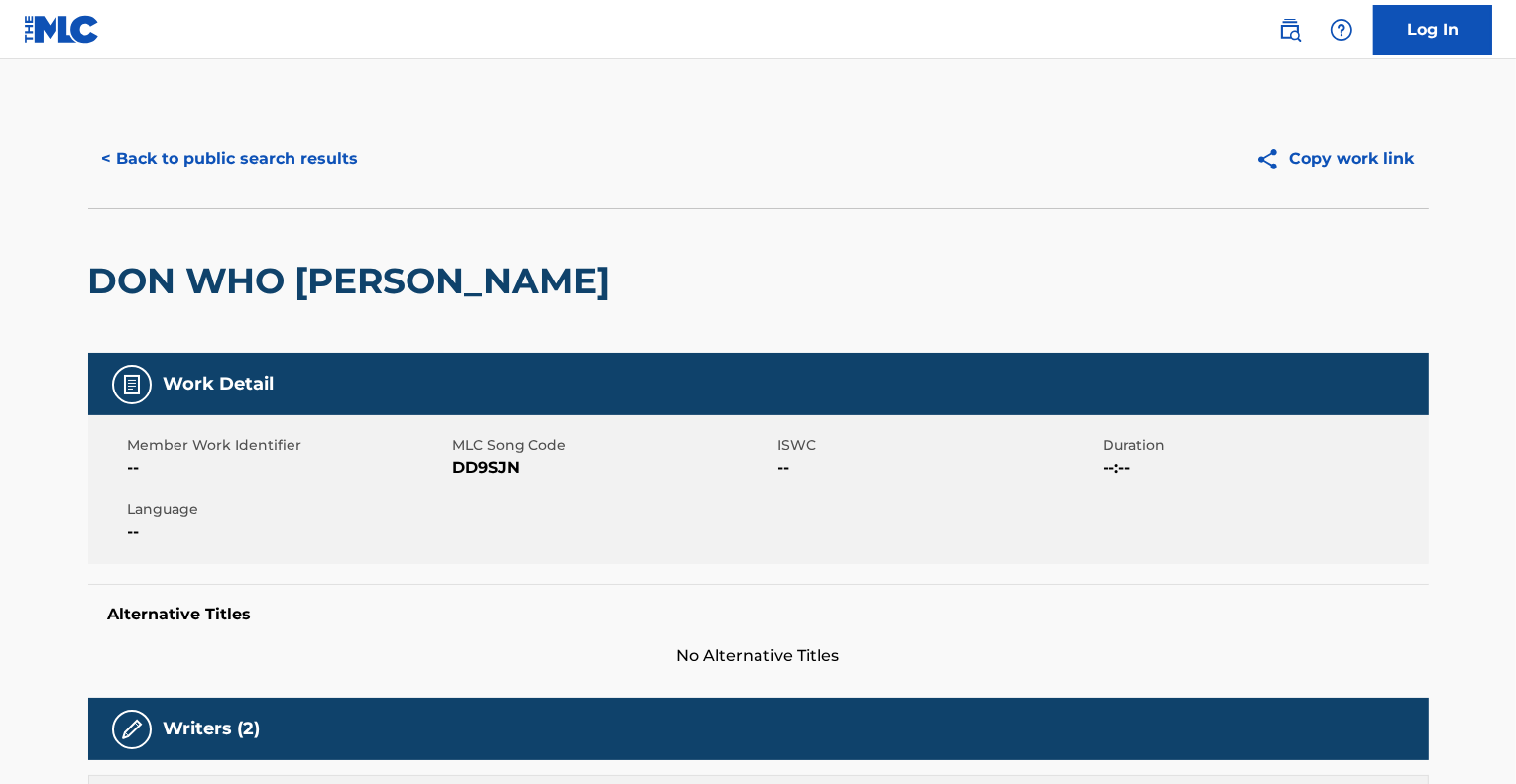 click on "< Back to public search results" at bounding box center [230, 159] 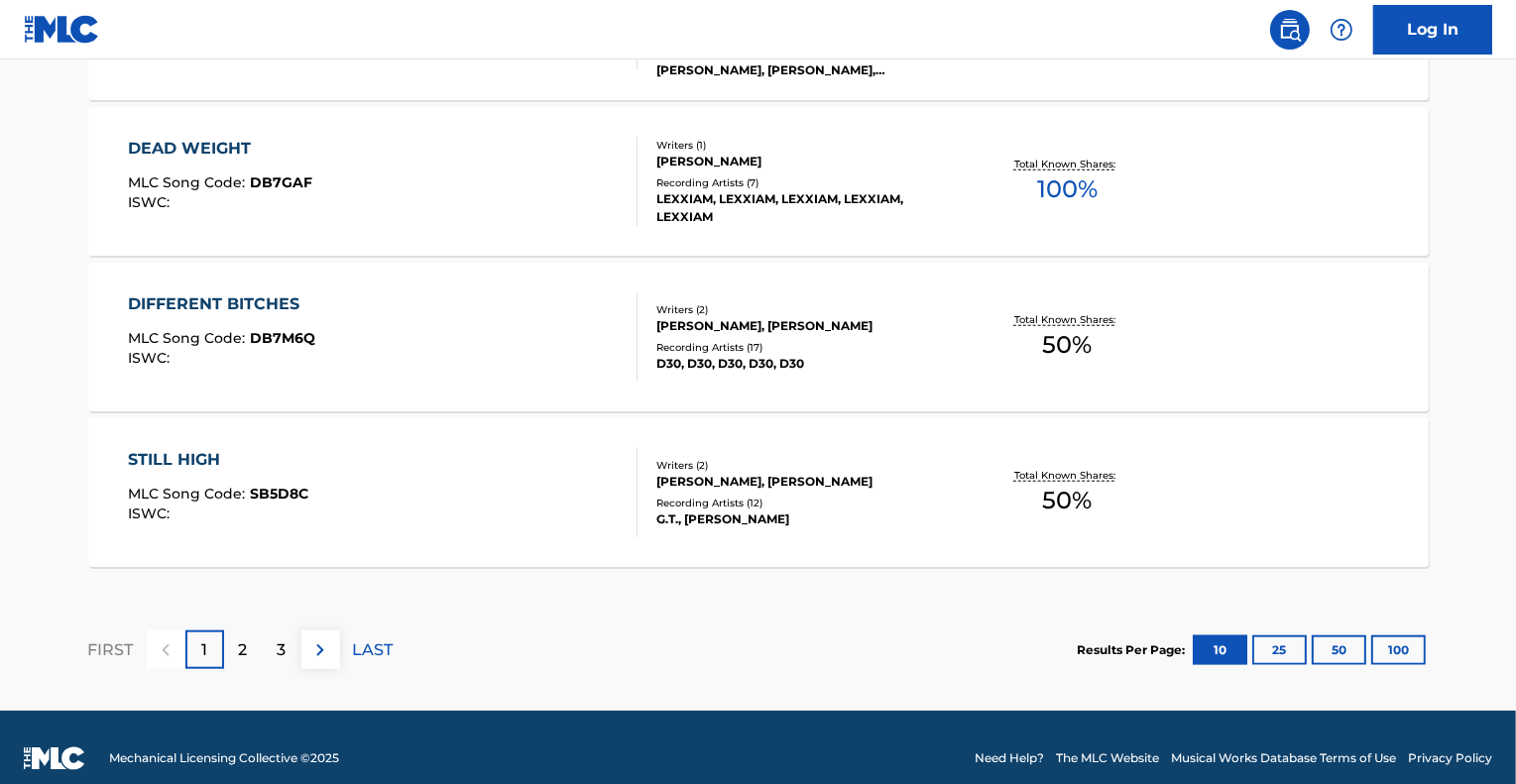 scroll, scrollTop: 1722, scrollLeft: 0, axis: vertical 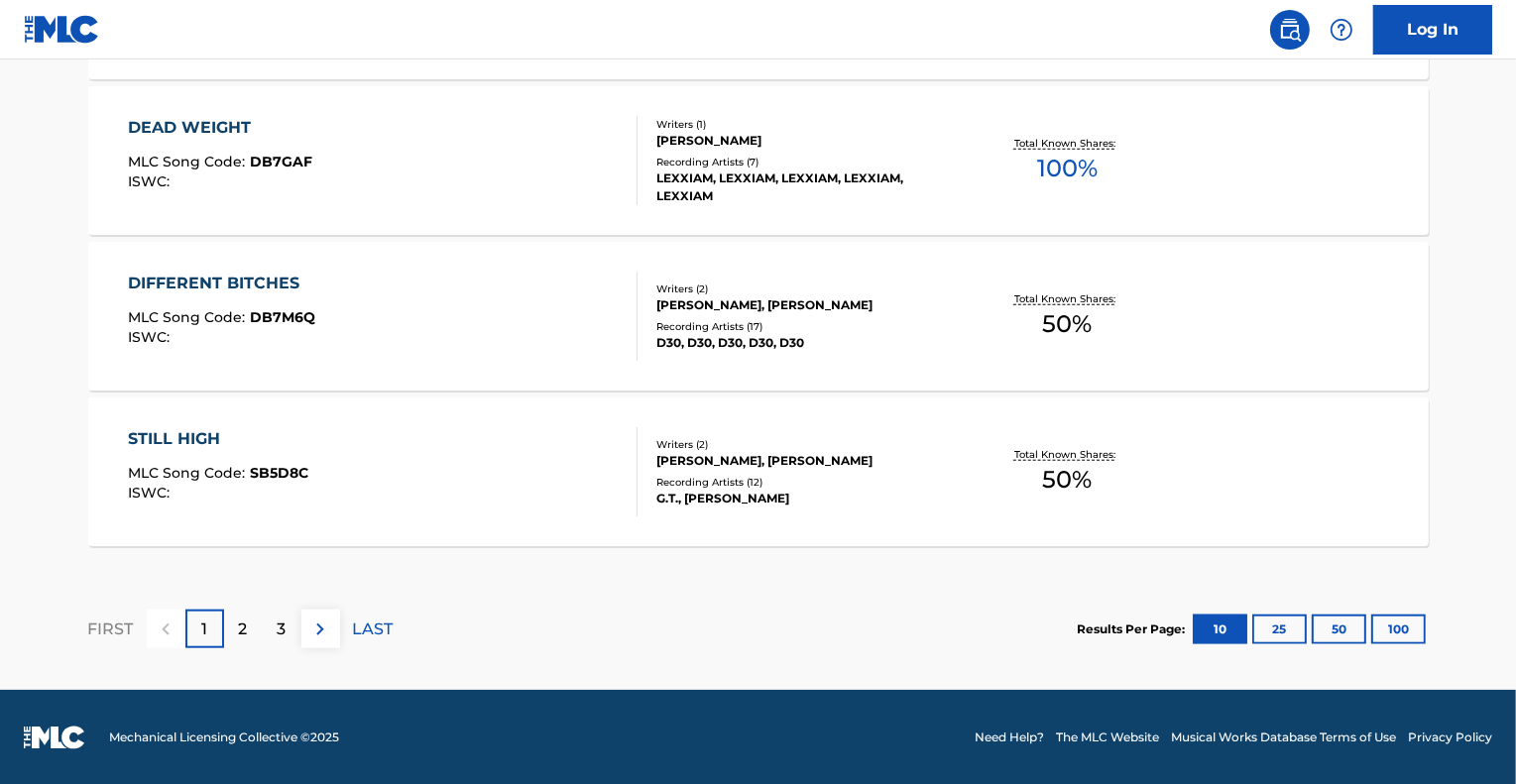 click on "2" at bounding box center (243, 629) 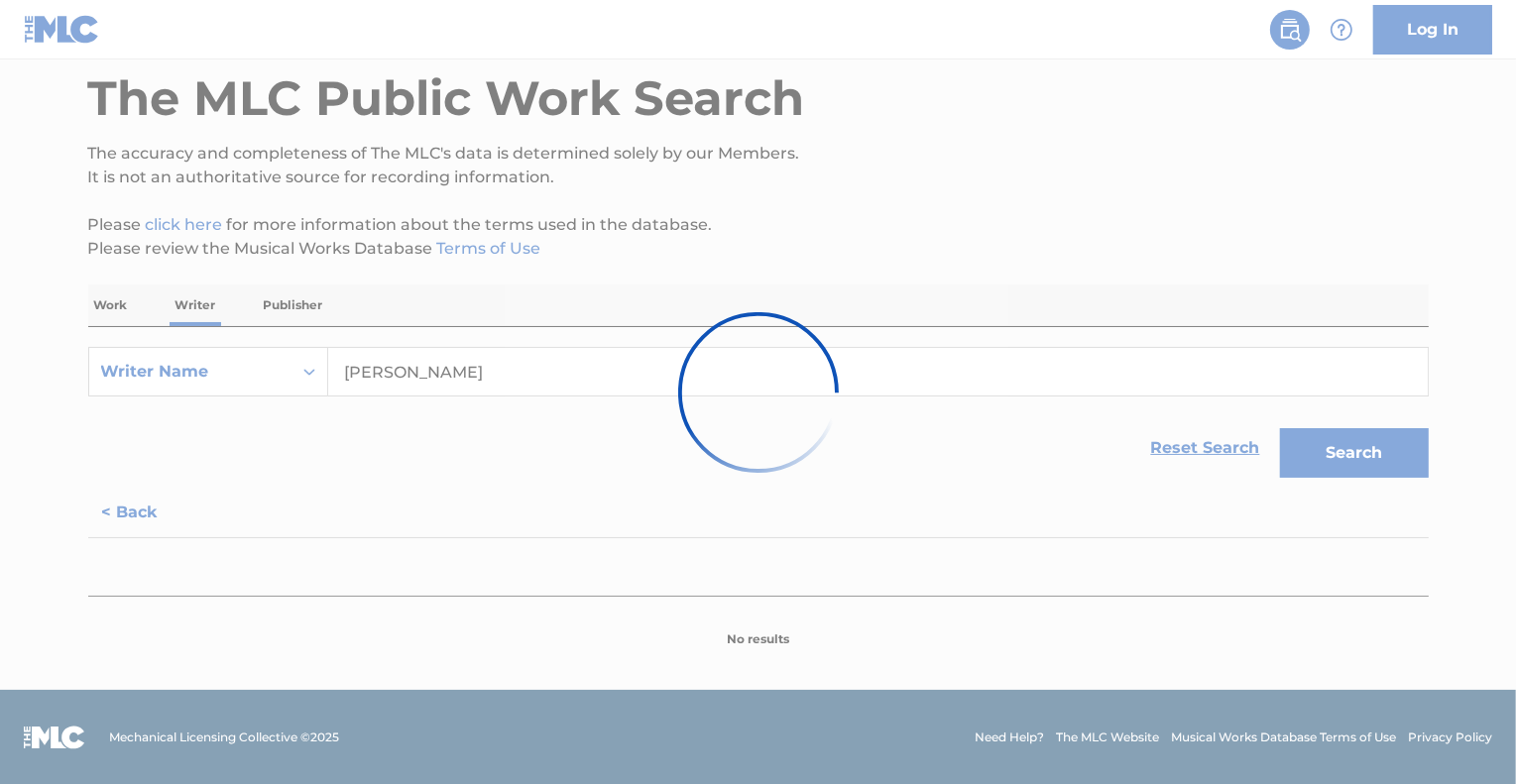 scroll, scrollTop: 1722, scrollLeft: 0, axis: vertical 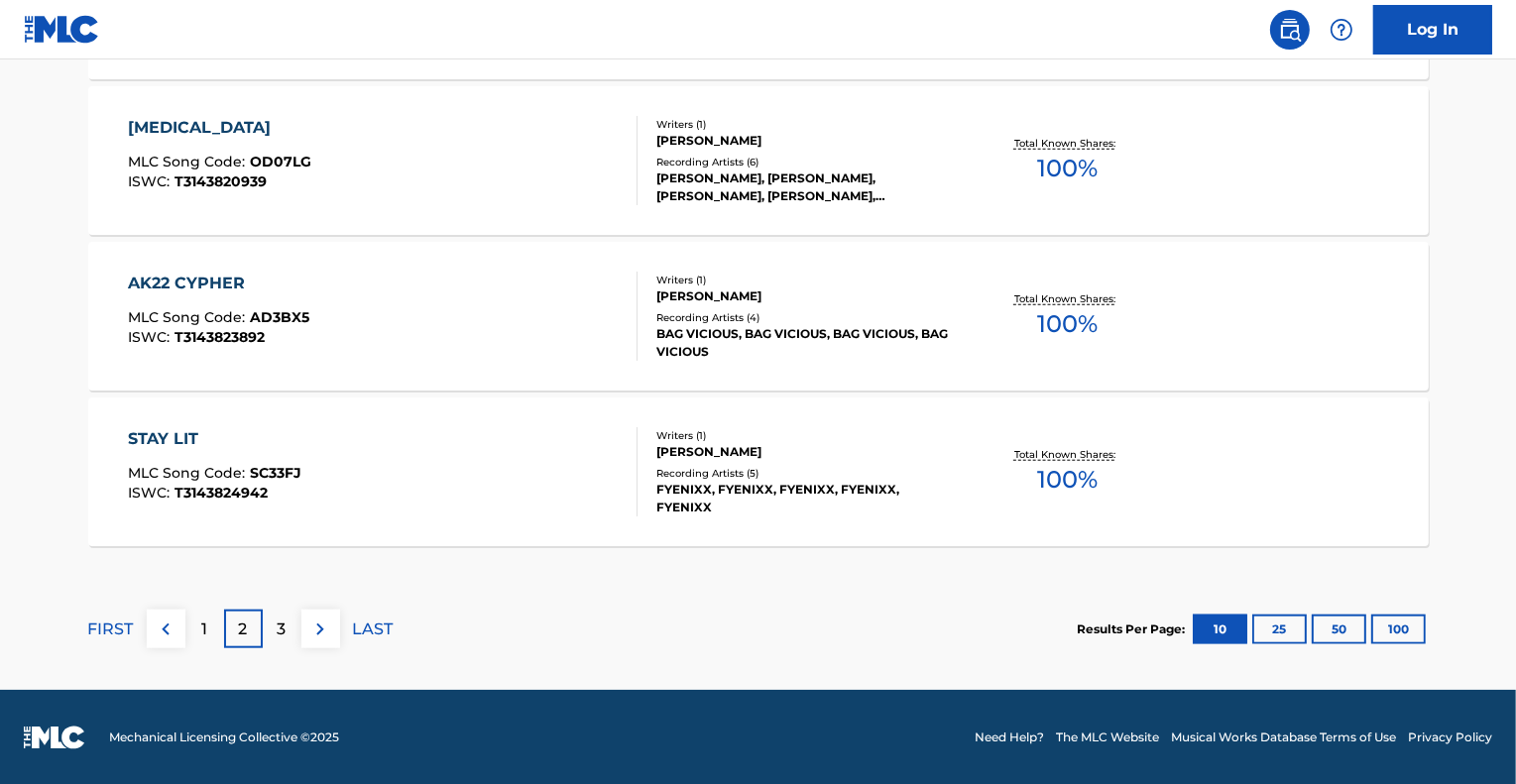 click on "3" at bounding box center (282, 628) 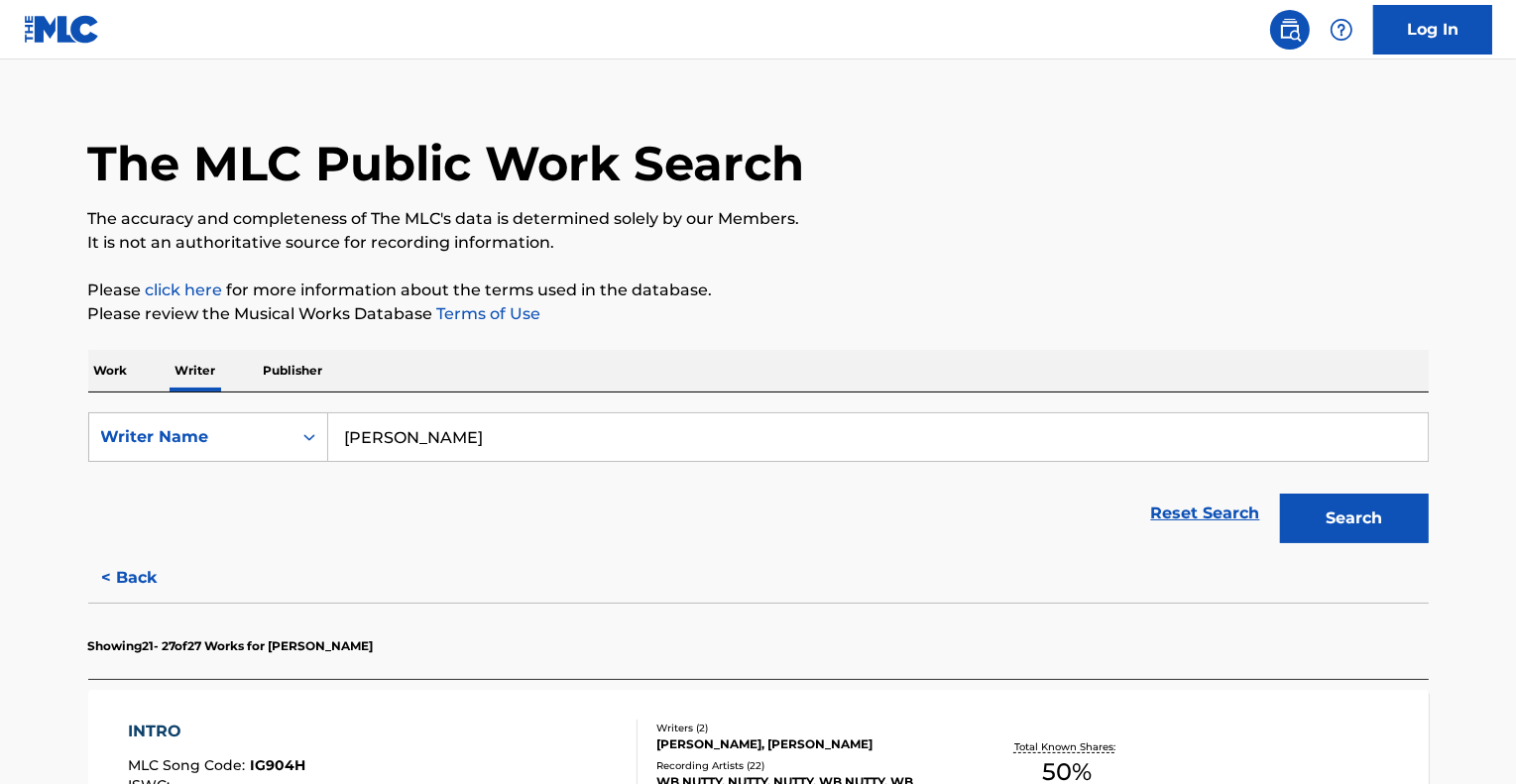 scroll, scrollTop: 0, scrollLeft: 0, axis: both 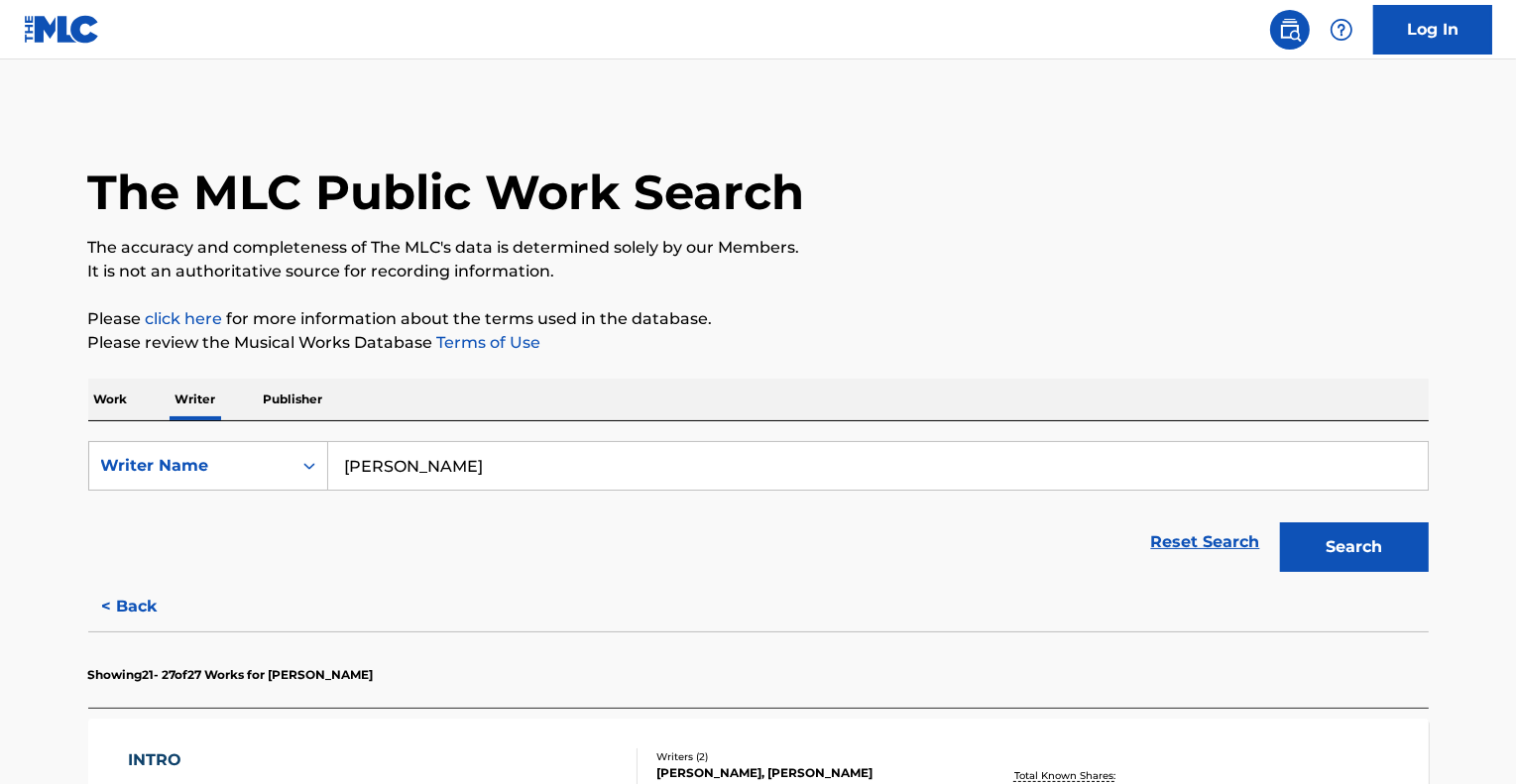 click at bounding box center [61, 29] 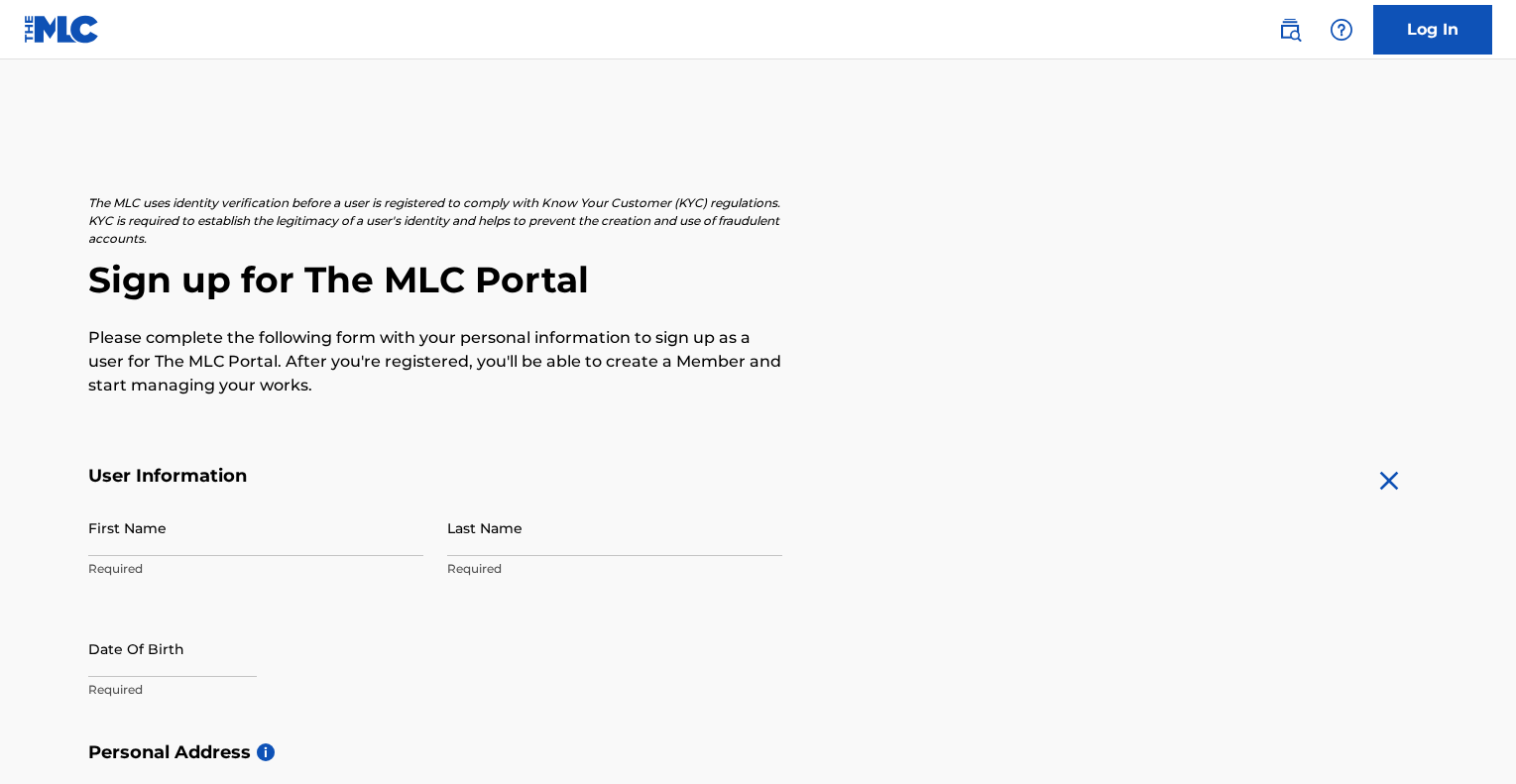scroll, scrollTop: 0, scrollLeft: 0, axis: both 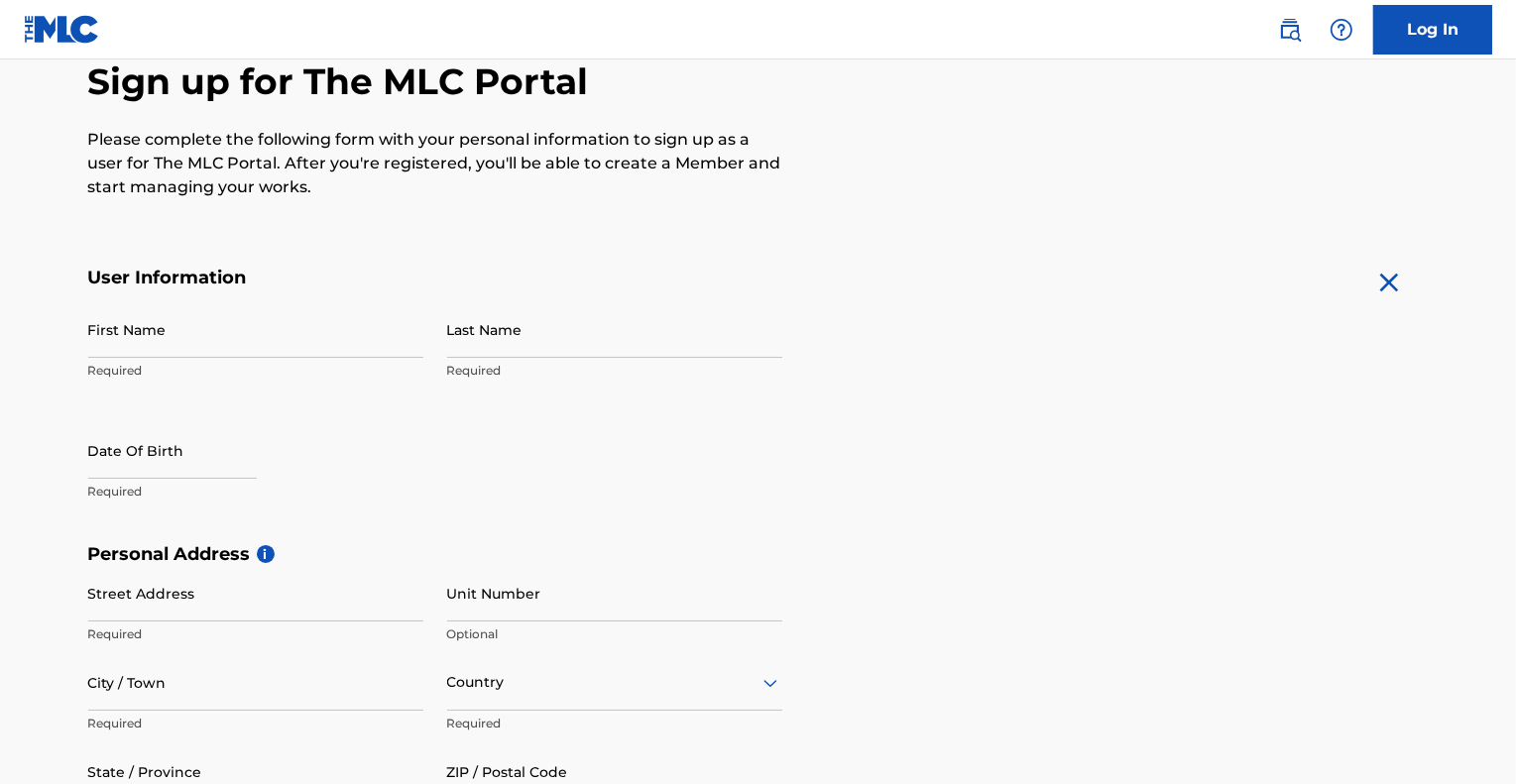click on "First Name" at bounding box center [256, 329] 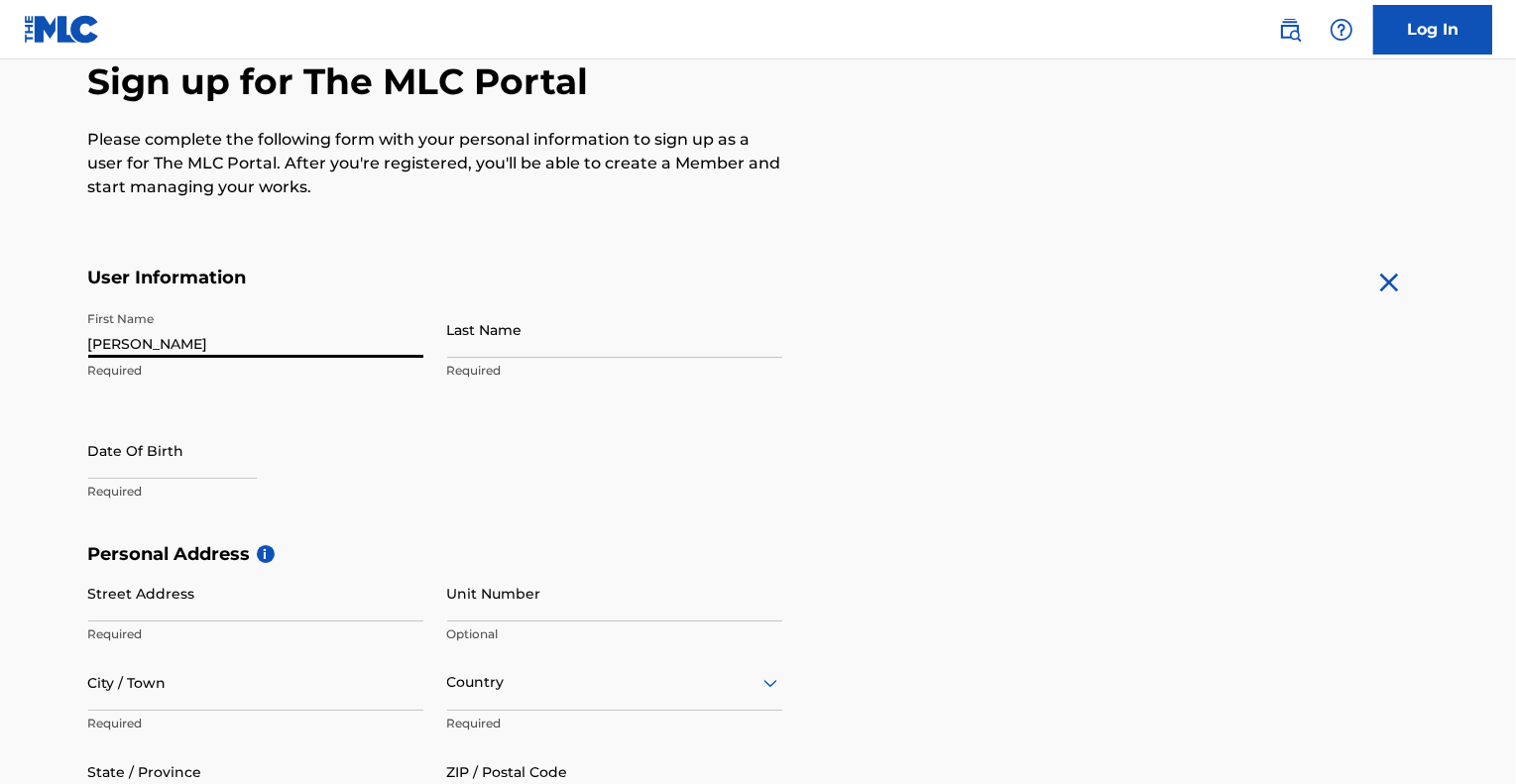 type on "[PERSON_NAME]" 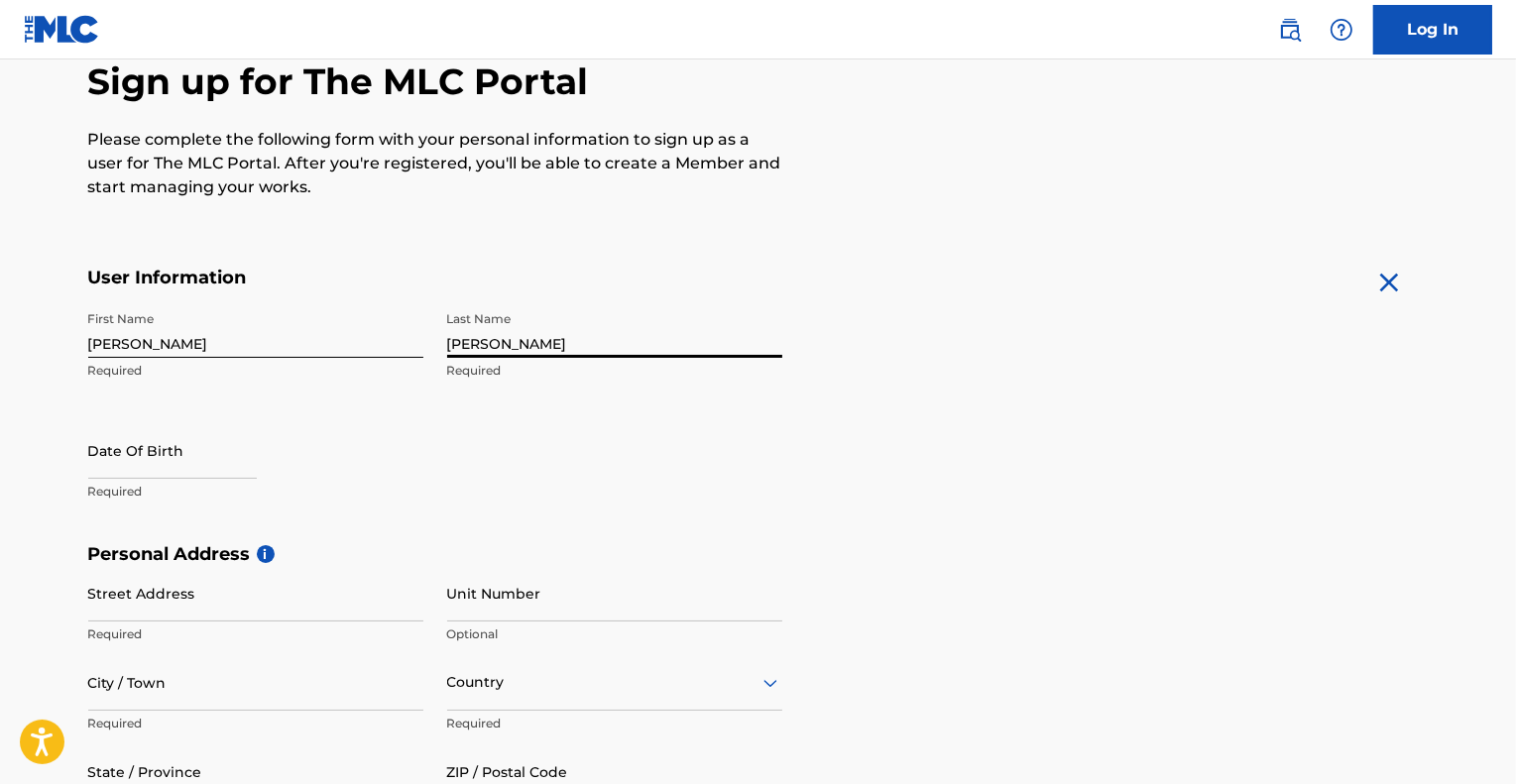 type on "[PERSON_NAME]" 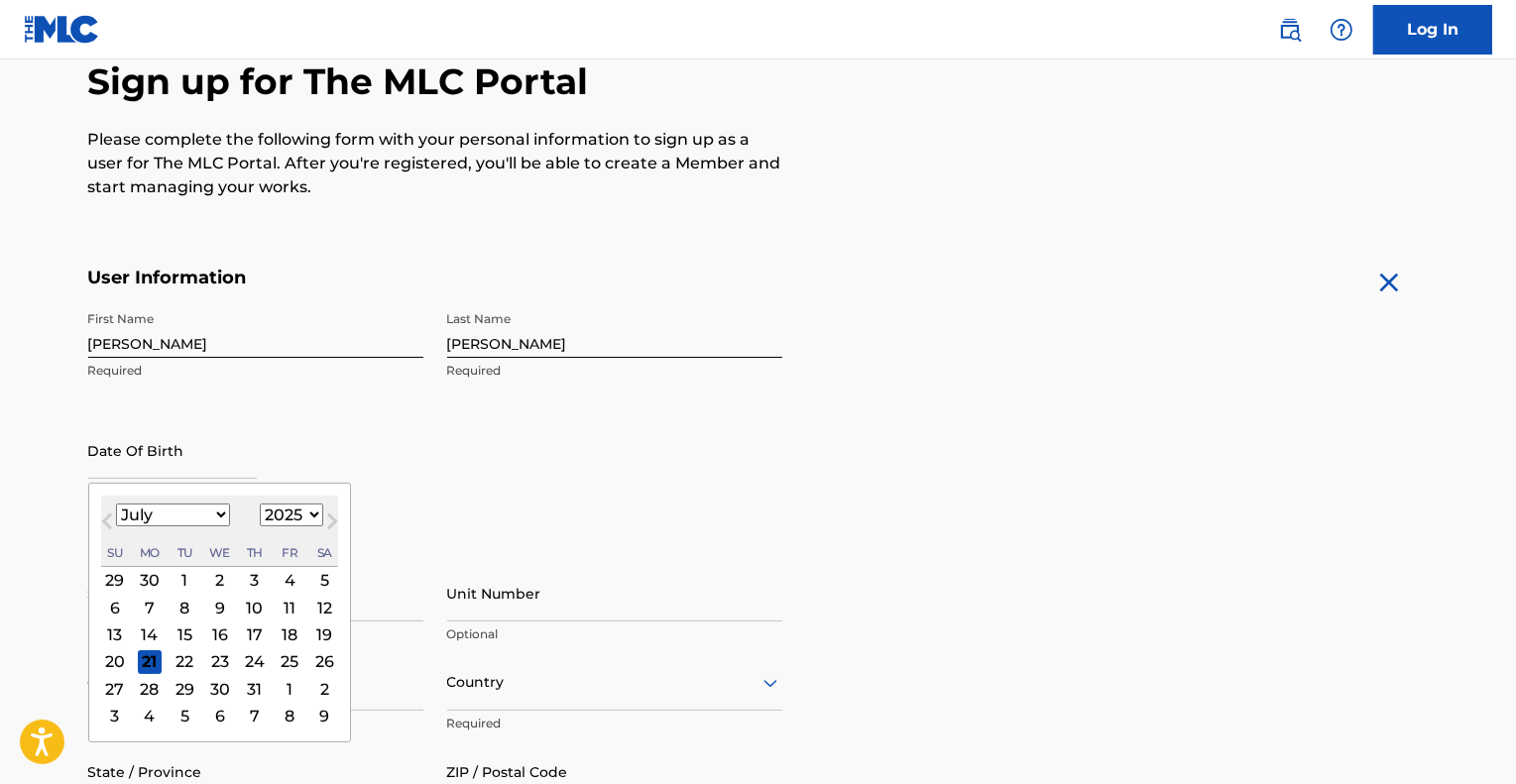 type on "-" 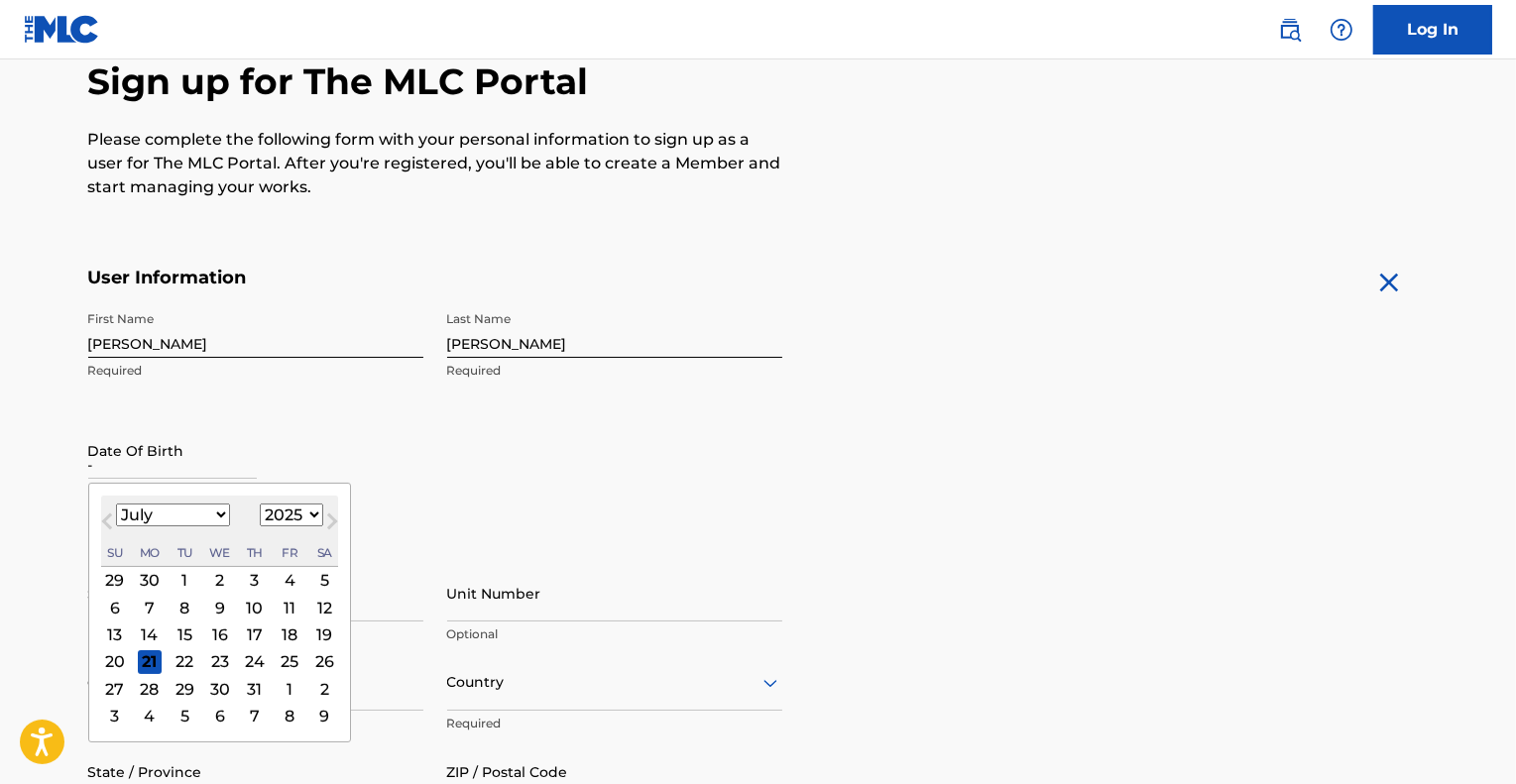 type 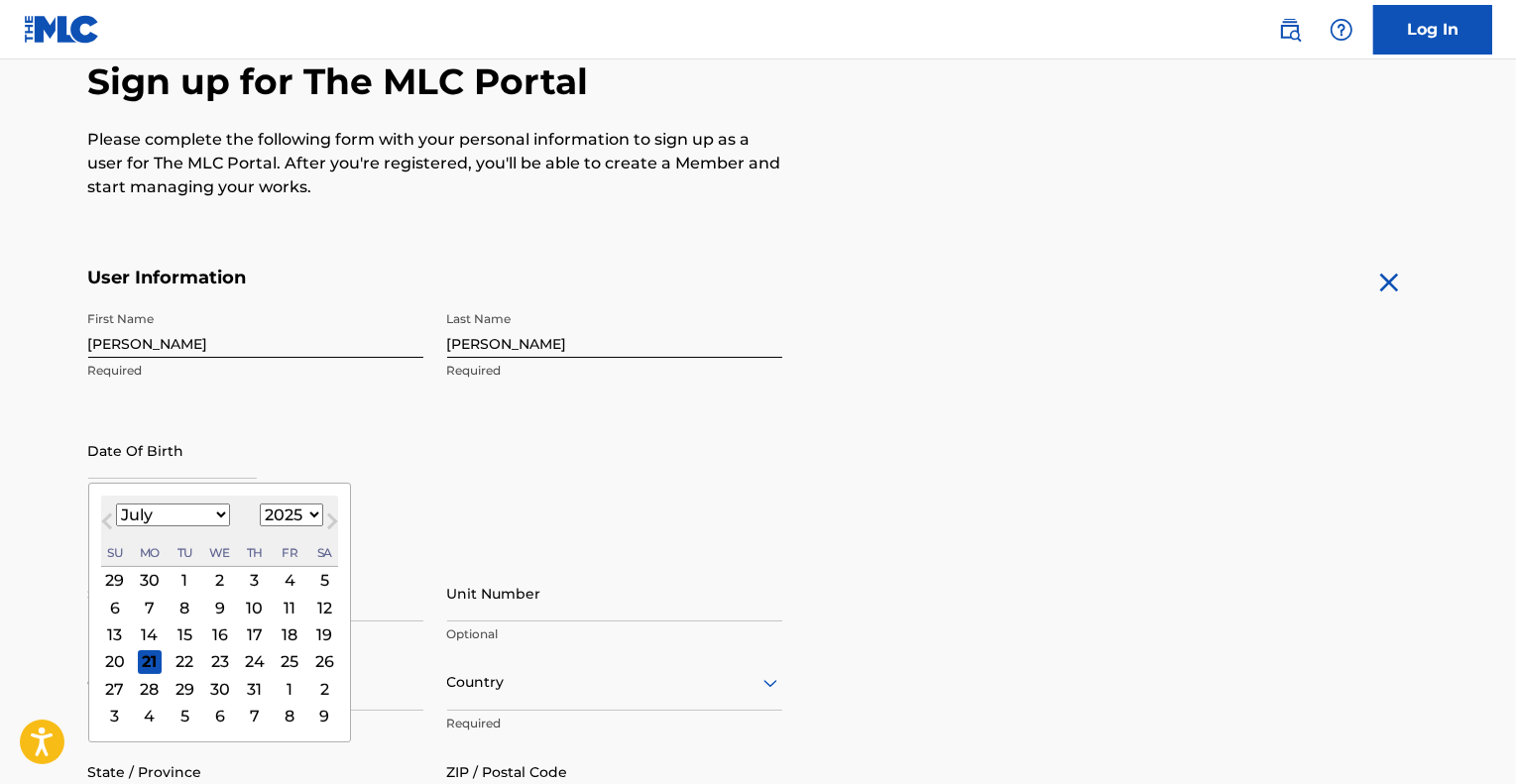 click on "January February March April May June July August September October November December" at bounding box center [173, 514] 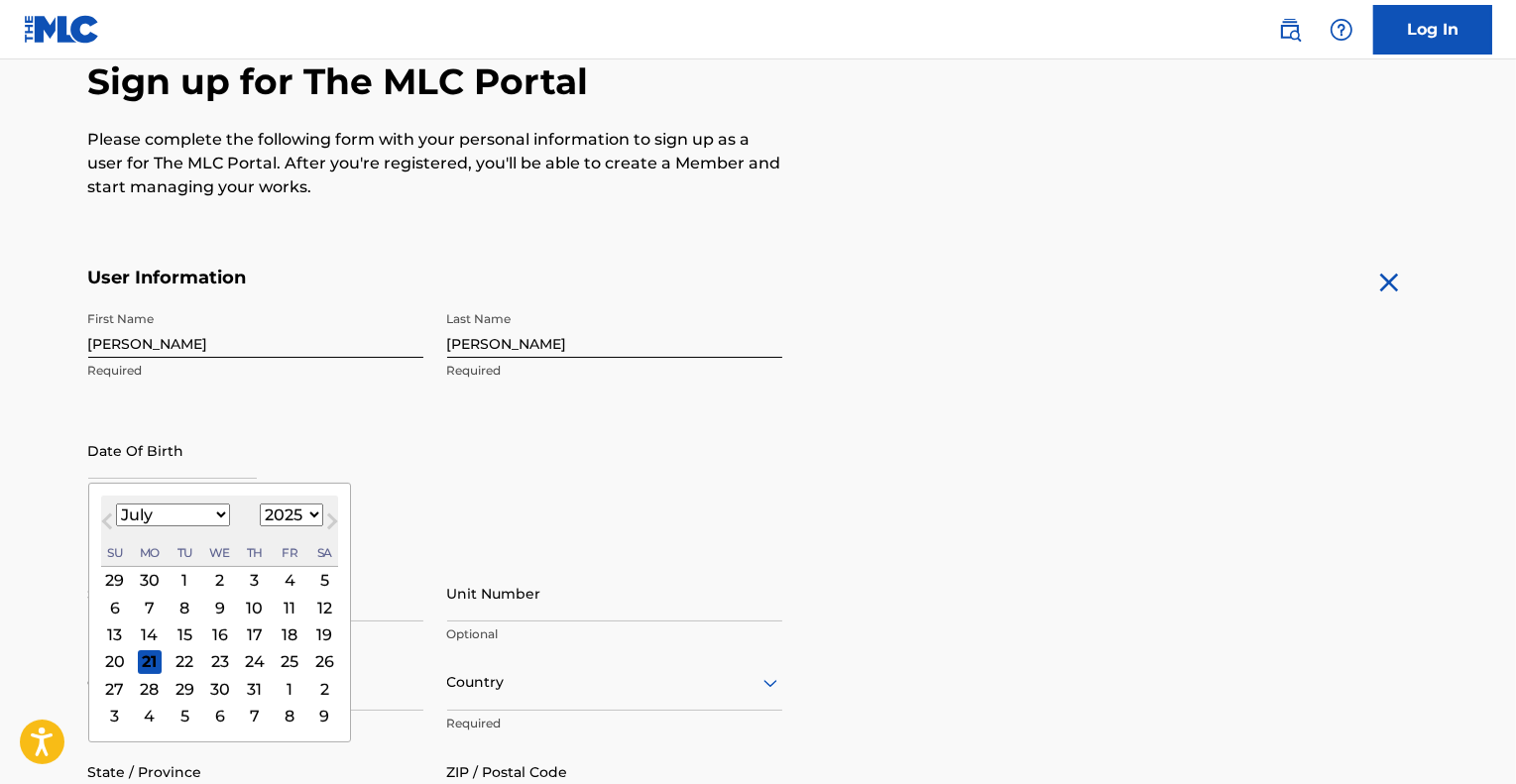 select on "2" 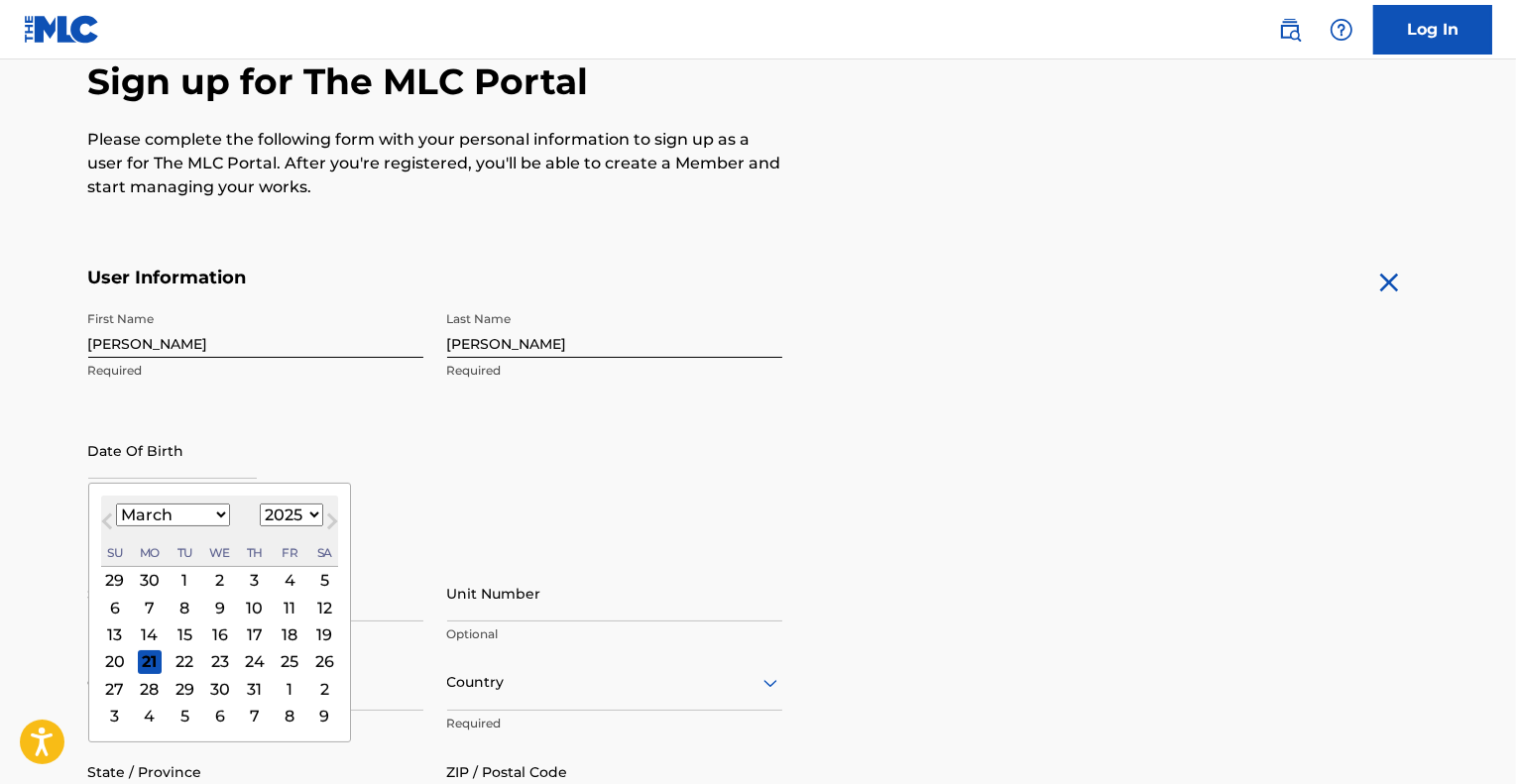 click on "January February March April May June July August September October November December" at bounding box center (173, 514) 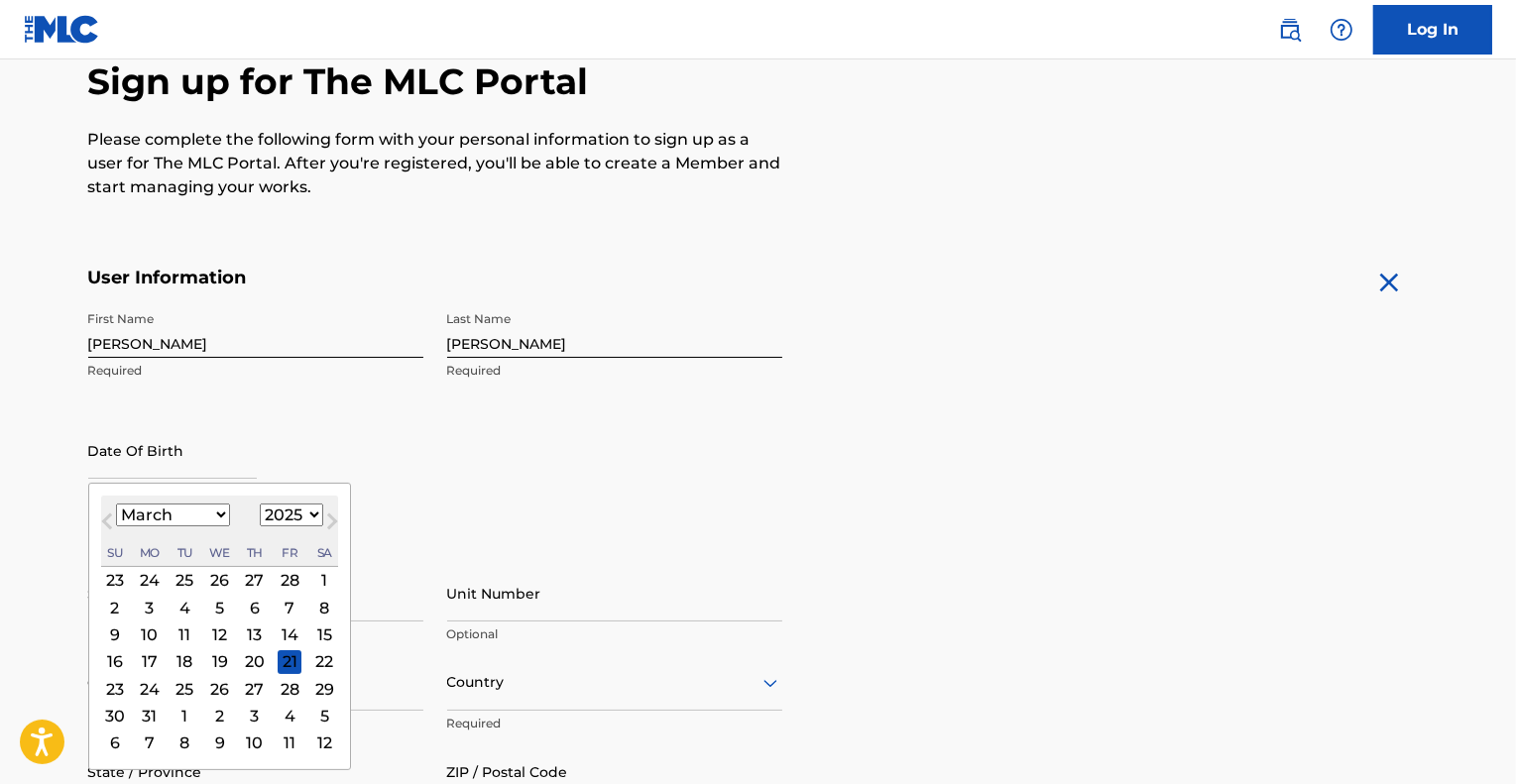 click on "1899 1900 1901 1902 1903 1904 1905 1906 1907 1908 1909 1910 1911 1912 1913 1914 1915 1916 1917 1918 1919 1920 1921 1922 1923 1924 1925 1926 1927 1928 1929 1930 1931 1932 1933 1934 1935 1936 1937 1938 1939 1940 1941 1942 1943 1944 1945 1946 1947 1948 1949 1950 1951 1952 1953 1954 1955 1956 1957 1958 1959 1960 1961 1962 1963 1964 1965 1966 1967 1968 1969 1970 1971 1972 1973 1974 1975 1976 1977 1978 1979 1980 1981 1982 1983 1984 1985 1986 1987 1988 1989 1990 1991 1992 1993 1994 1995 1996 1997 1998 1999 2000 2001 2002 2003 2004 2005 2006 2007 2008 2009 2010 2011 2012 2013 2014 2015 2016 2017 2018 2019 2020 2021 2022 2023 2024 2025 2026 2027 2028 2029 2030 2031 2032 2033 2034 2035 2036 2037 2038 2039 2040 2041 2042 2043 2044 2045 2046 2047 2048 2049 2050 2051 2052 2053 2054 2055 2056 2057 2058 2059 2060 2061 2062 2063 2064 2065 2066 2067 2068 2069 2070 2071 2072 2073 2074 2075 2076 2077 2078 2079 2080 2081 2082 2083 2084 2085 2086 2087 2088 2089 2090 2091 2092 2093 2094 2095 2096 2097 2098 2099 2100" at bounding box center [292, 514] 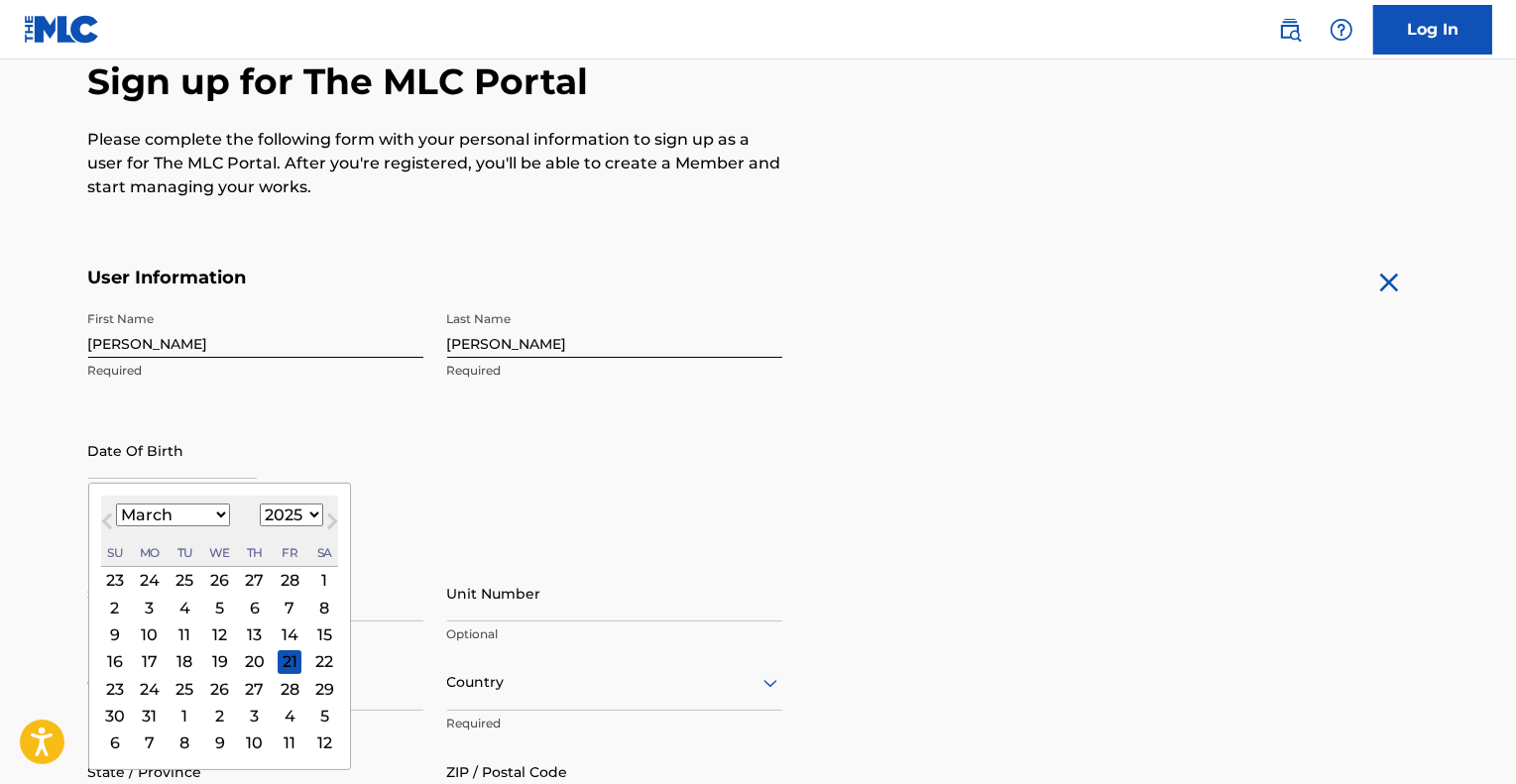 select on "2004" 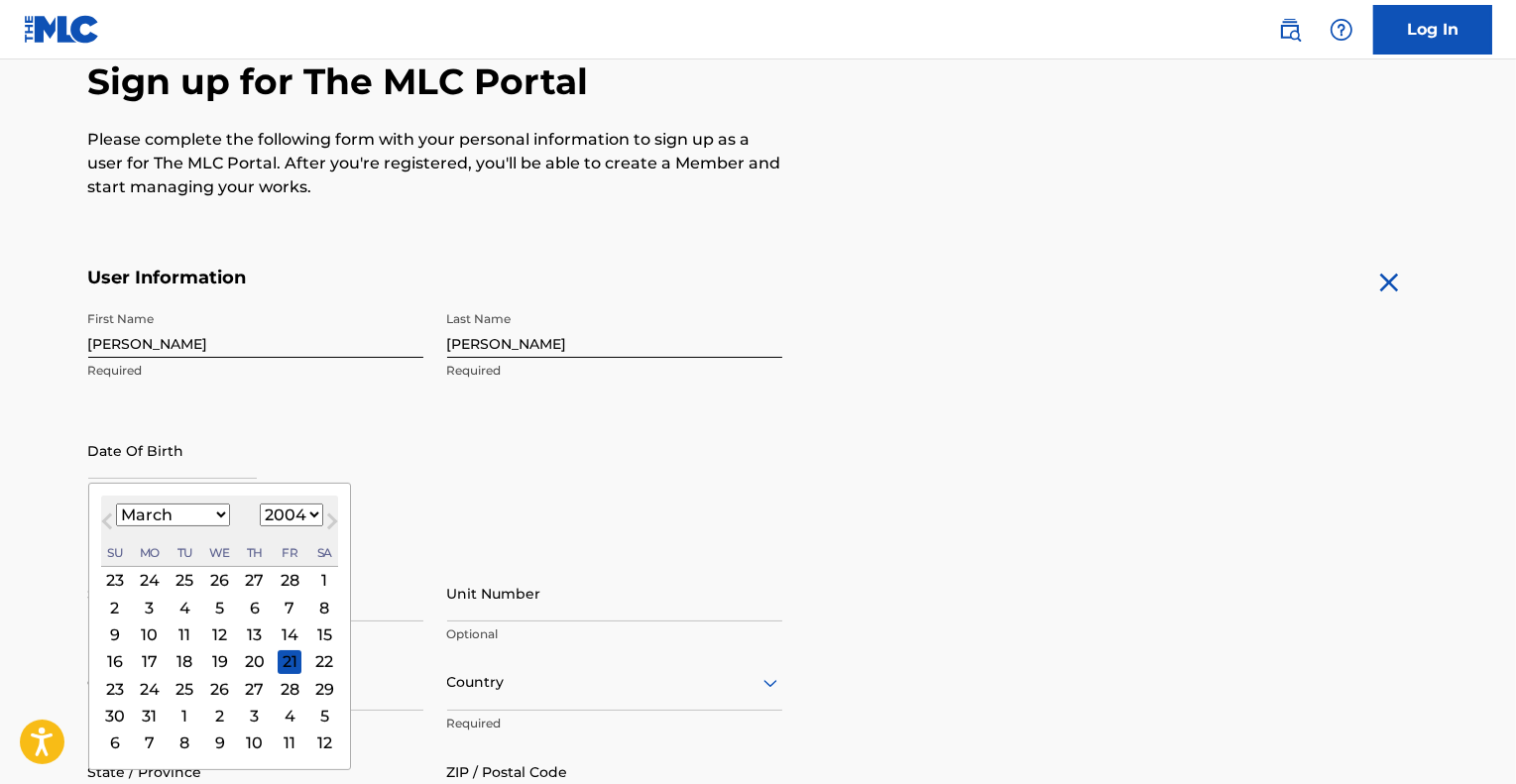 click on "1899 1900 1901 1902 1903 1904 1905 1906 1907 1908 1909 1910 1911 1912 1913 1914 1915 1916 1917 1918 1919 1920 1921 1922 1923 1924 1925 1926 1927 1928 1929 1930 1931 1932 1933 1934 1935 1936 1937 1938 1939 1940 1941 1942 1943 1944 1945 1946 1947 1948 1949 1950 1951 1952 1953 1954 1955 1956 1957 1958 1959 1960 1961 1962 1963 1964 1965 1966 1967 1968 1969 1970 1971 1972 1973 1974 1975 1976 1977 1978 1979 1980 1981 1982 1983 1984 1985 1986 1987 1988 1989 1990 1991 1992 1993 1994 1995 1996 1997 1998 1999 2000 2001 2002 2003 2004 2005 2006 2007 2008 2009 2010 2011 2012 2013 2014 2015 2016 2017 2018 2019 2020 2021 2022 2023 2024 2025 2026 2027 2028 2029 2030 2031 2032 2033 2034 2035 2036 2037 2038 2039 2040 2041 2042 2043 2044 2045 2046 2047 2048 2049 2050 2051 2052 2053 2054 2055 2056 2057 2058 2059 2060 2061 2062 2063 2064 2065 2066 2067 2068 2069 2070 2071 2072 2073 2074 2075 2076 2077 2078 2079 2080 2081 2082 2083 2084 2085 2086 2087 2088 2089 2090 2091 2092 2093 2094 2095 2096 2097 2098 2099 2100" at bounding box center (292, 514) 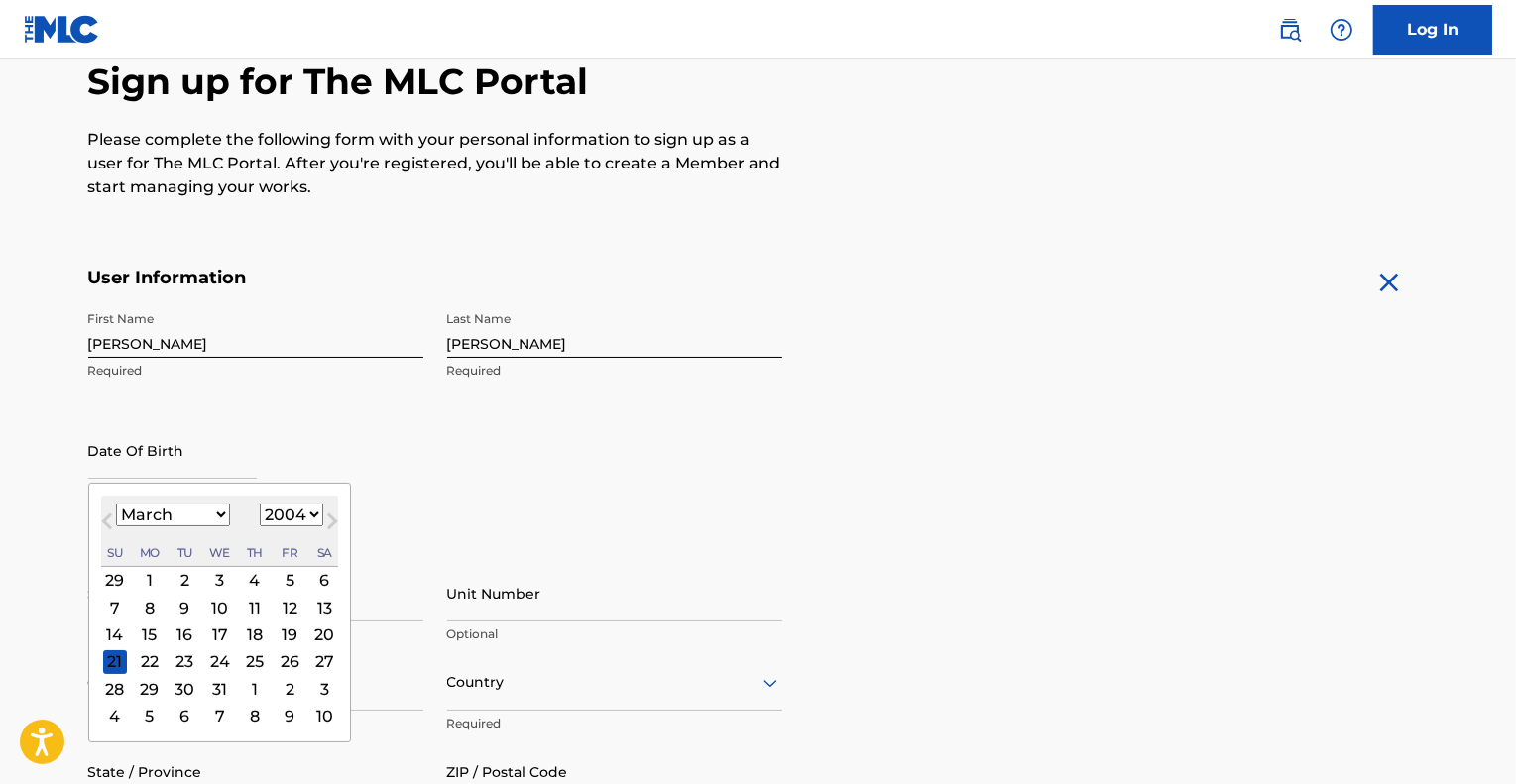 click on "18" at bounding box center (254, 634) 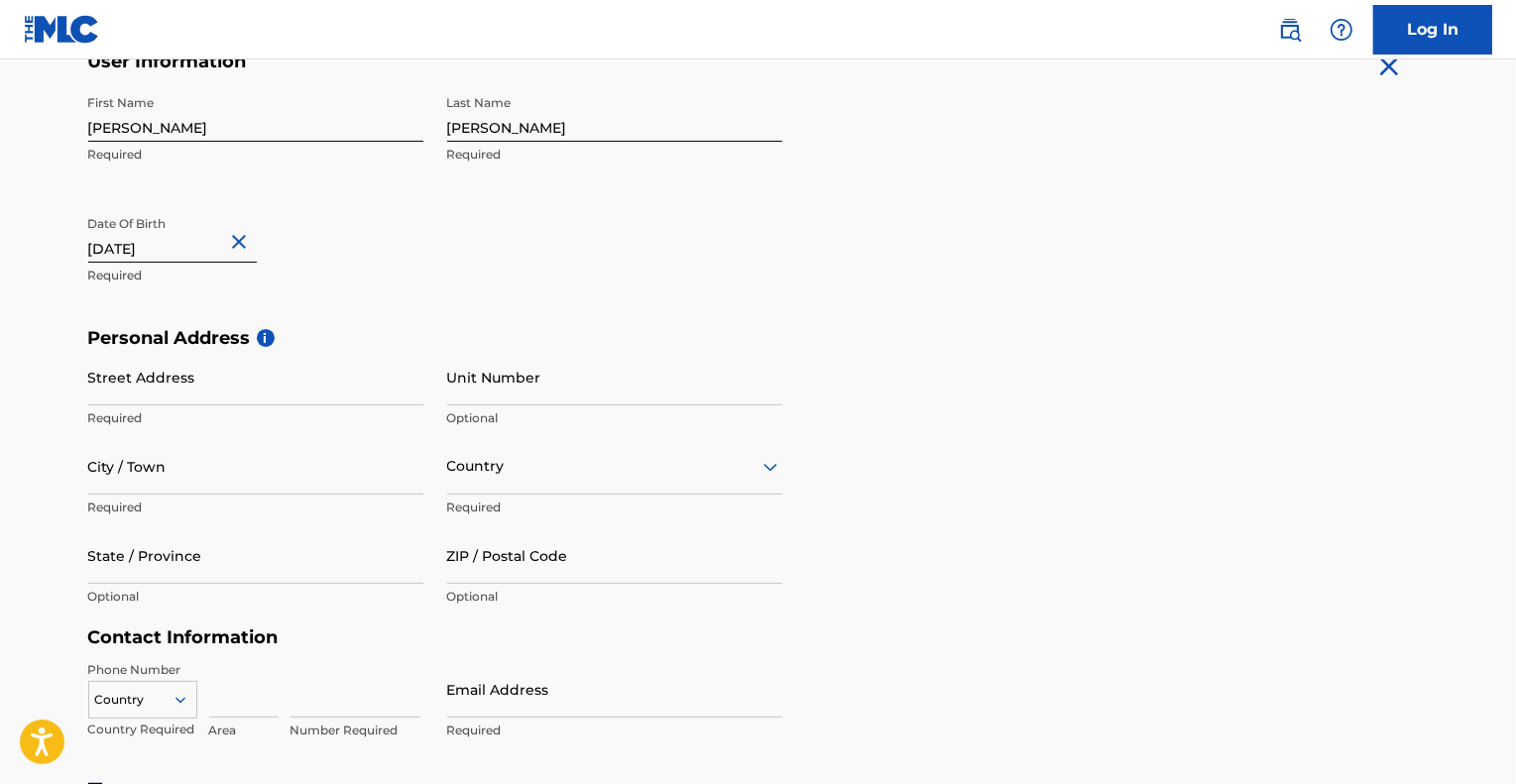 scroll, scrollTop: 496, scrollLeft: 0, axis: vertical 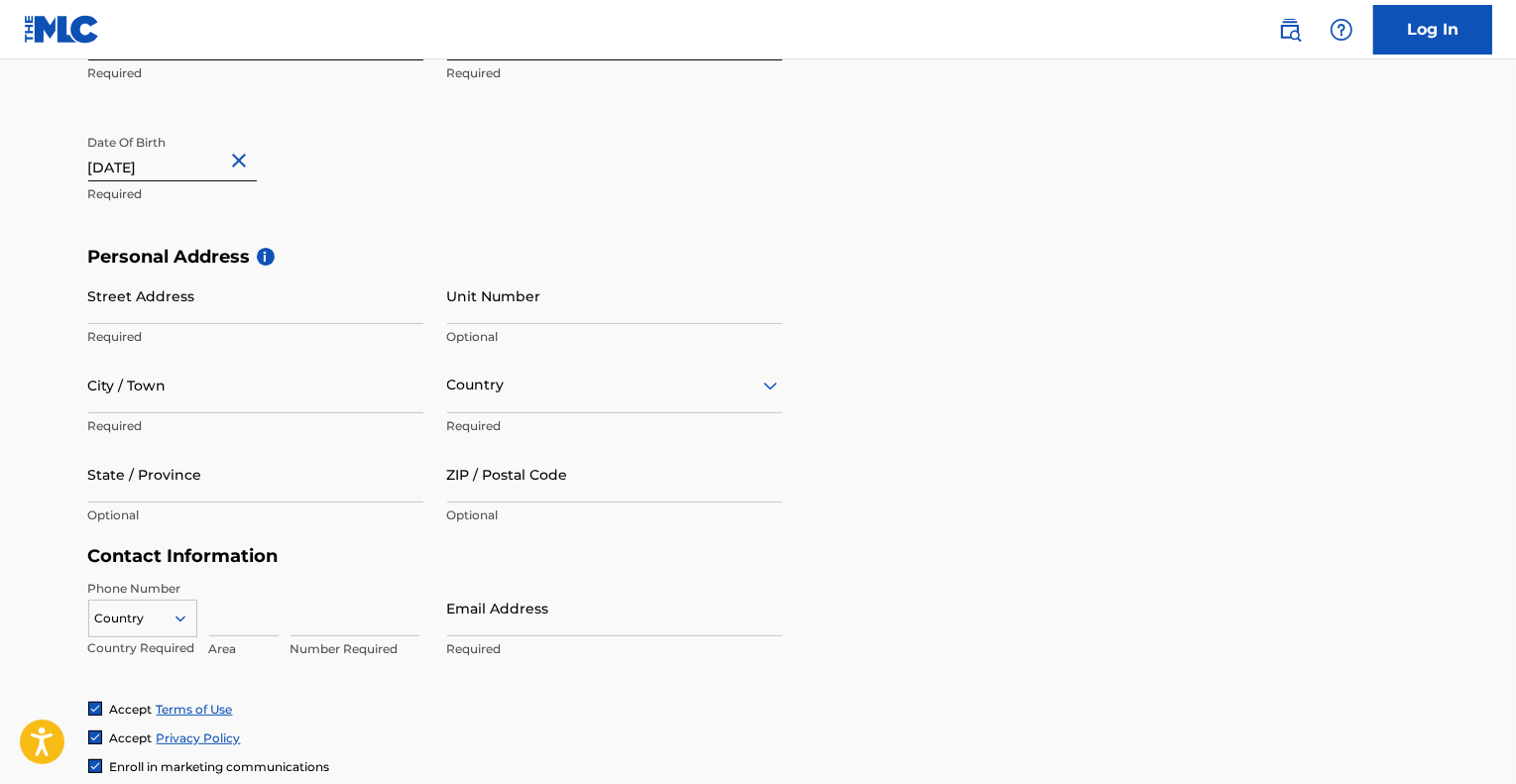 click on "Street Address" at bounding box center [256, 295] 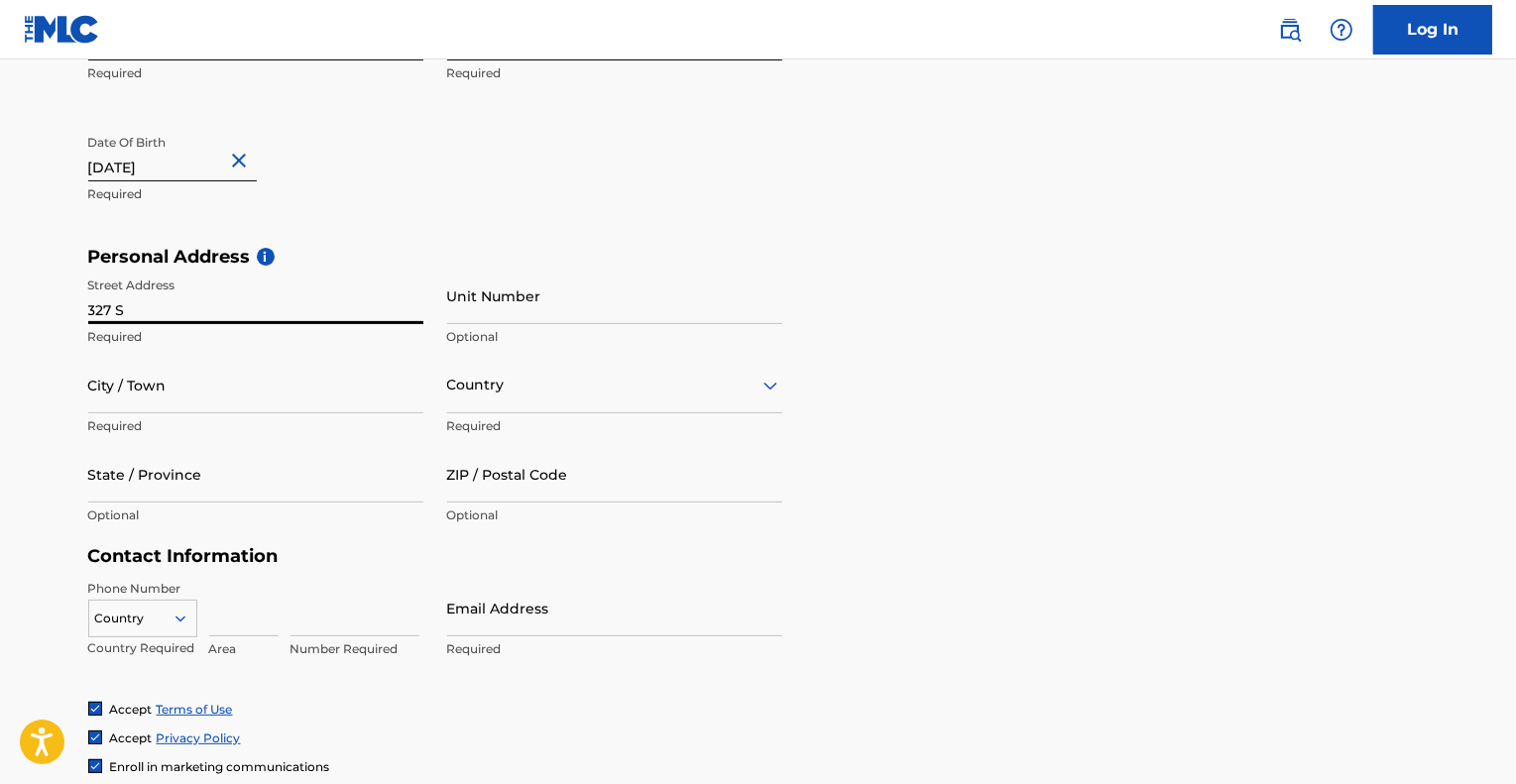 type on "[STREET_ADDRESS][PERSON_NAME]" 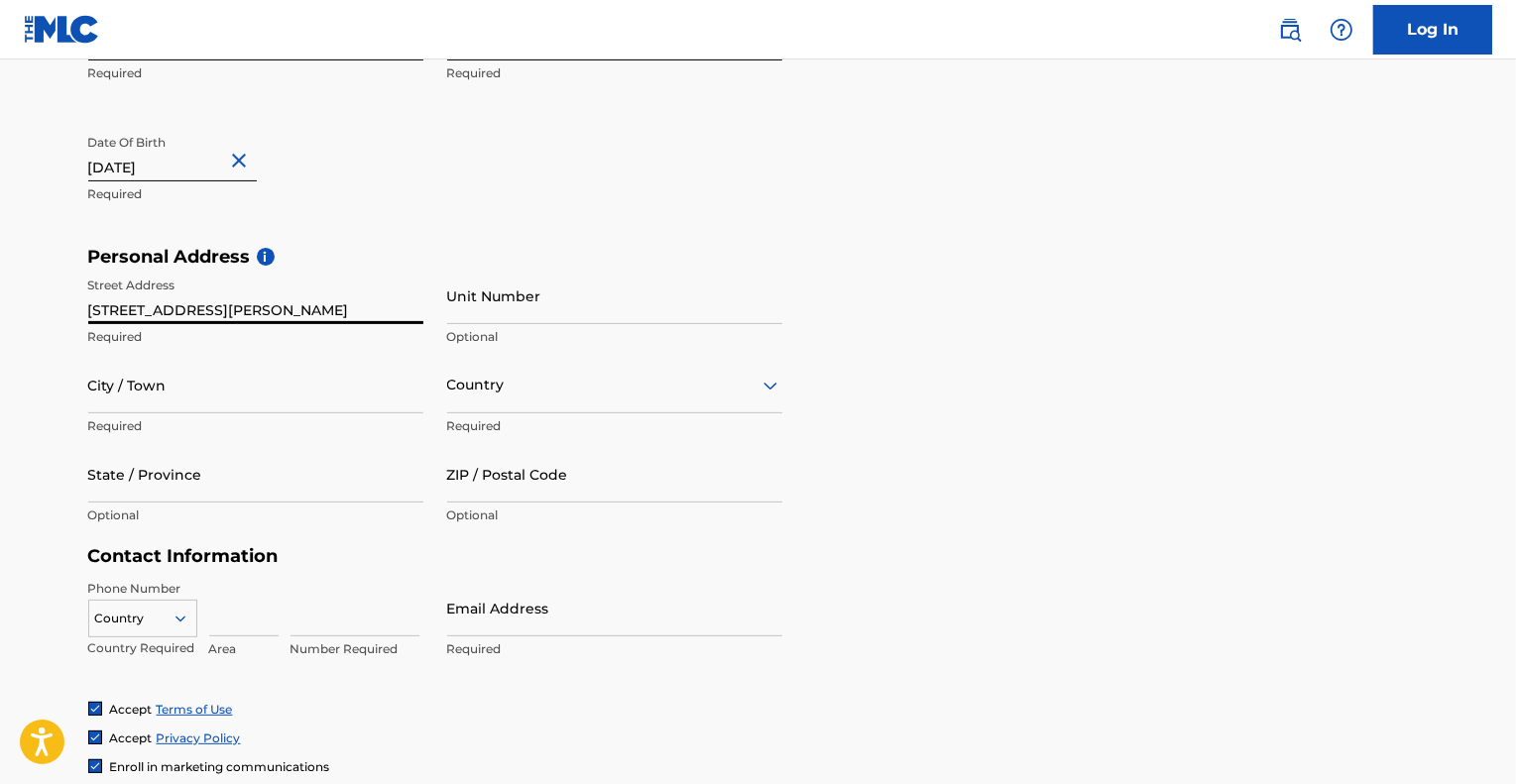 type on "[GEOGRAPHIC_DATA]" 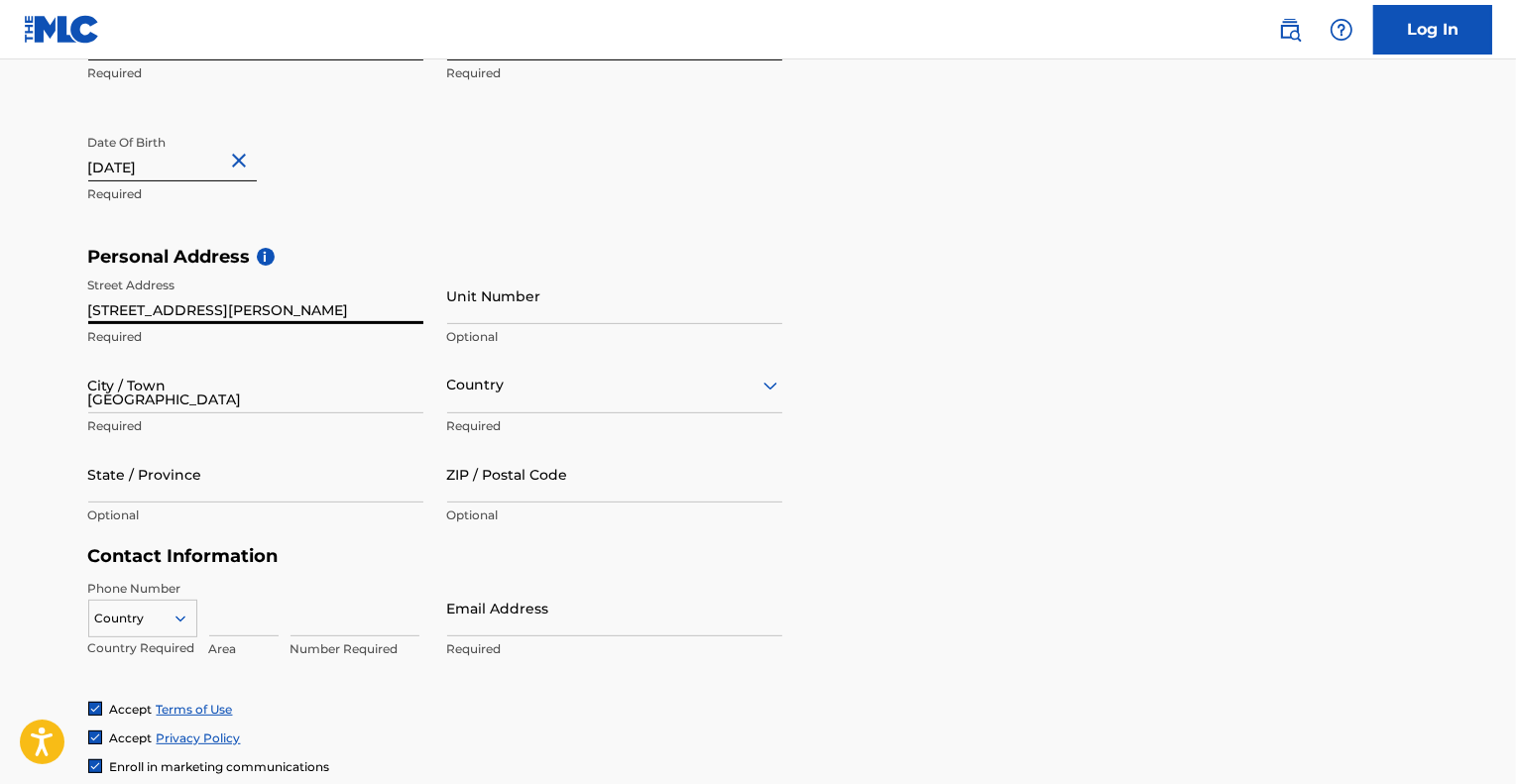 type on "[GEOGRAPHIC_DATA]" 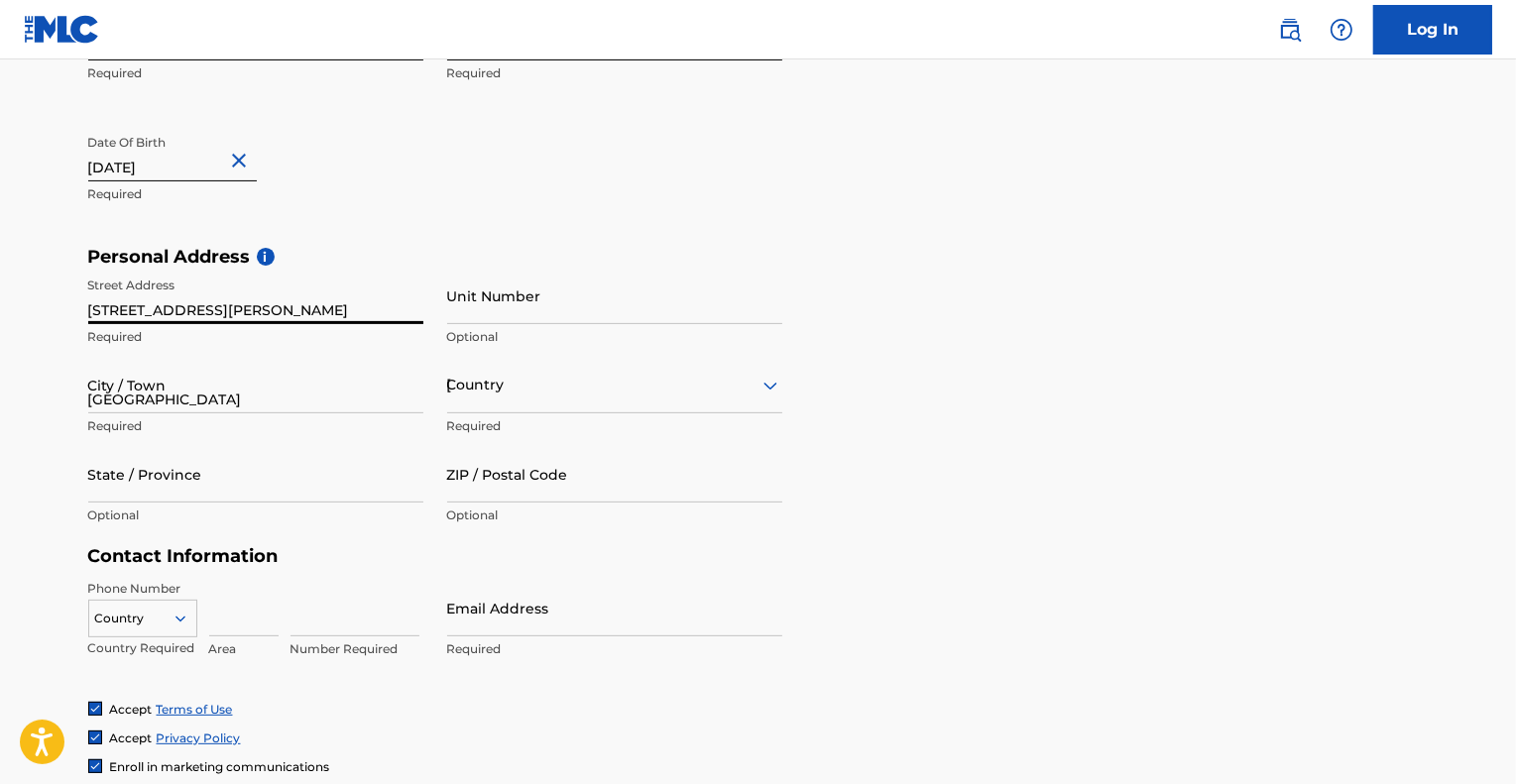 type on "IN" 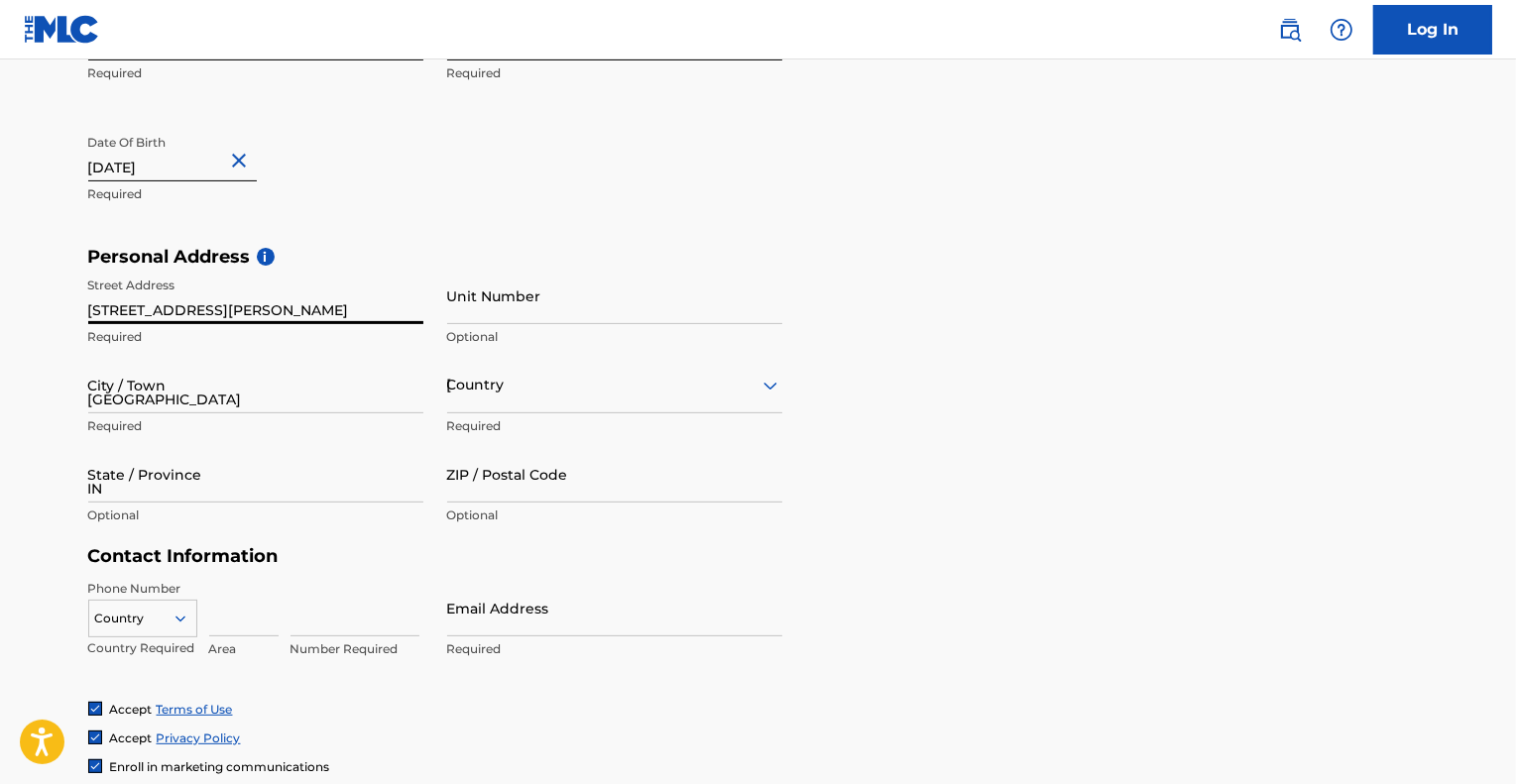 type on "46617" 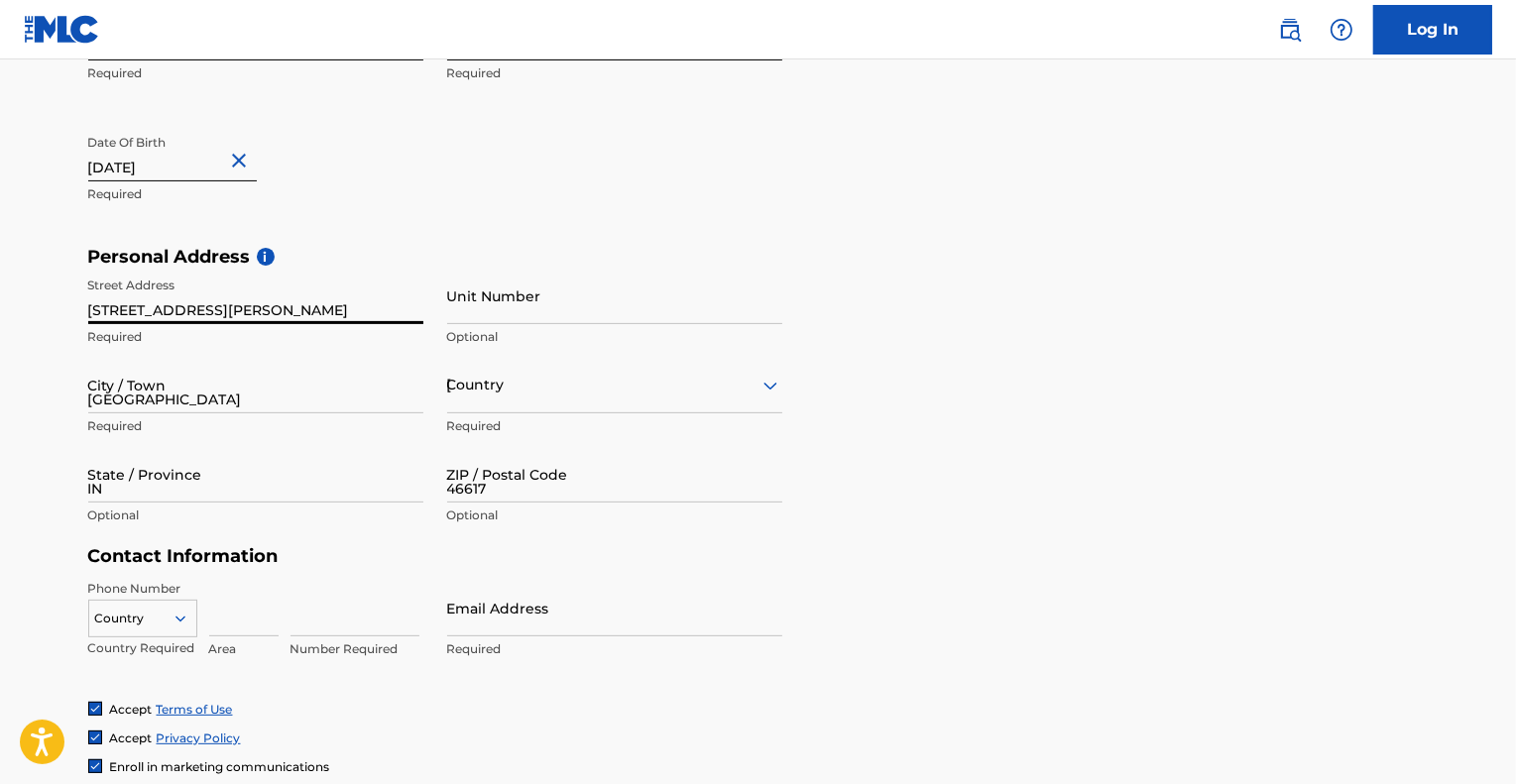 type on "1" 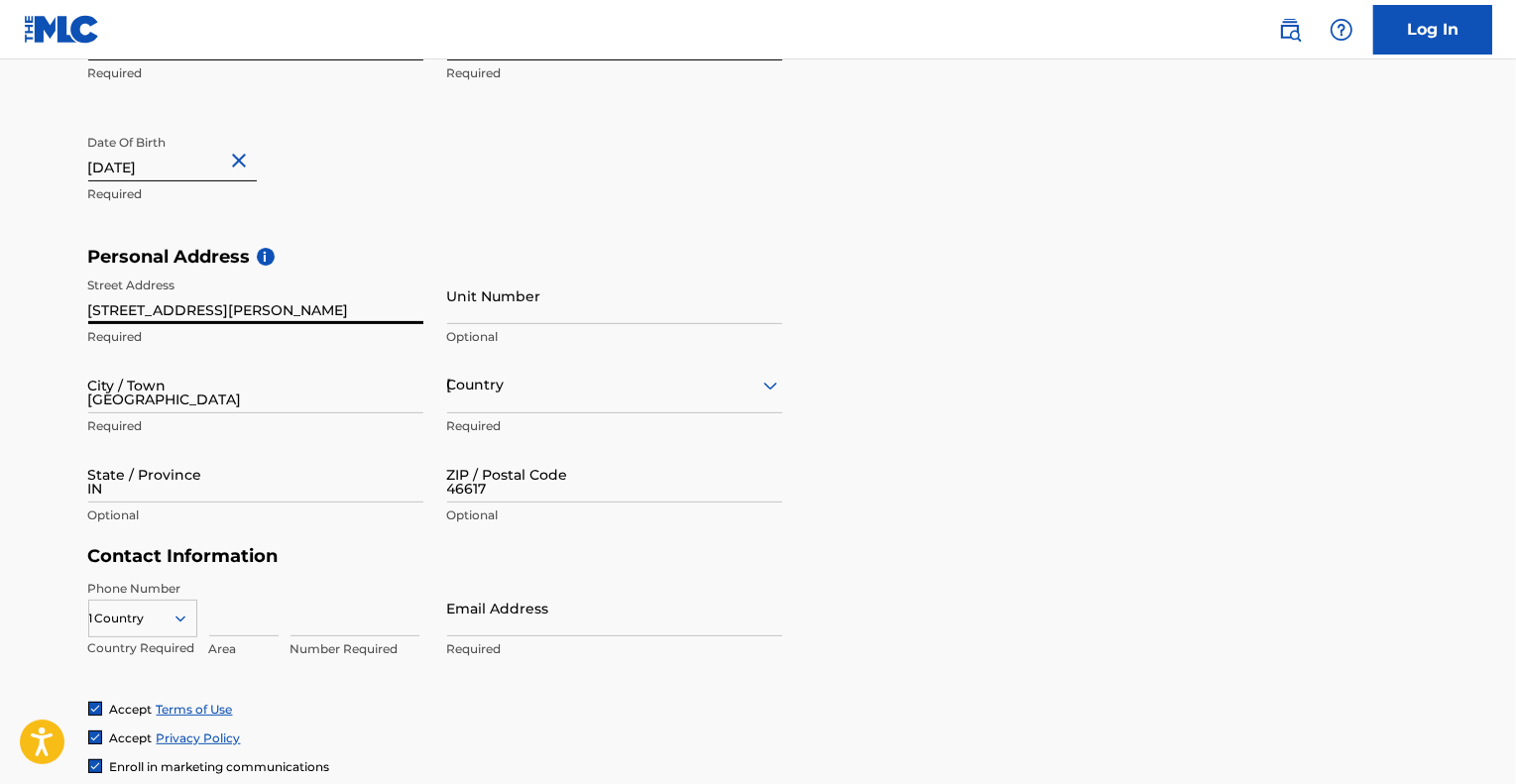 type on "574" 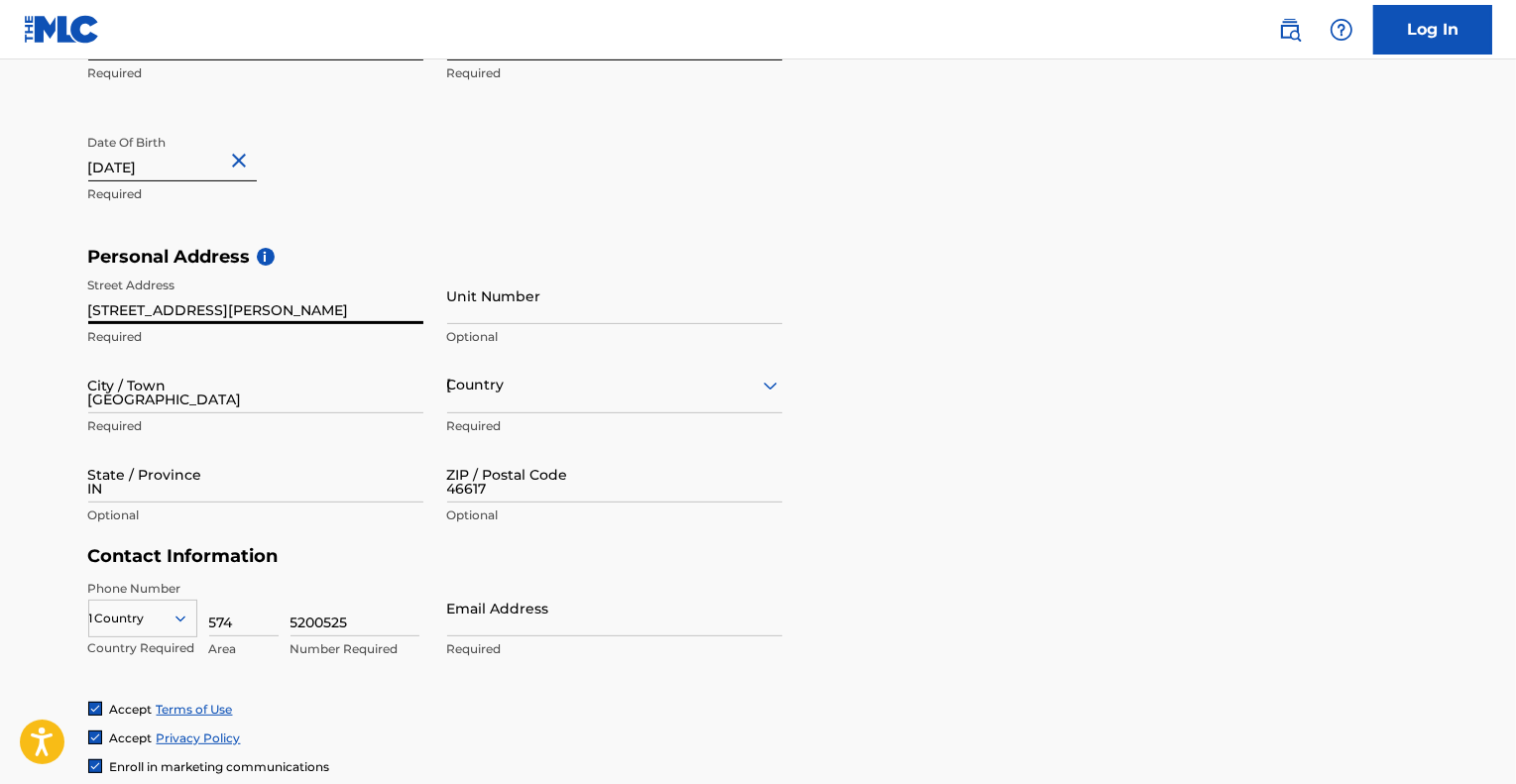 scroll, scrollTop: 638, scrollLeft: 0, axis: vertical 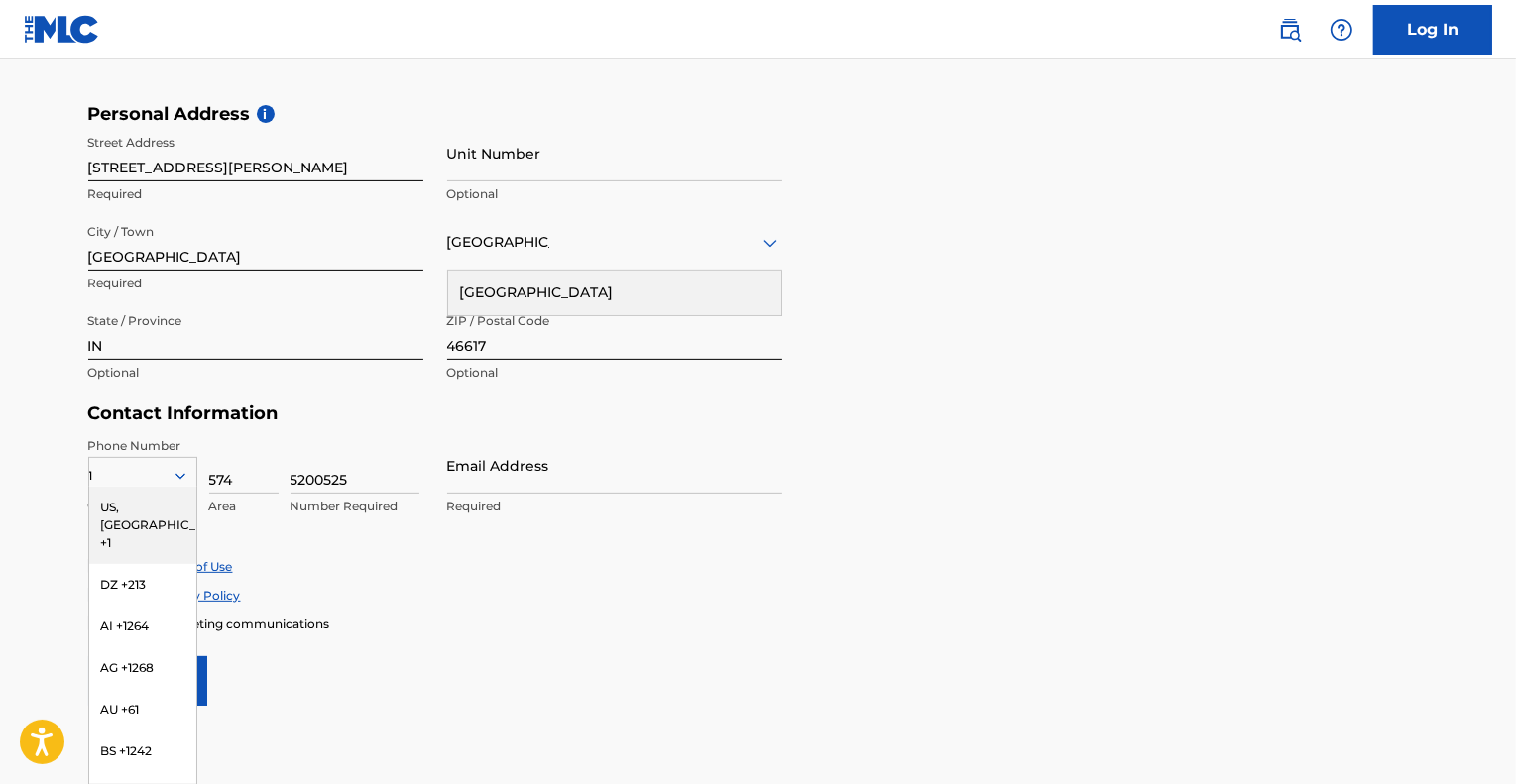 click on "The MLC uses identity verification before a user is registered to comply with Know Your Customer (KYC) regulations. KYC is required to establish the legitimacy of a user's identity and helps to prevent the creation and use of fraudulent accounts. Sign up for The MLC Portal Please complete the following form with your personal information to sign up as a user for The MLC Portal. After you're registered, you'll be able to create a Member and start managing your works. User Information First Name [PERSON_NAME] Required Last Name [PERSON_NAME] Required Date Of Birth [DEMOGRAPHIC_DATA] Required Personal Address i Street Address [STREET_ADDRESS][PERSON_NAME] Required Unit Number Optional City / [GEOGRAPHIC_DATA] Required [GEOGRAPHIC_DATA] [GEOGRAPHIC_DATA] Required State / Province IN Optional ZIP / Postal Code 46617 Optional Contact Information Phone Number 1 [GEOGRAPHIC_DATA], [GEOGRAPHIC_DATA] +1 DZ +213 AI +1264 AG +1268 AU +61 BS +1242 BB +1246 BZ +501 BM +1441 BO +591 KY +1345 DM +1767 DO +1809 ER +291 ET +251 GA +241 GD +1473 IN +91 JM +1876 JP +81 LV +371 LB +961 NL +31" at bounding box center (758, 119) 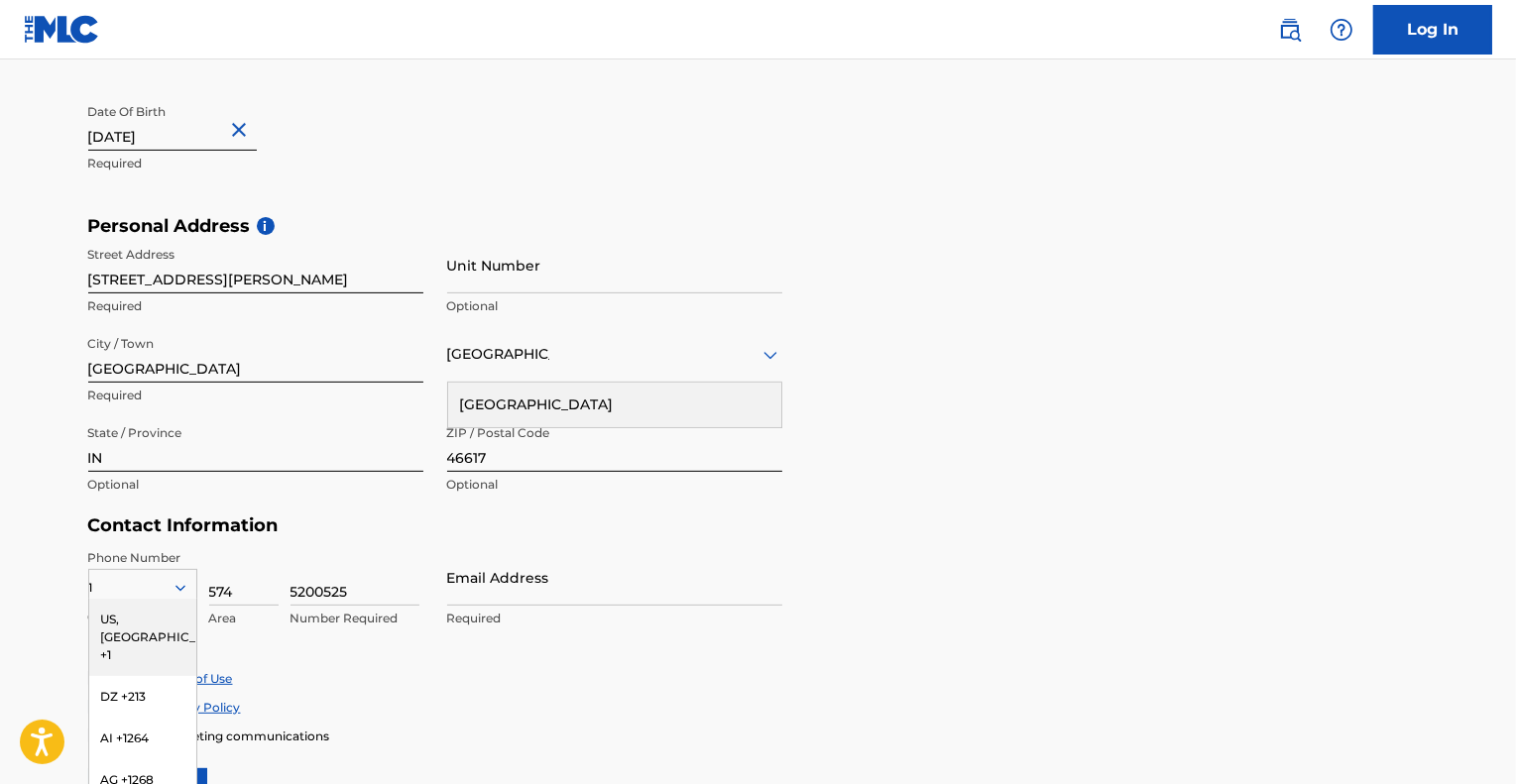 scroll, scrollTop: 539, scrollLeft: 0, axis: vertical 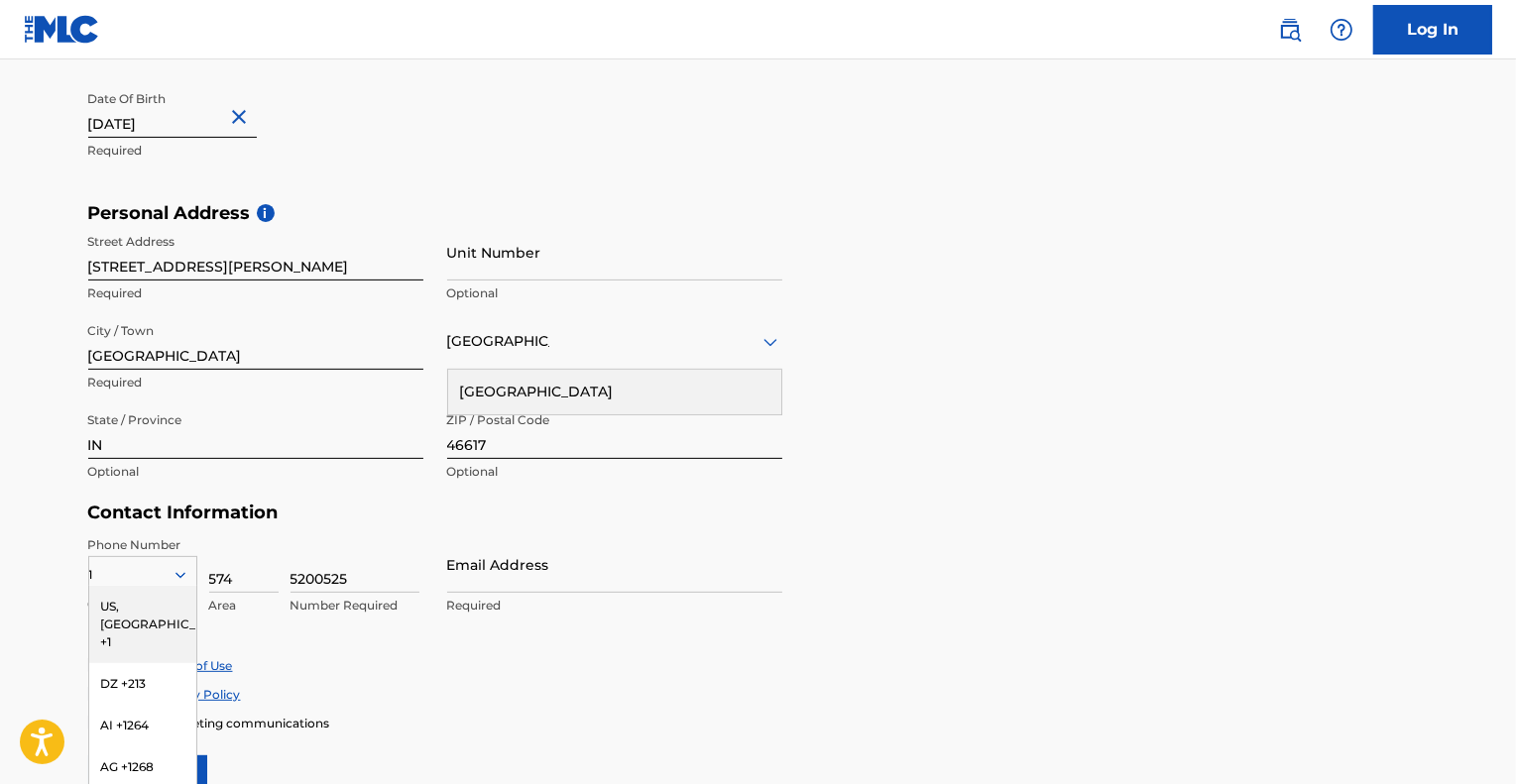 click on "Unit Number" at bounding box center (615, 252) 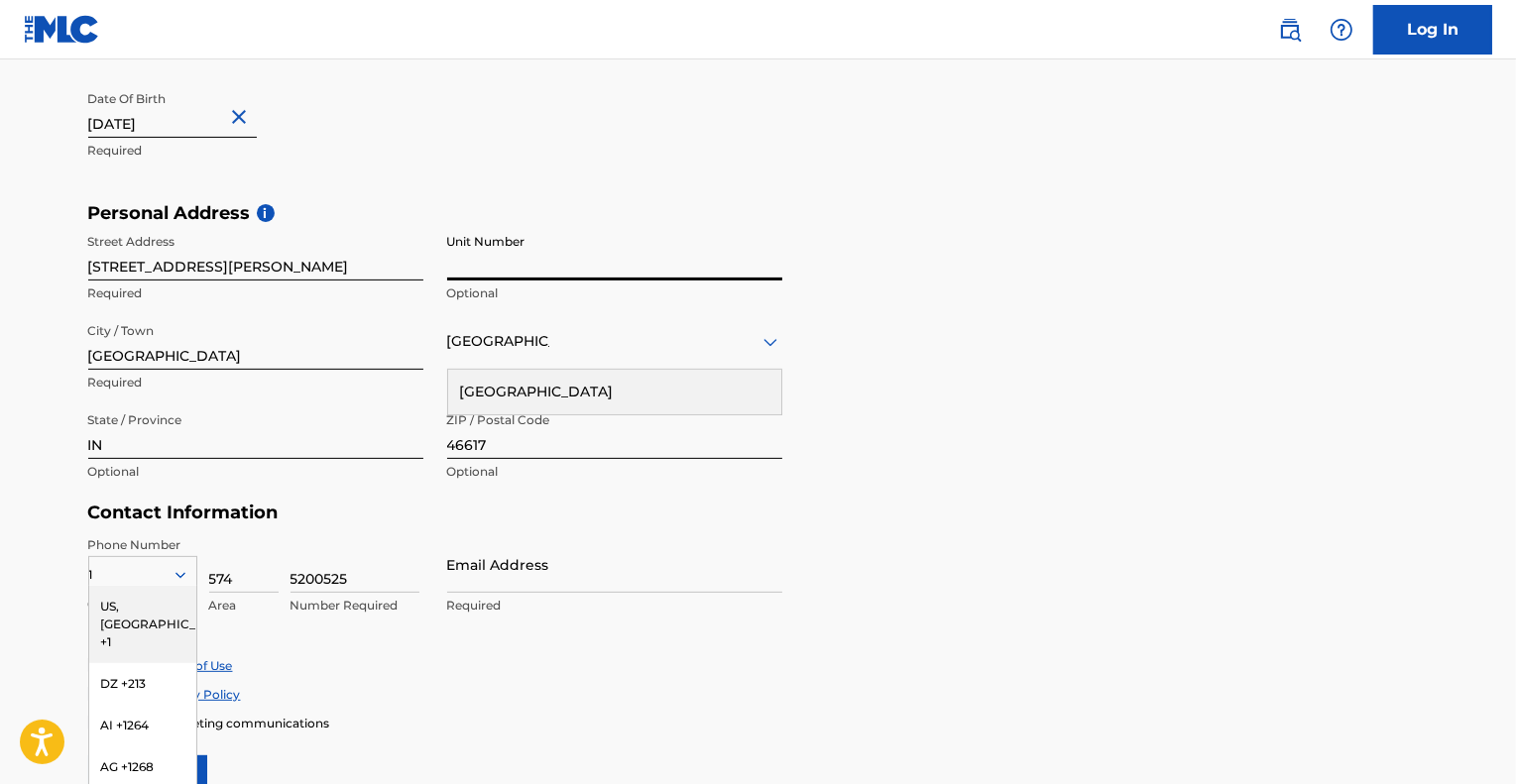 type on "7" 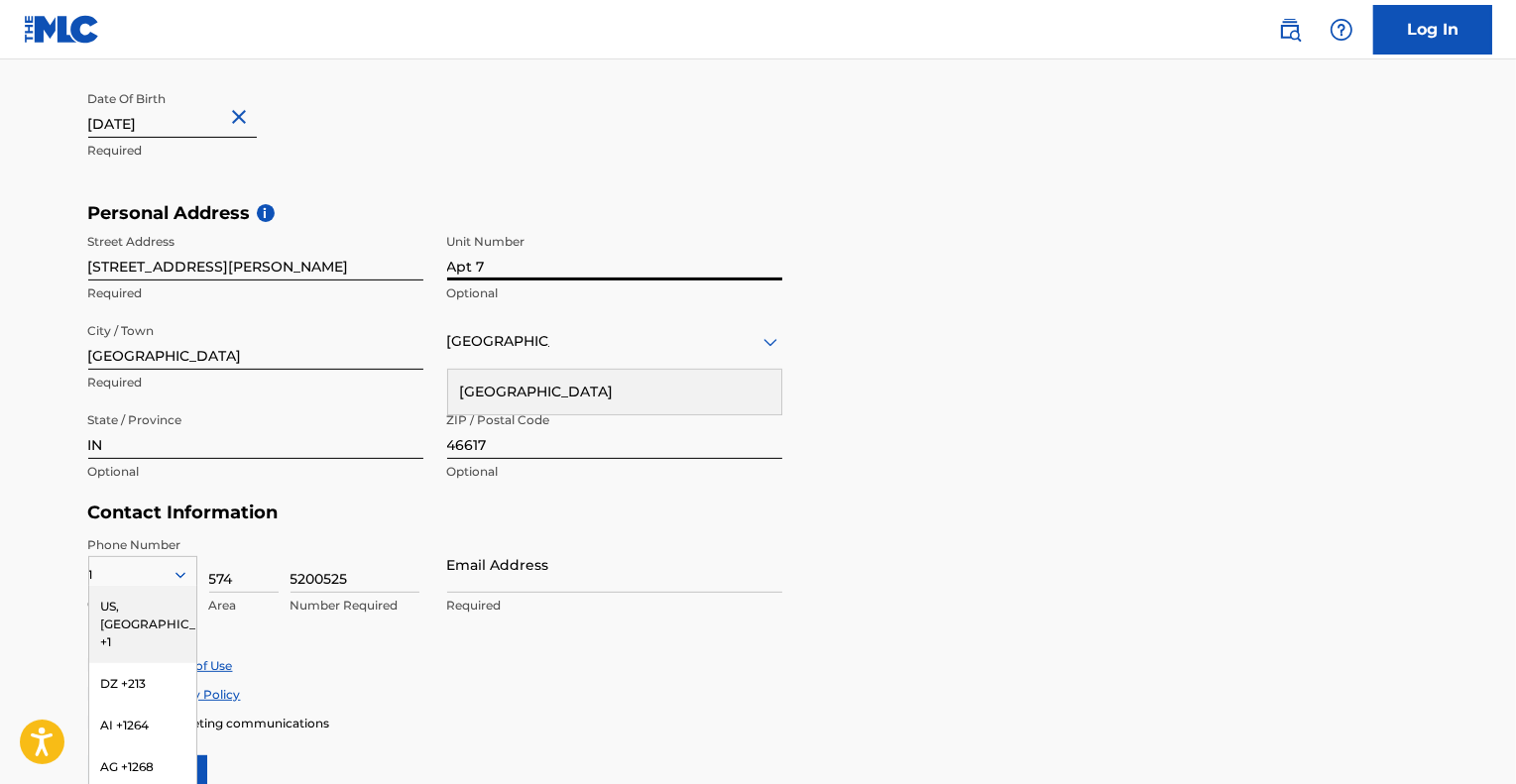 type on "Apt 7" 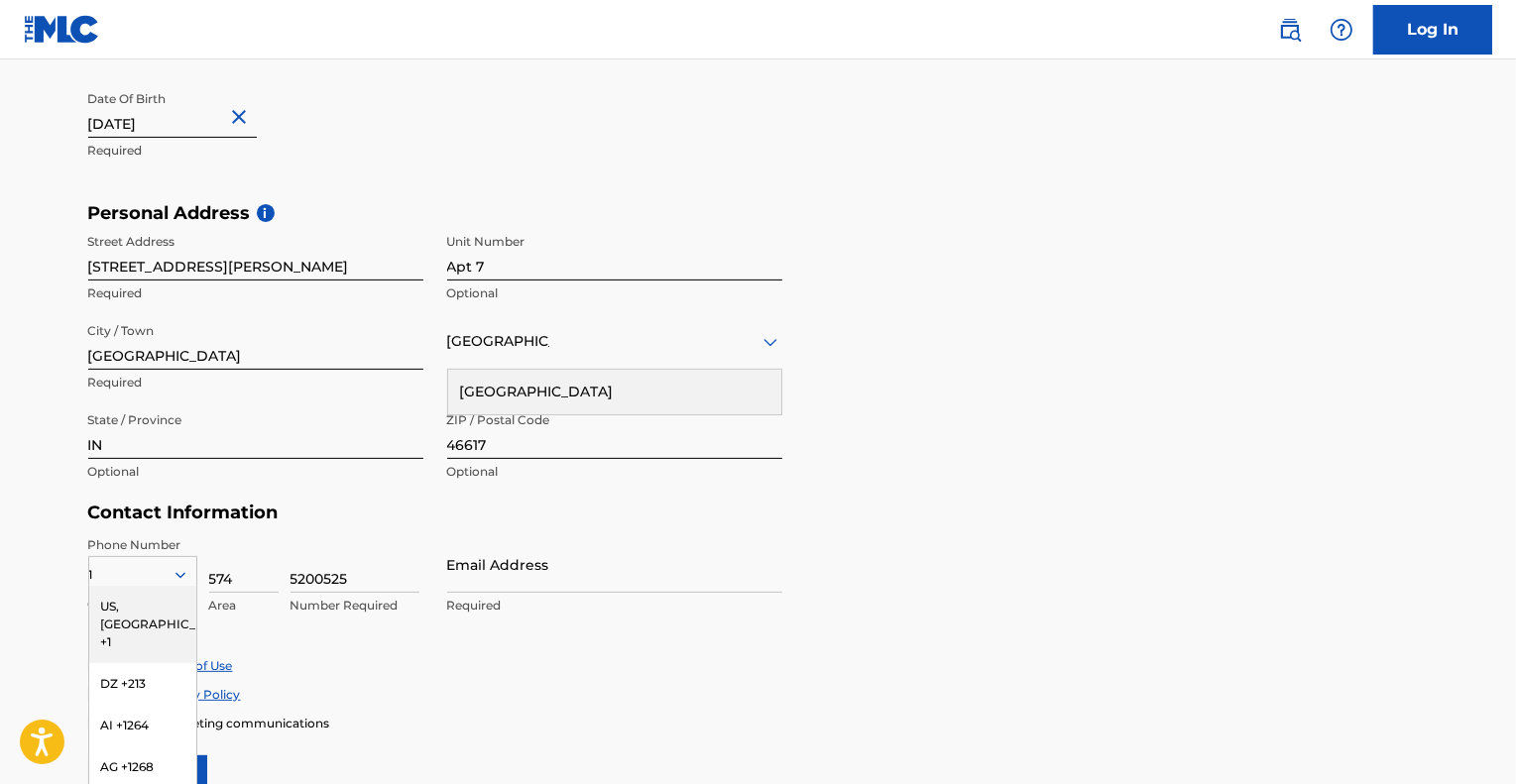 click on "[STREET_ADDRESS][PERSON_NAME]" at bounding box center [256, 252] 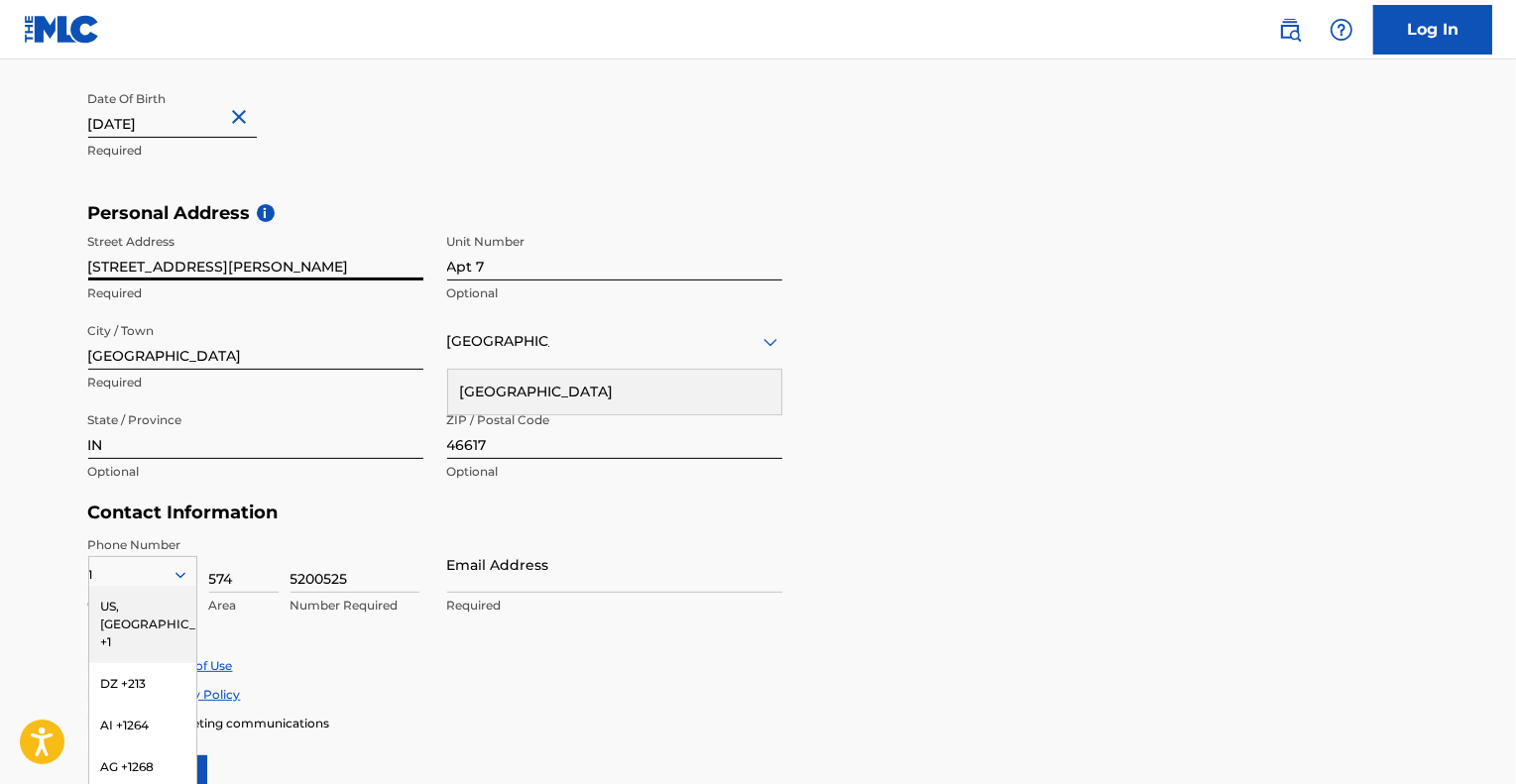 type on "[STREET_ADDRESS][PERSON_NAME]" 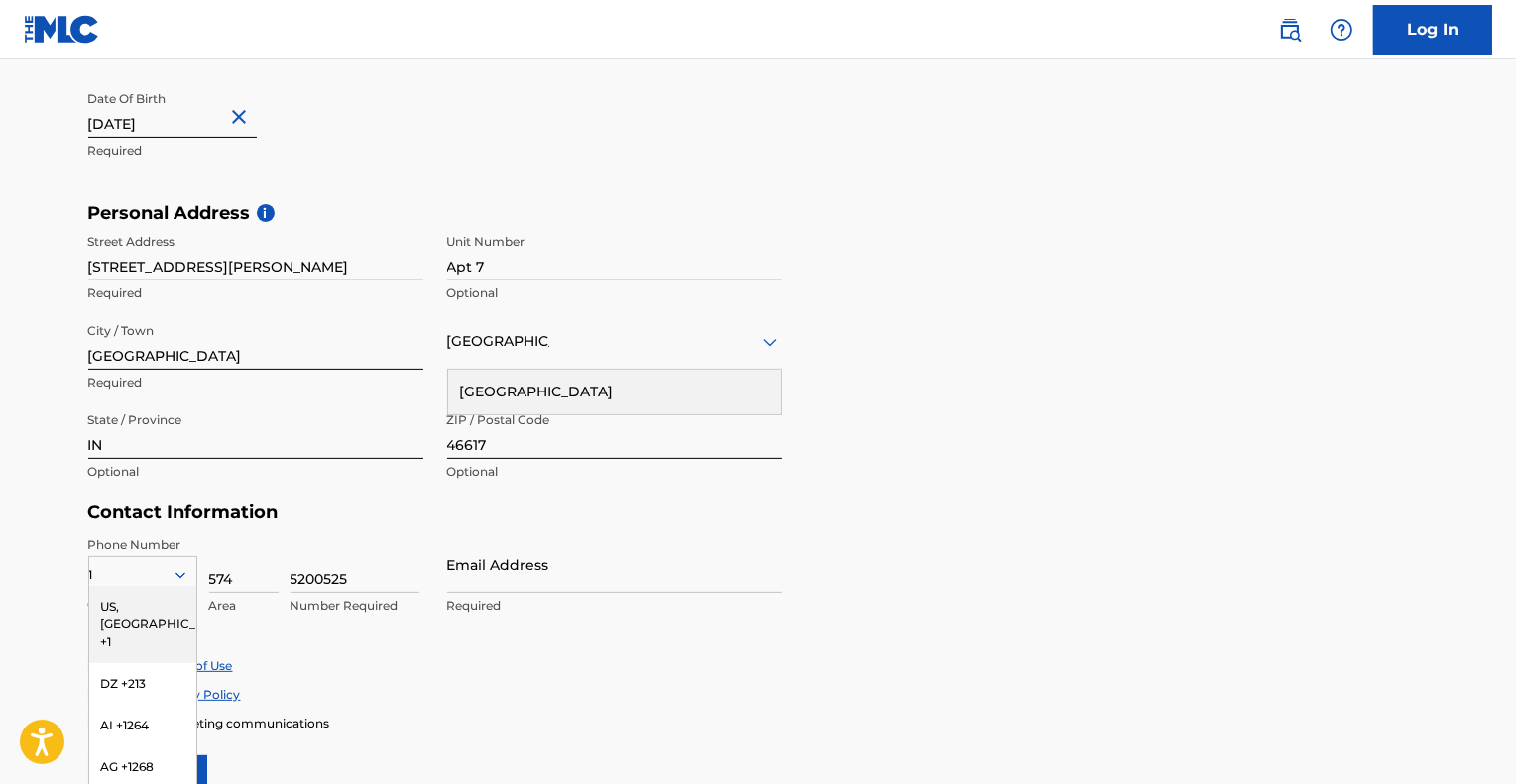 click on "The MLC uses identity verification before a user is registered to comply with Know Your Customer (KYC) regulations. KYC is required to establish the legitimacy of a user's identity and helps to prevent the creation and use of fraudulent accounts. Sign up for The MLC Portal Please complete the following form with your personal information to sign up as a user for The MLC Portal. After you're registered, you'll be able to create a Member and start managing your works. User Information First Name [PERSON_NAME] Required Last Name [PERSON_NAME] Required Date Of Birth [DEMOGRAPHIC_DATA] Required Personal Address i Street Address [STREET_ADDRESS][PERSON_NAME] Optional City / [GEOGRAPHIC_DATA] Required [GEOGRAPHIC_DATA] [GEOGRAPHIC_DATA] Required State / Province IN Optional ZIP / Postal Code 46617 Optional Contact Information Phone Number 1 [GEOGRAPHIC_DATA], [GEOGRAPHIC_DATA] +1 DZ +213 AI +1264 AG +1268 AU +61 BS +1242 BB +1246 BZ +501 BM +1441 BO +591 KY +1345 DM +1767 DO +1809 ER +291 ET +251 GA +241 GD +1473 IN +91 JM +1876 JP +81 LV +371 LB +961 NL +31" at bounding box center (758, 218) 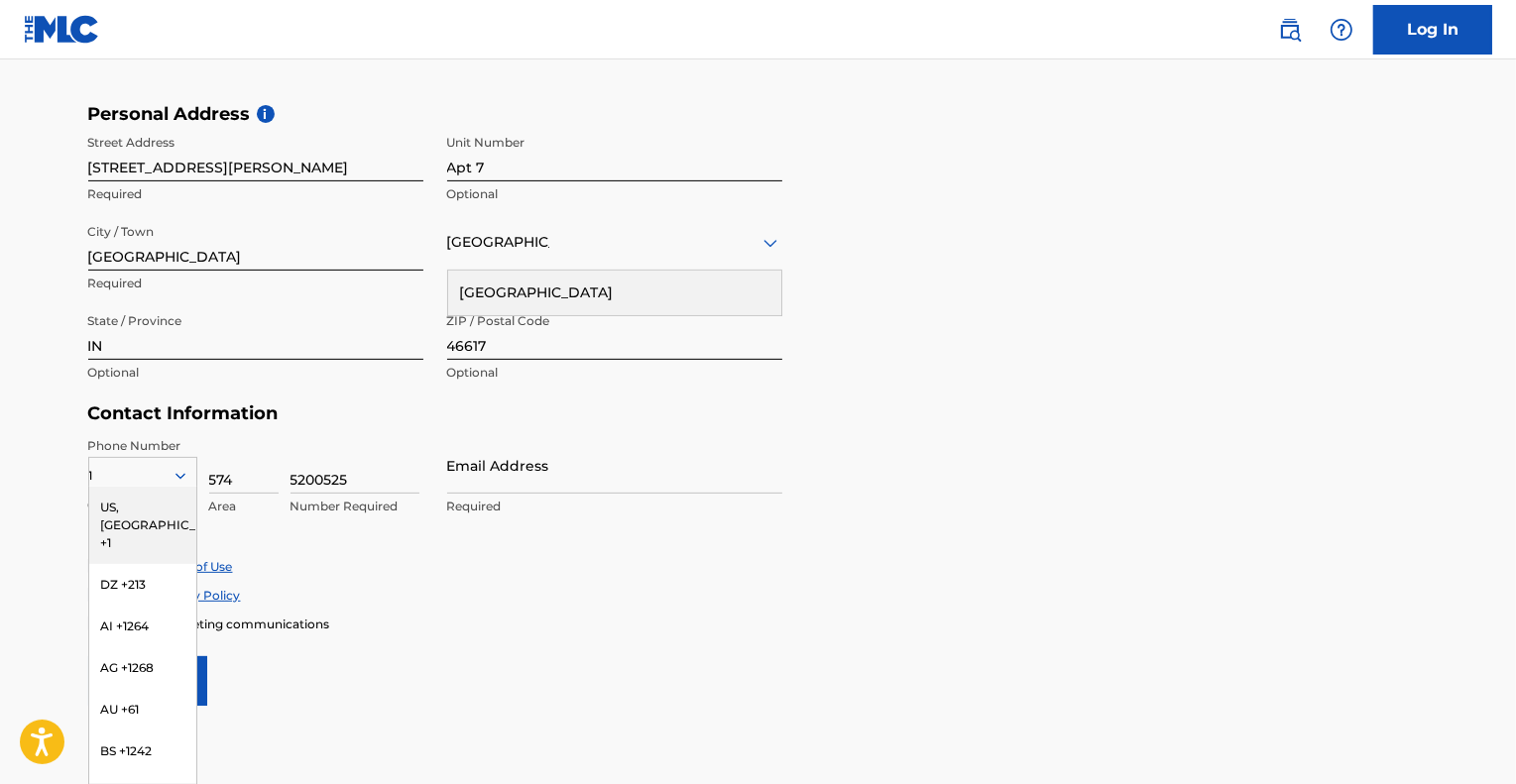 click on "User Information First Name [PERSON_NAME] Required Last Name [PERSON_NAME] Required Date Of Birth [DEMOGRAPHIC_DATA] Required Personal Address i Street Address [STREET_ADDRESS][PERSON_NAME] Optional City / [GEOGRAPHIC_DATA] Required [GEOGRAPHIC_DATA] [GEOGRAPHIC_DATA] Required State / Province IN Optional ZIP / Postal Code 46617 Optional Contact Information Phone Number [GEOGRAPHIC_DATA] +1 DZ +213 AI +1264 AG +1268 AU +61 BS +1242 BB +1246 BZ +501 BM +1441 BO +591 [GEOGRAPHIC_DATA] +1345 DM +1767 DO +1809 ER +291 ET +251 GA +241 GD +1473 IN +91 JM +1876 JP +81 LV +371 LB +961 LR +231 LY +218 MG +261 FM +691 ME, RS +381 MS +1664 [GEOGRAPHIC_DATA], [GEOGRAPHIC_DATA] +212 NL +31 PE +51 PT +351 KN +1869 LC +1758 VC +1784 SN +221 SK +421 CH +41 TT +1868 TN +216 TC +1649 AE +971 VG +1284 WF +681 Country Required 574 Area 5200525 Number Required Email Address Required Accept Terms of Use Accept Privacy Policy Enroll in marketing communications Sign up" at bounding box center [758, 266] 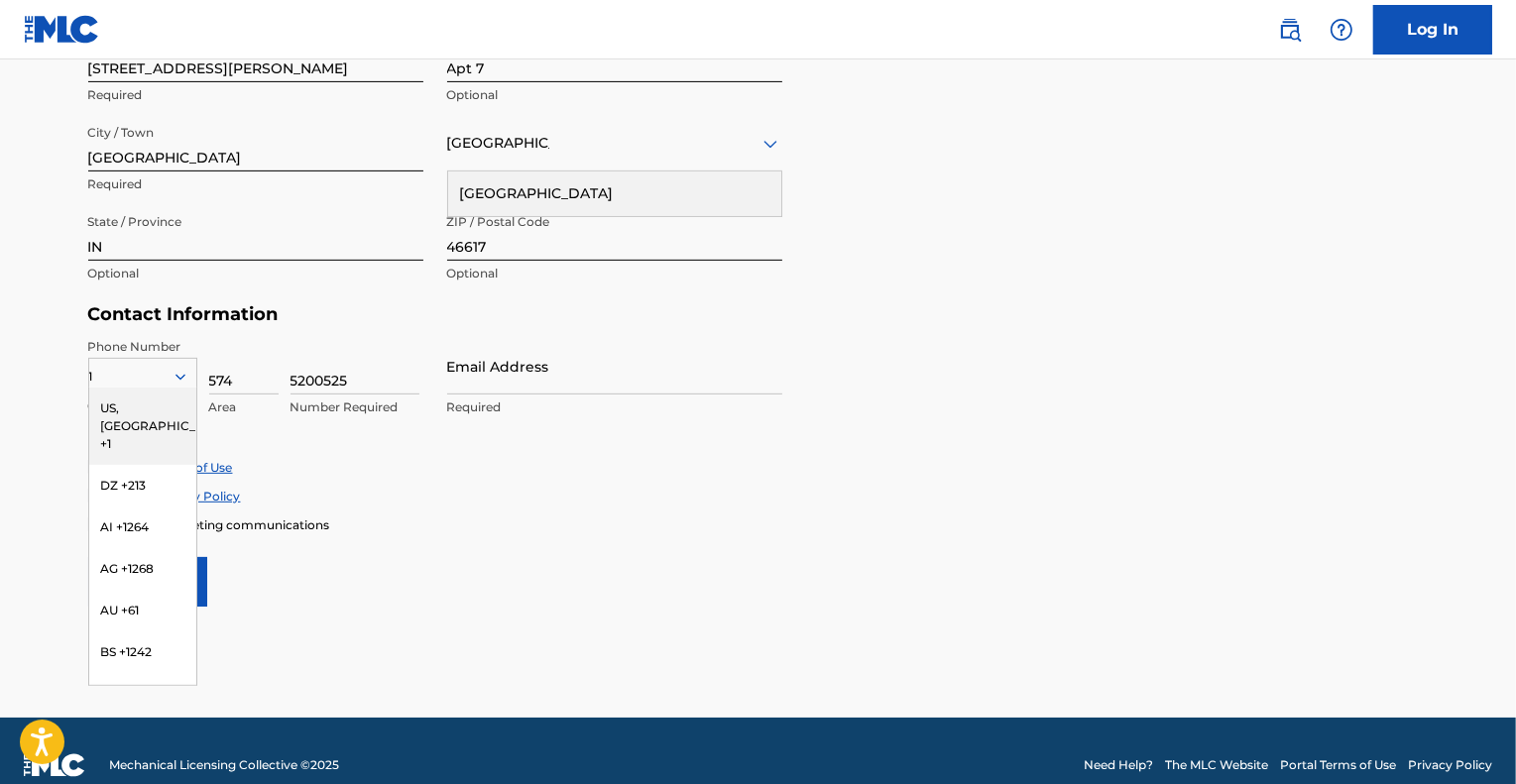 click on "US, [GEOGRAPHIC_DATA] +1" at bounding box center [143, 426] 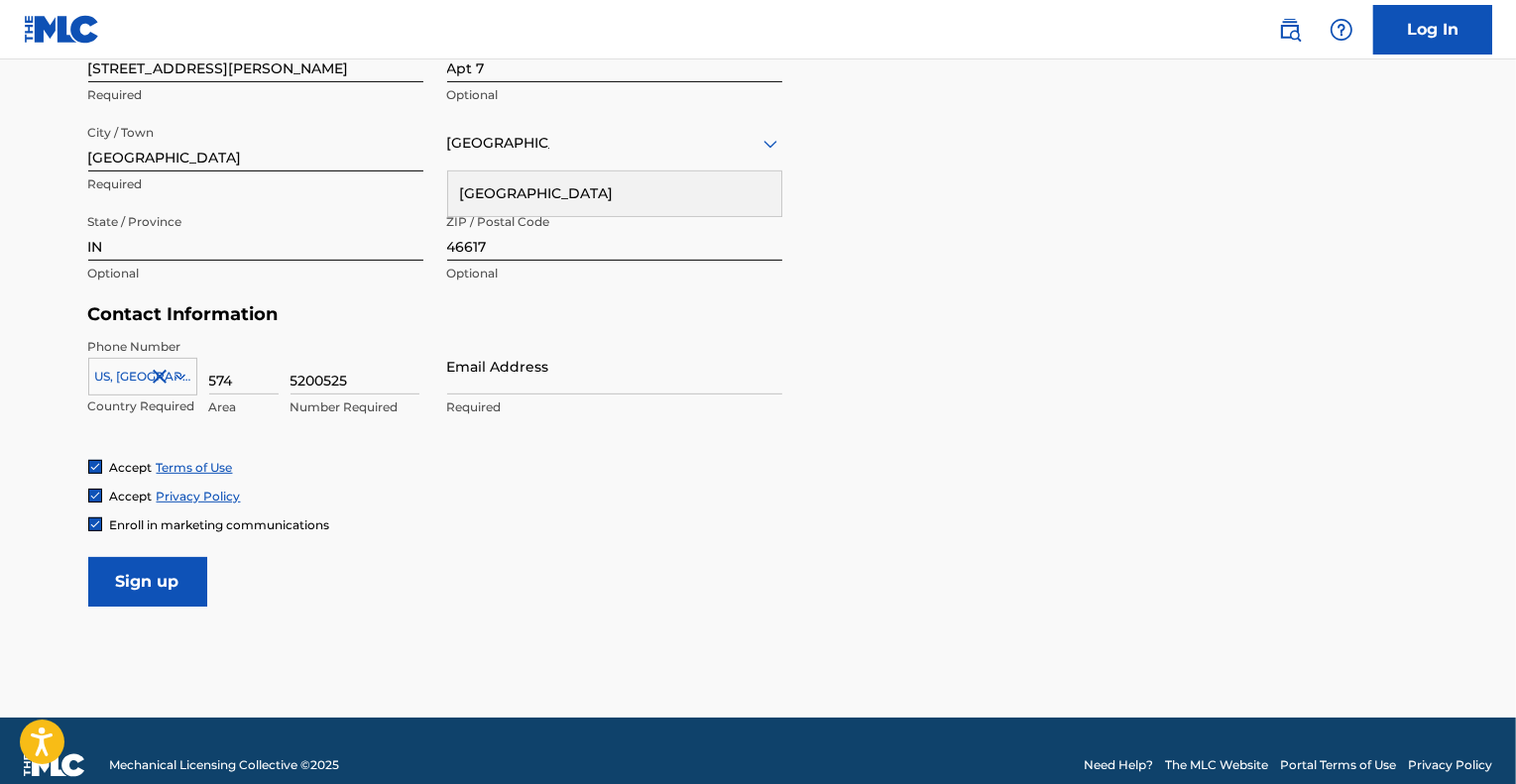 click on "Email Address" at bounding box center [615, 366] 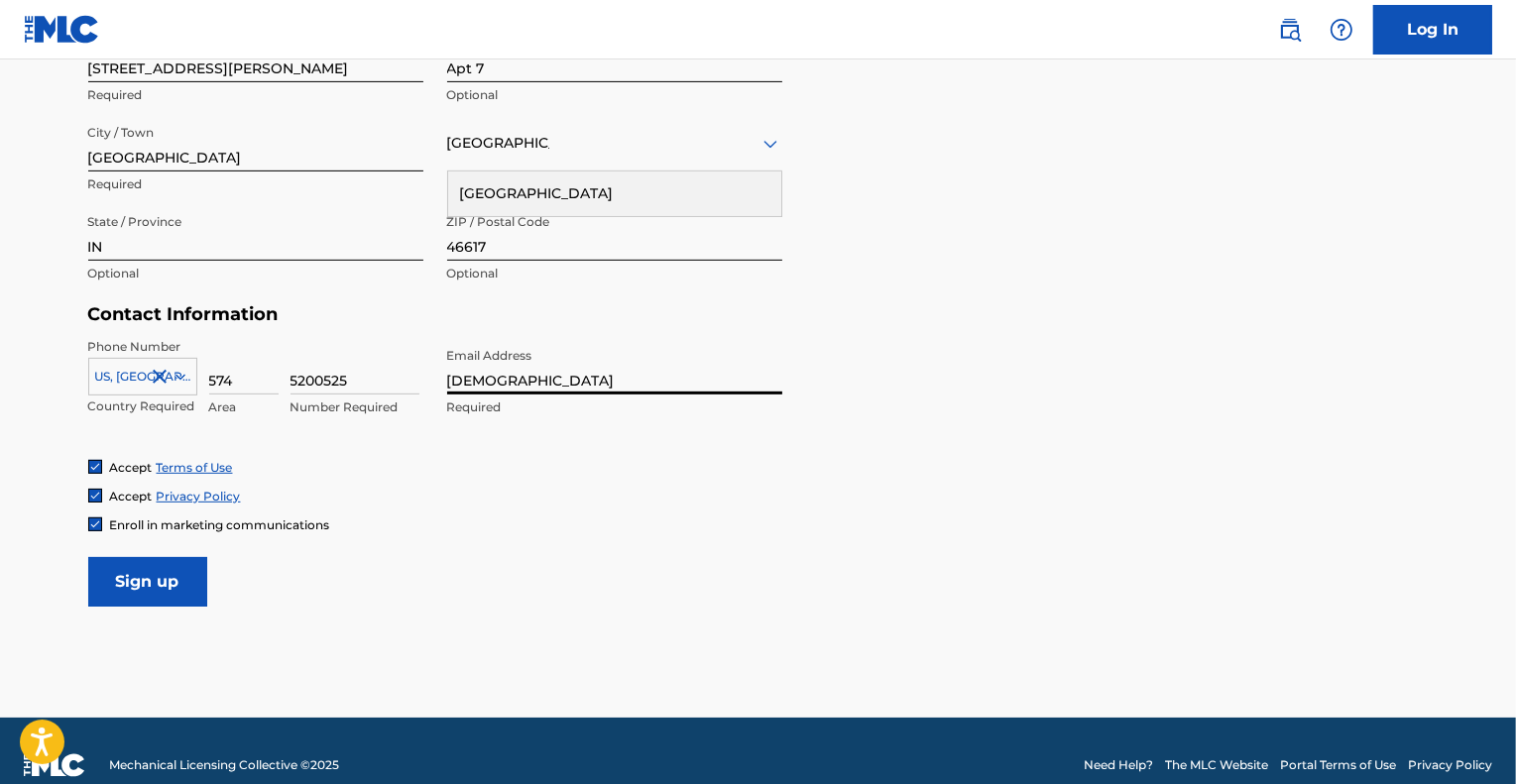 type on "[EMAIL_ADDRESS][DOMAIN_NAME]" 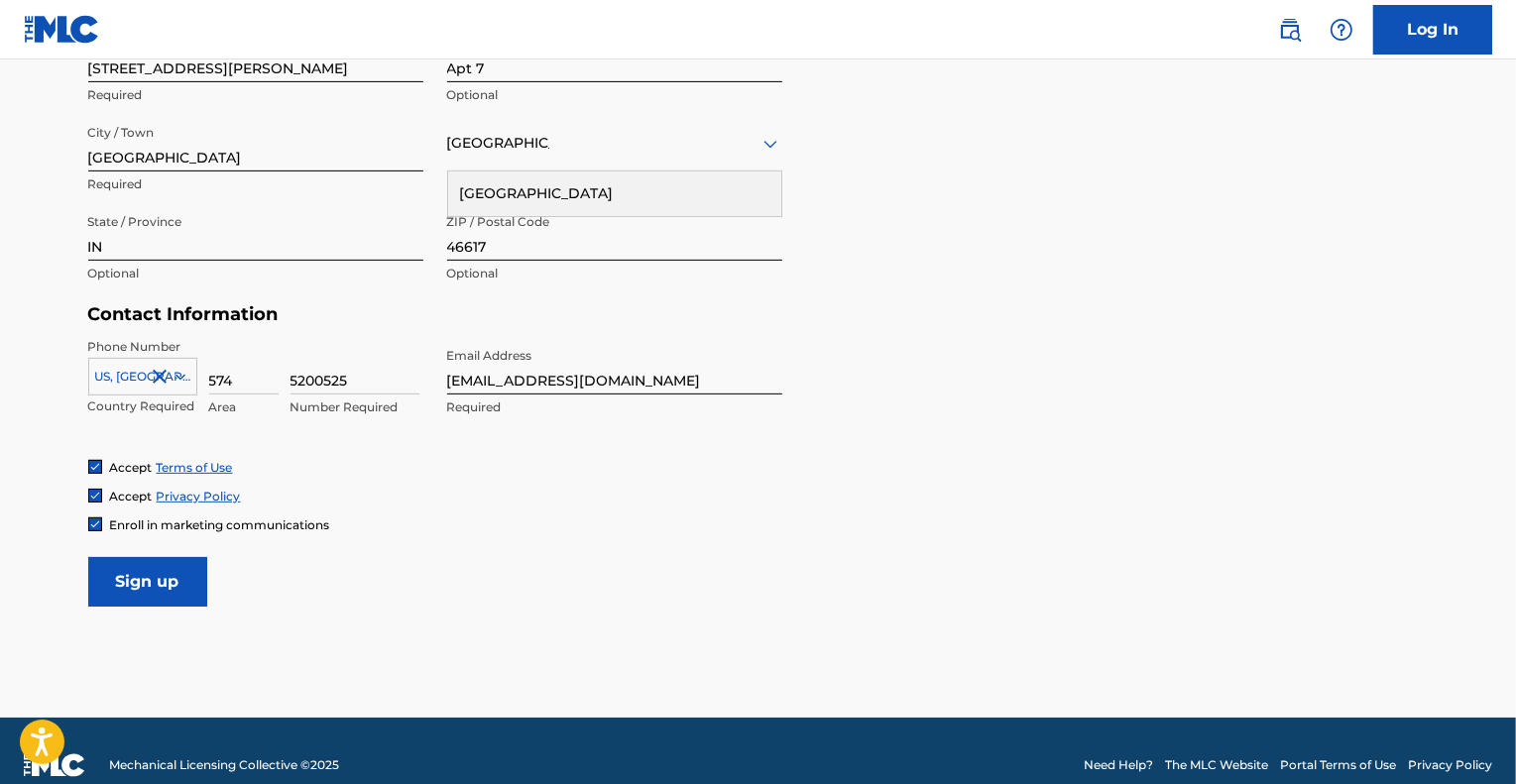 click on "Sign up" at bounding box center (148, 582) 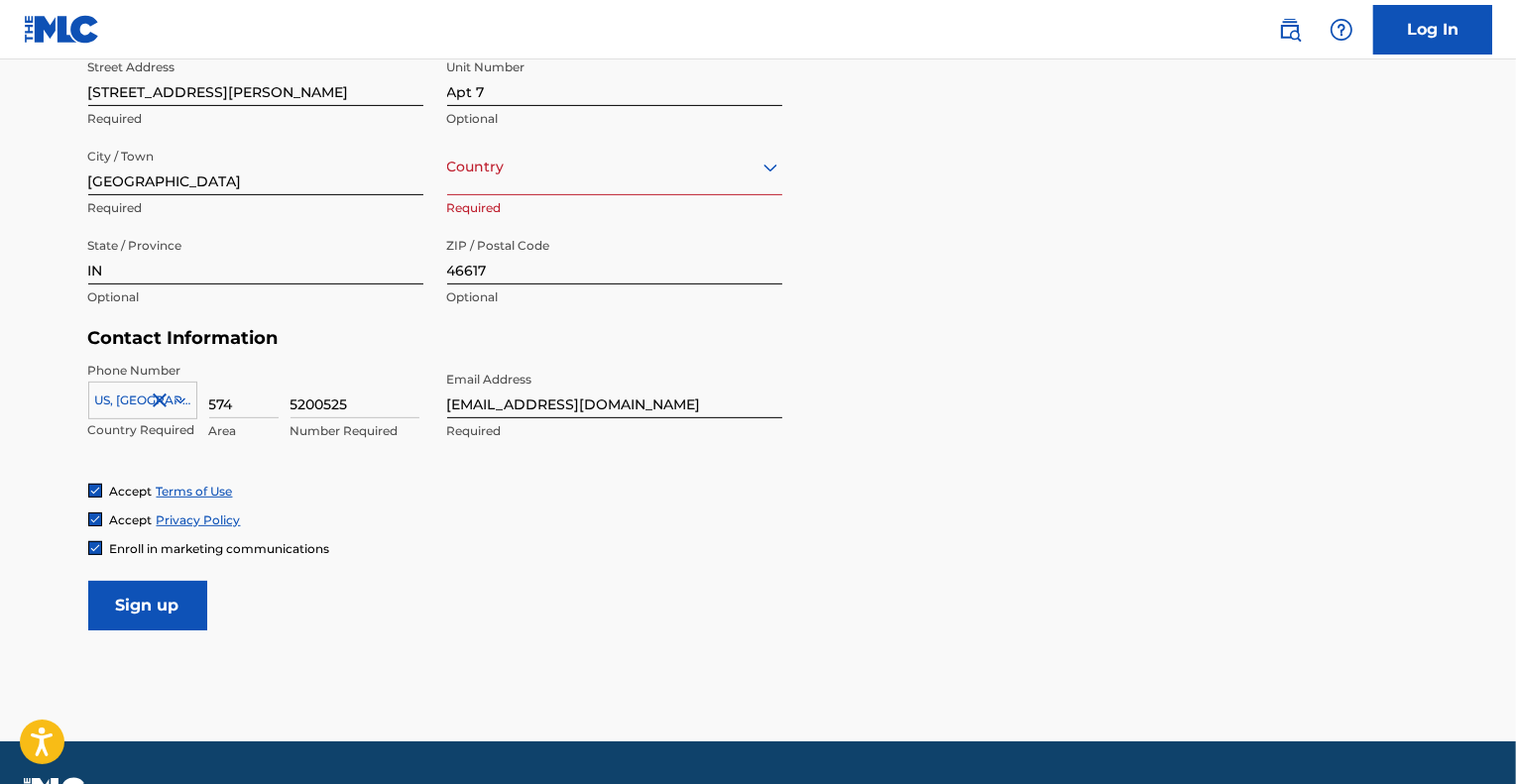 scroll, scrollTop: 737, scrollLeft: 0, axis: vertical 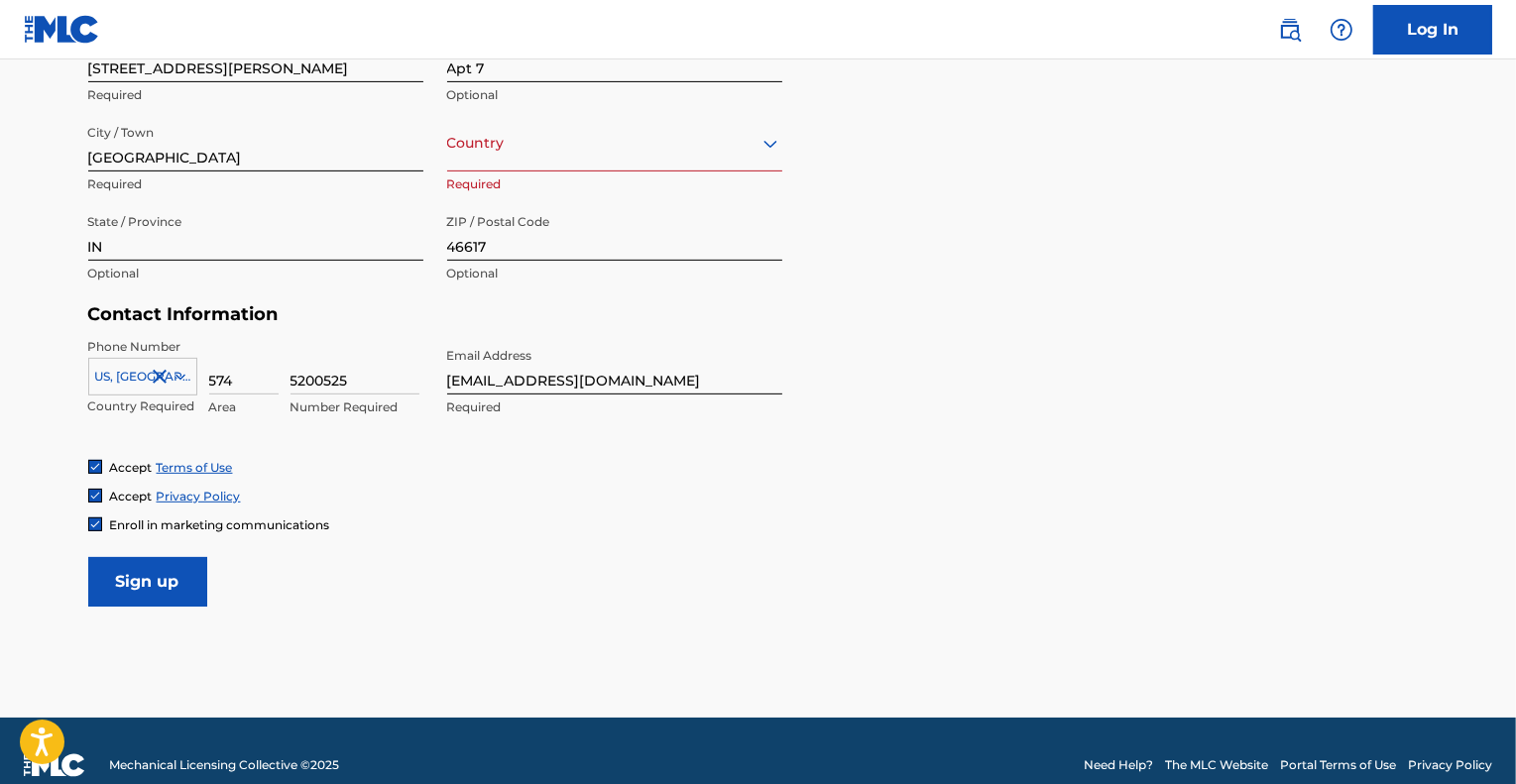 click on "Sign up" at bounding box center [148, 582] 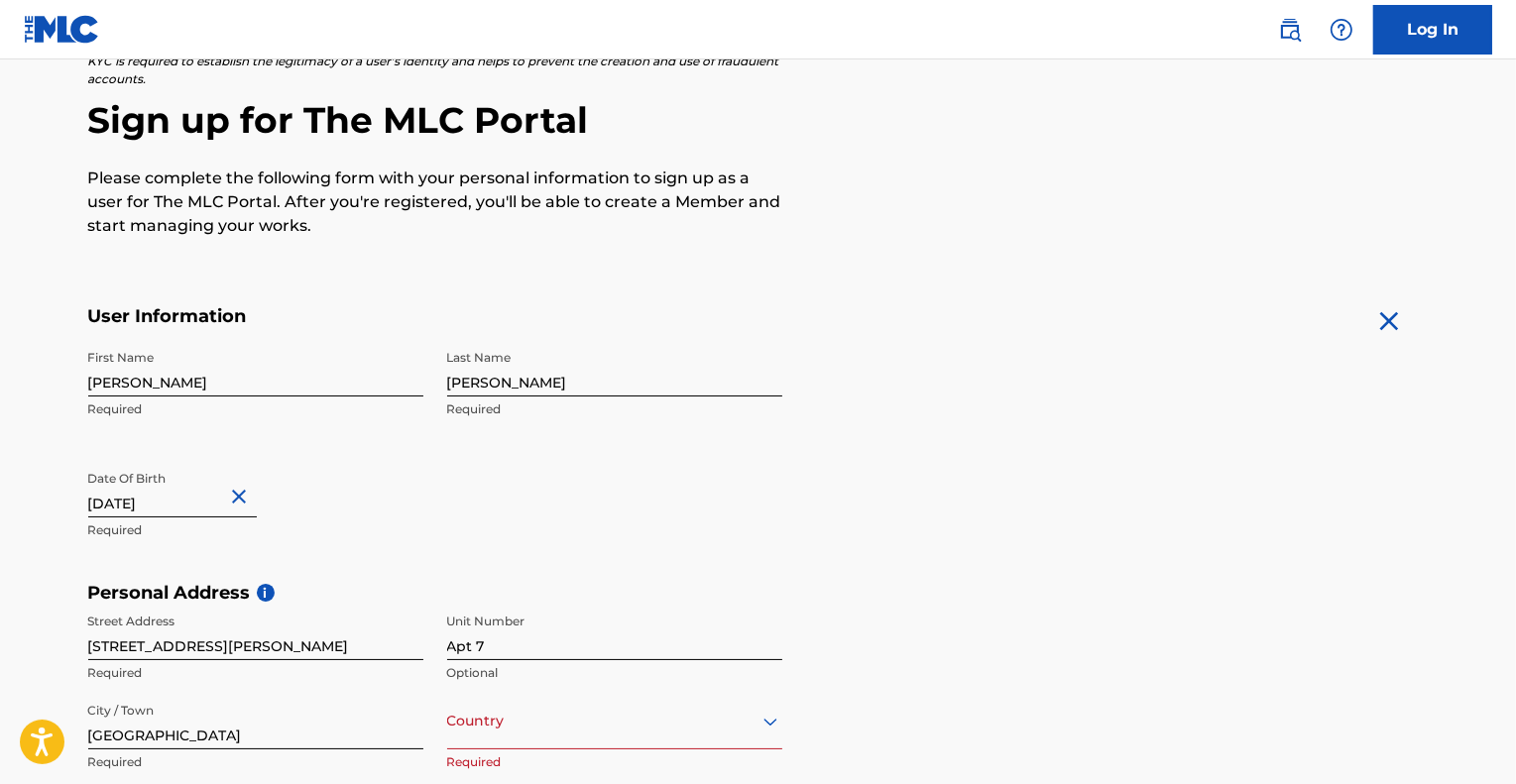 scroll, scrollTop: 0, scrollLeft: 0, axis: both 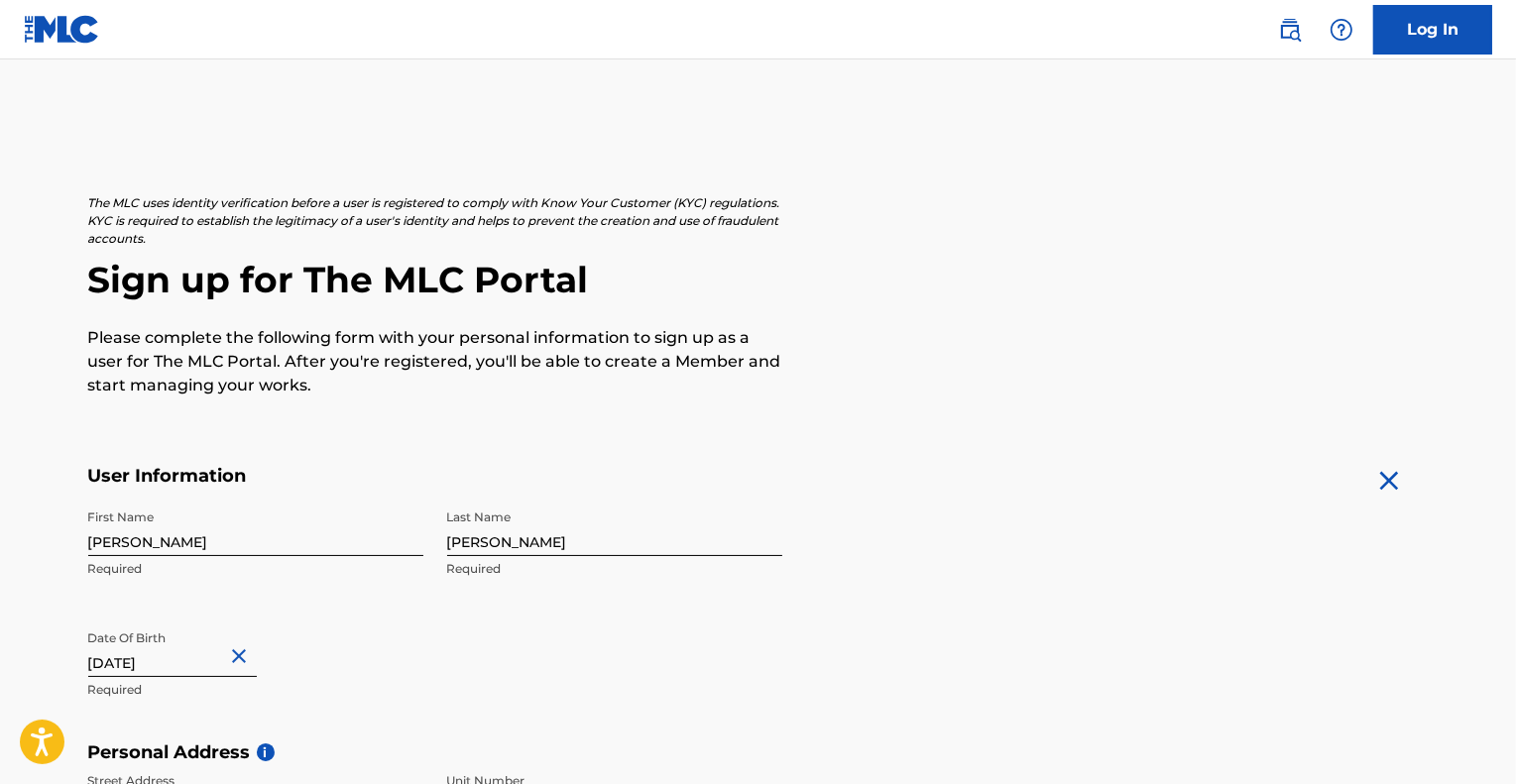 click on "Please complete the following form with your personal information to sign up as a user for The MLC Portal. After you're registered, you'll be able to create a Member and start managing your works." at bounding box center (435, 362) 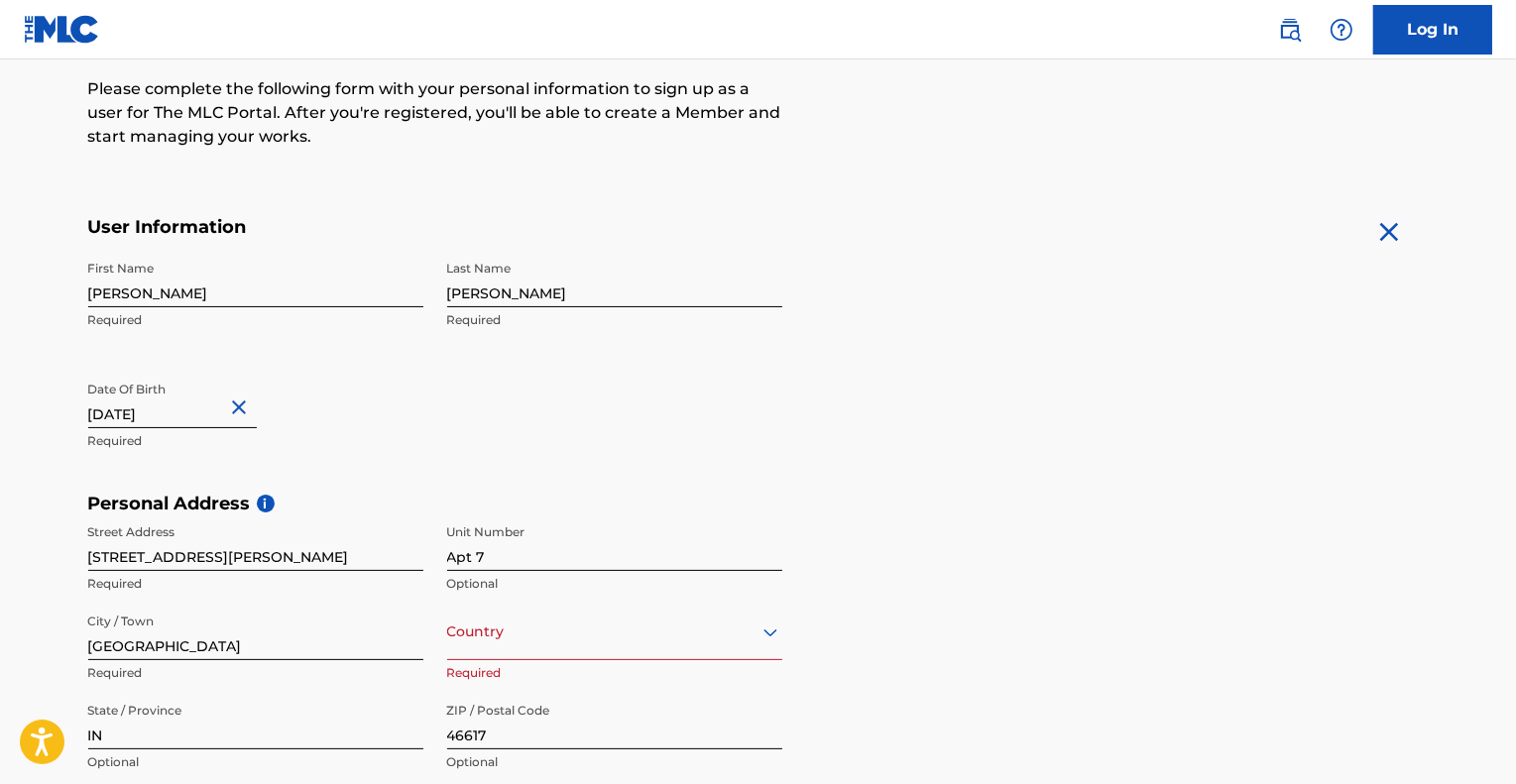 scroll, scrollTop: 297, scrollLeft: 0, axis: vertical 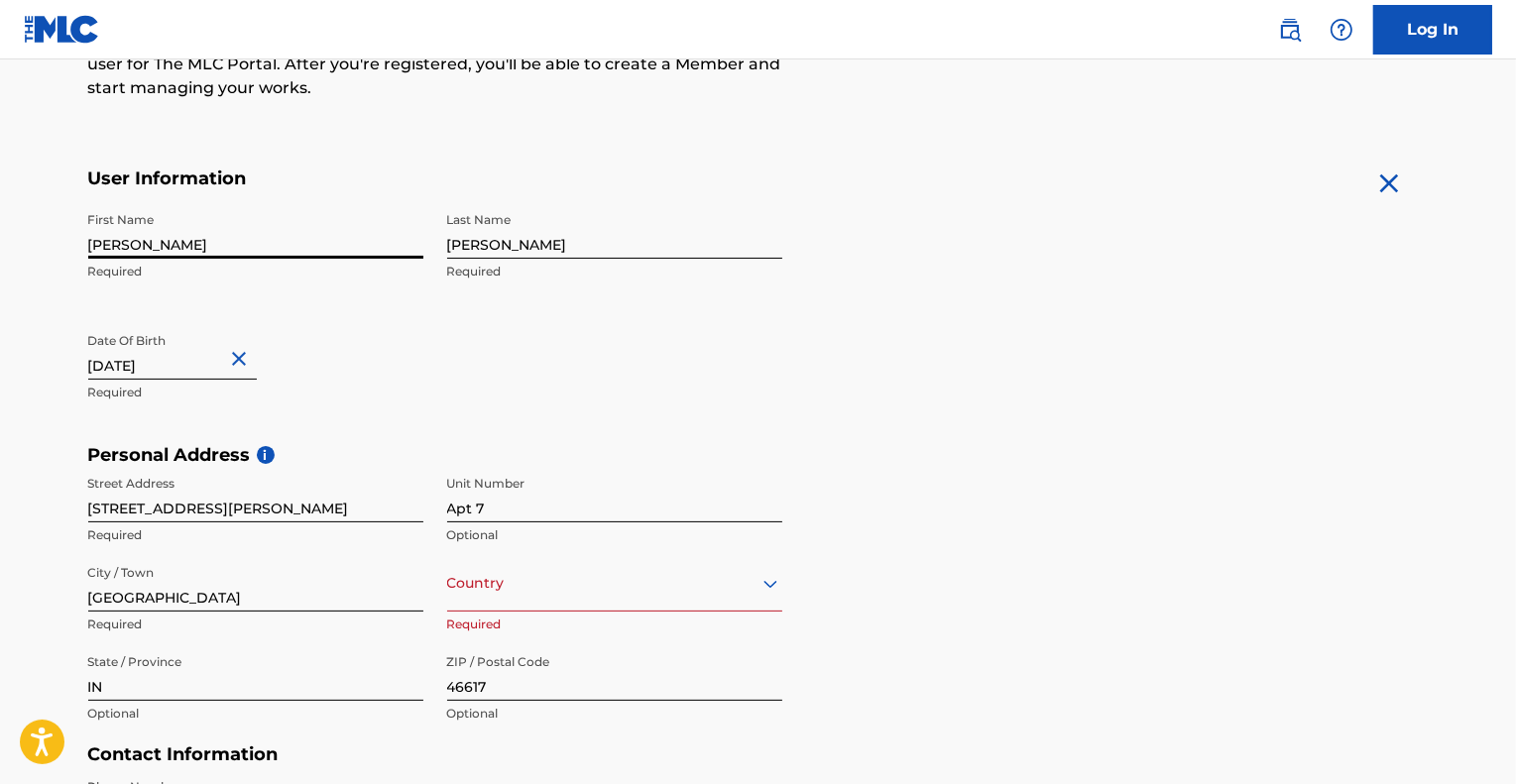 click on "[PERSON_NAME]" at bounding box center [256, 230] 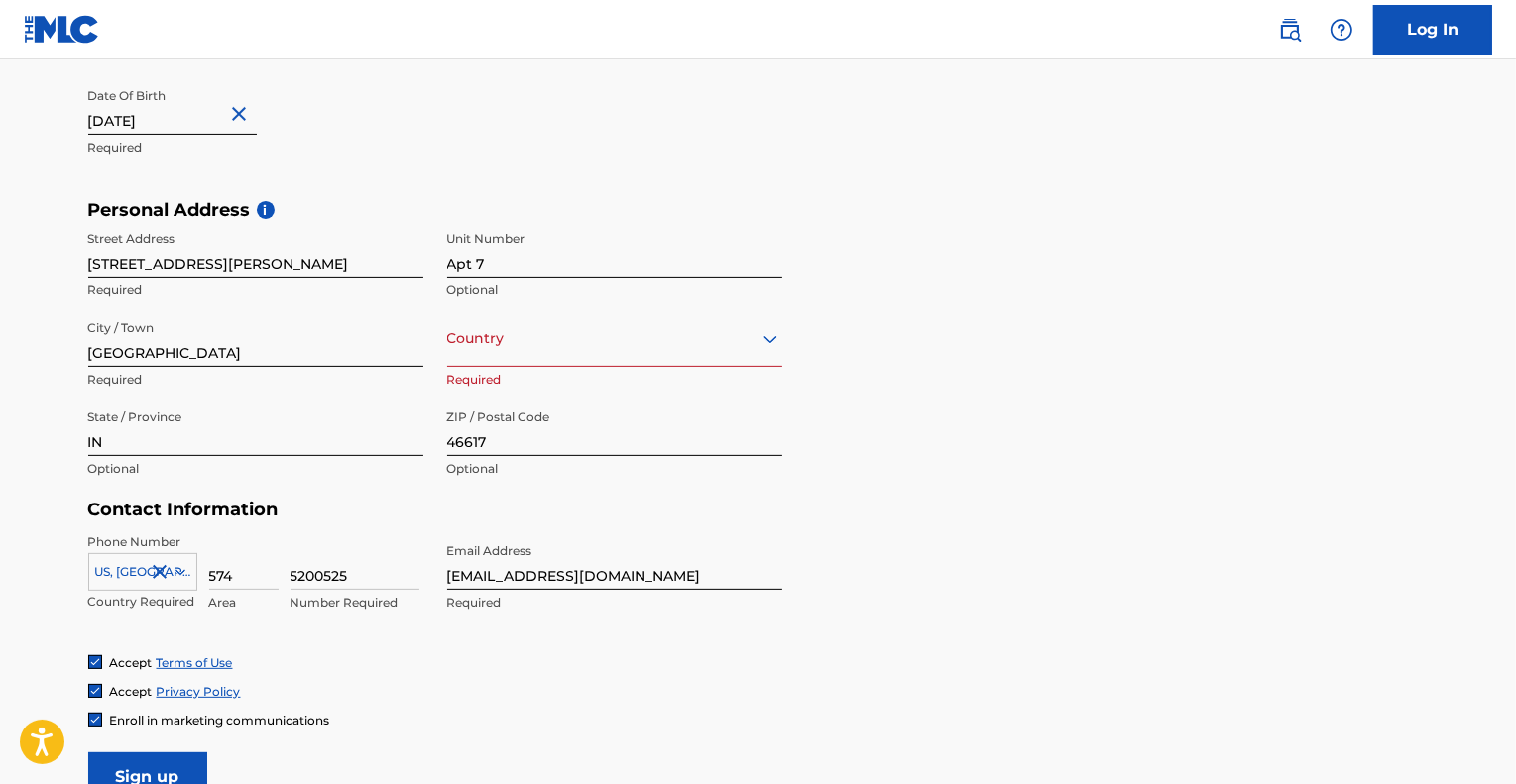 scroll, scrollTop: 694, scrollLeft: 0, axis: vertical 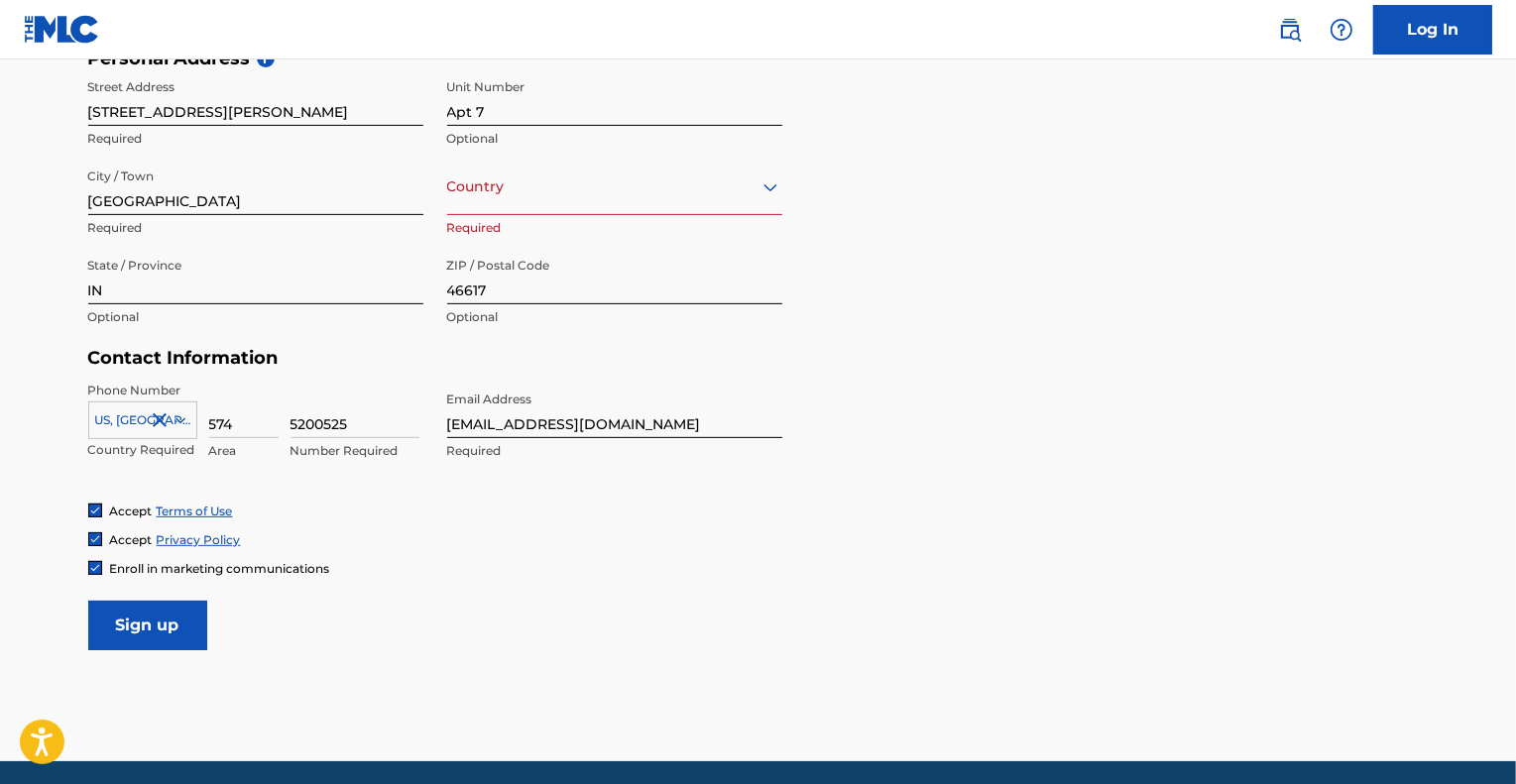 click at bounding box center (615, 186) 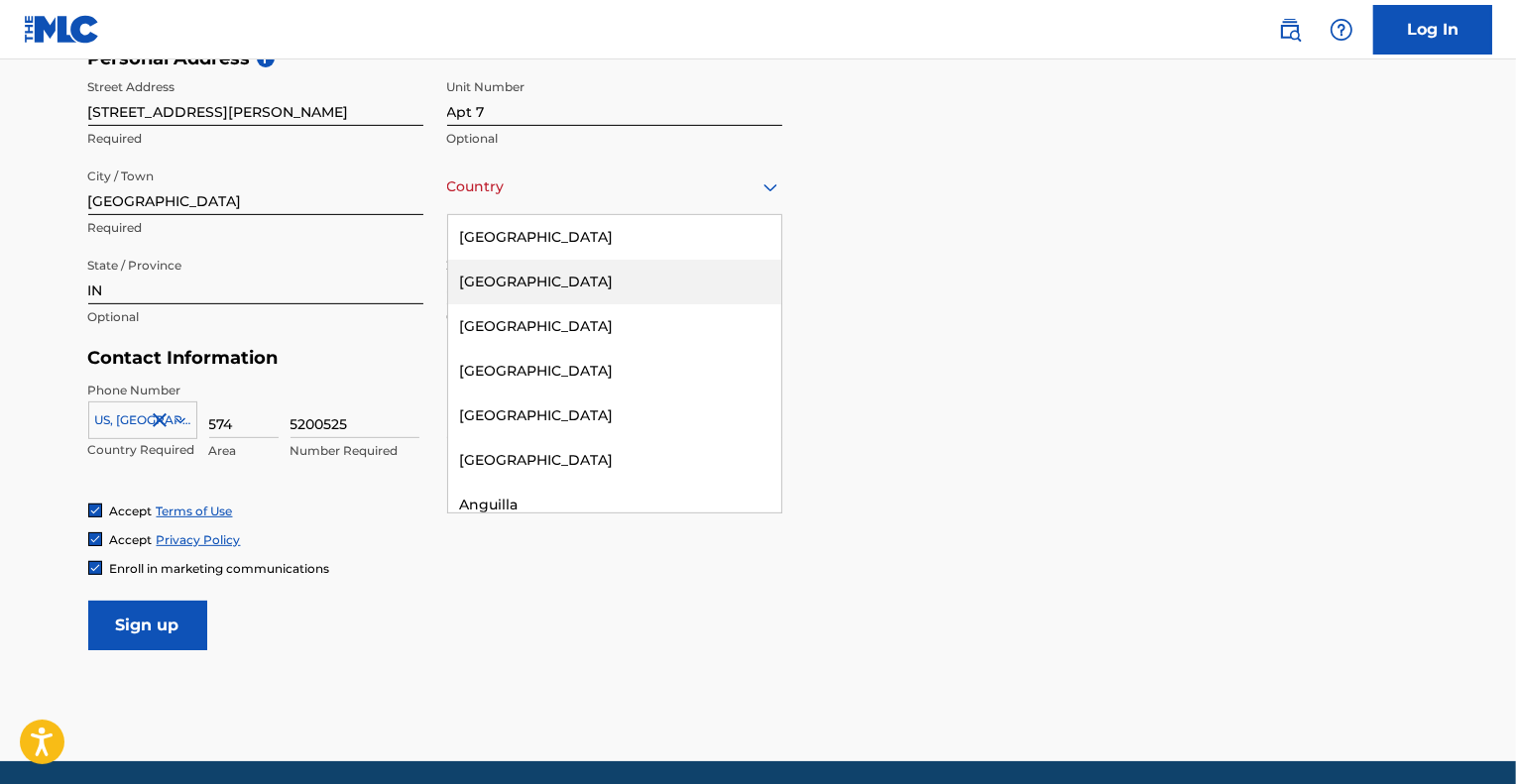click on "[GEOGRAPHIC_DATA]" at bounding box center (615, 237) 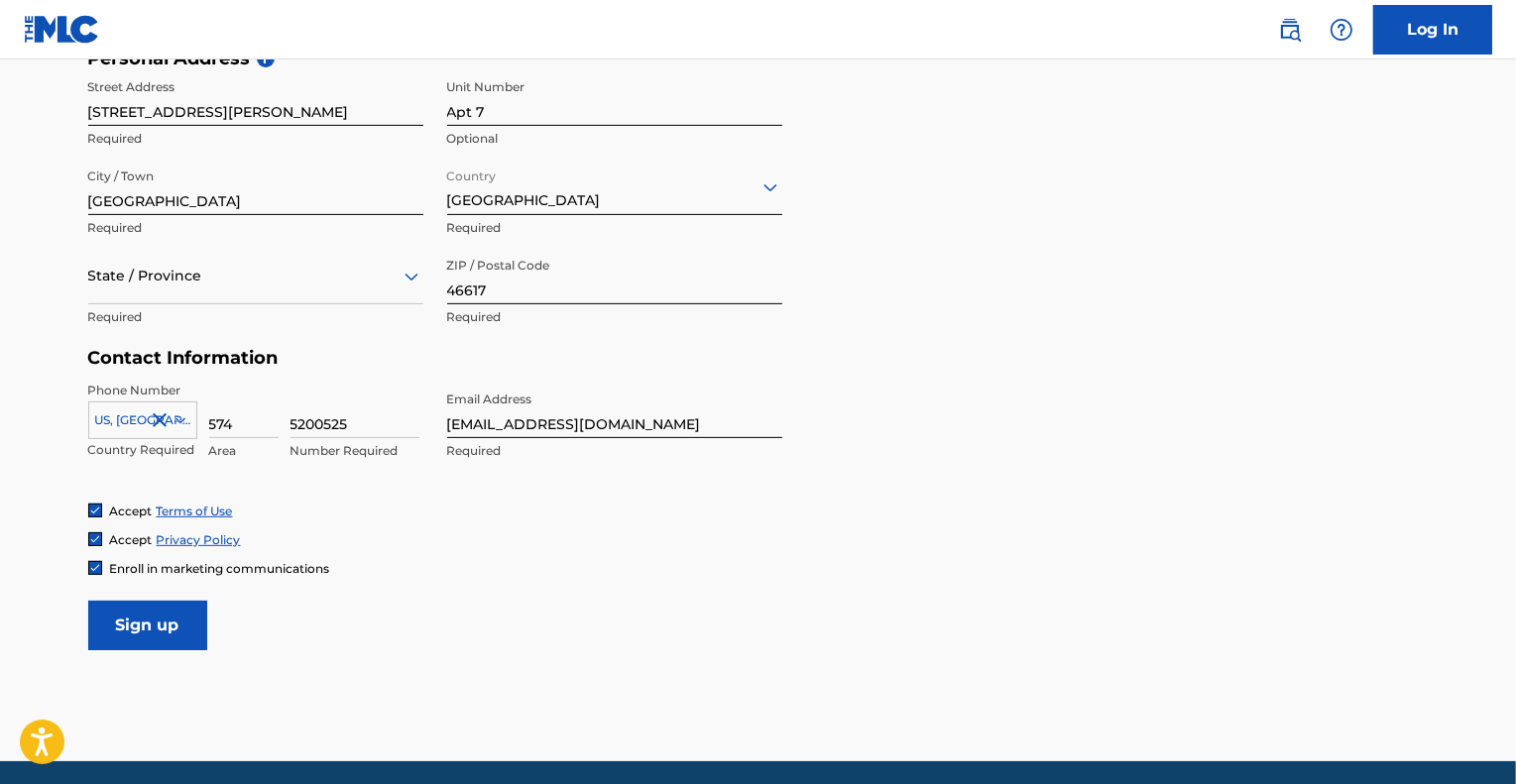 click on "Sign up" at bounding box center (148, 625) 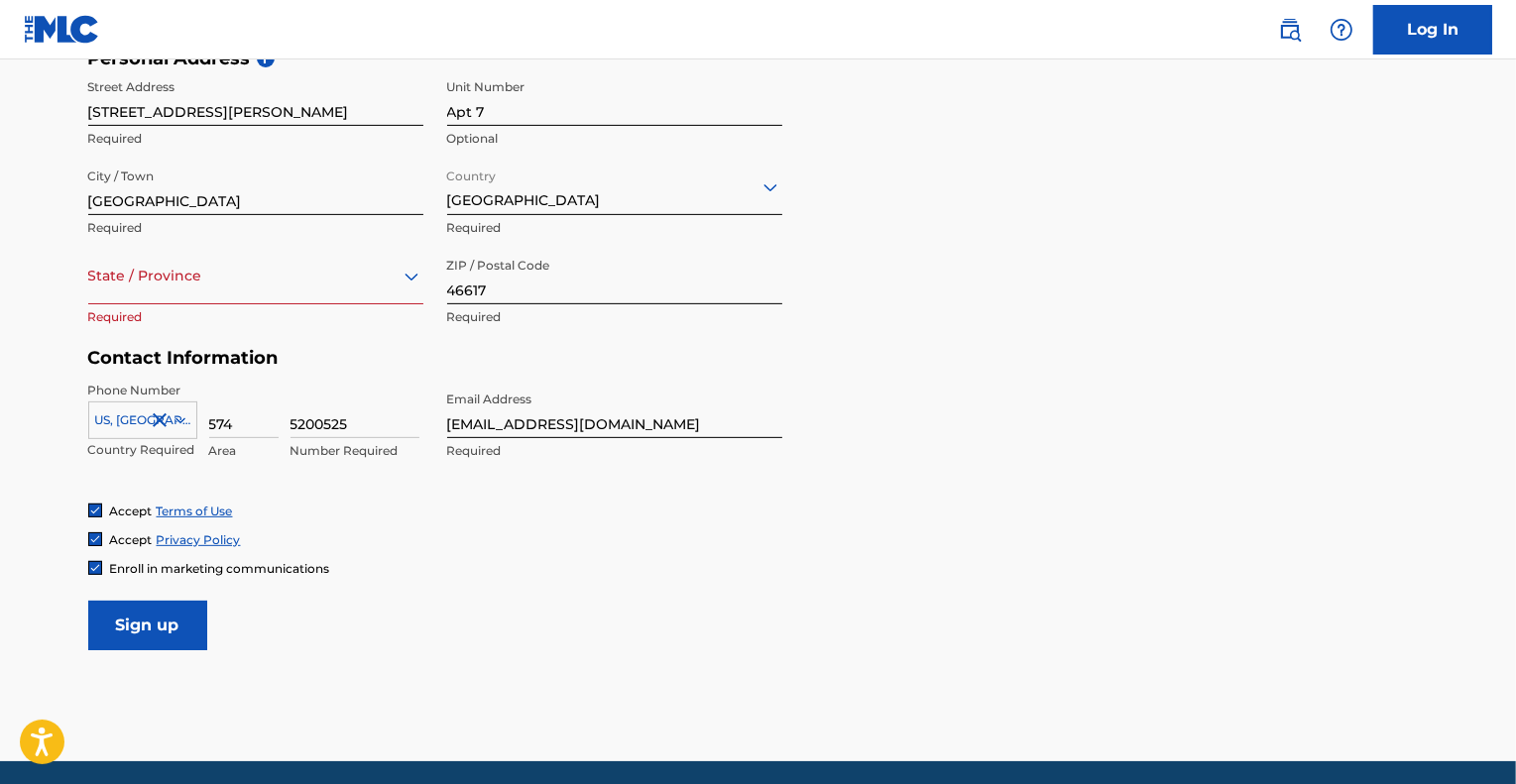 click on "Required" at bounding box center (256, 228) 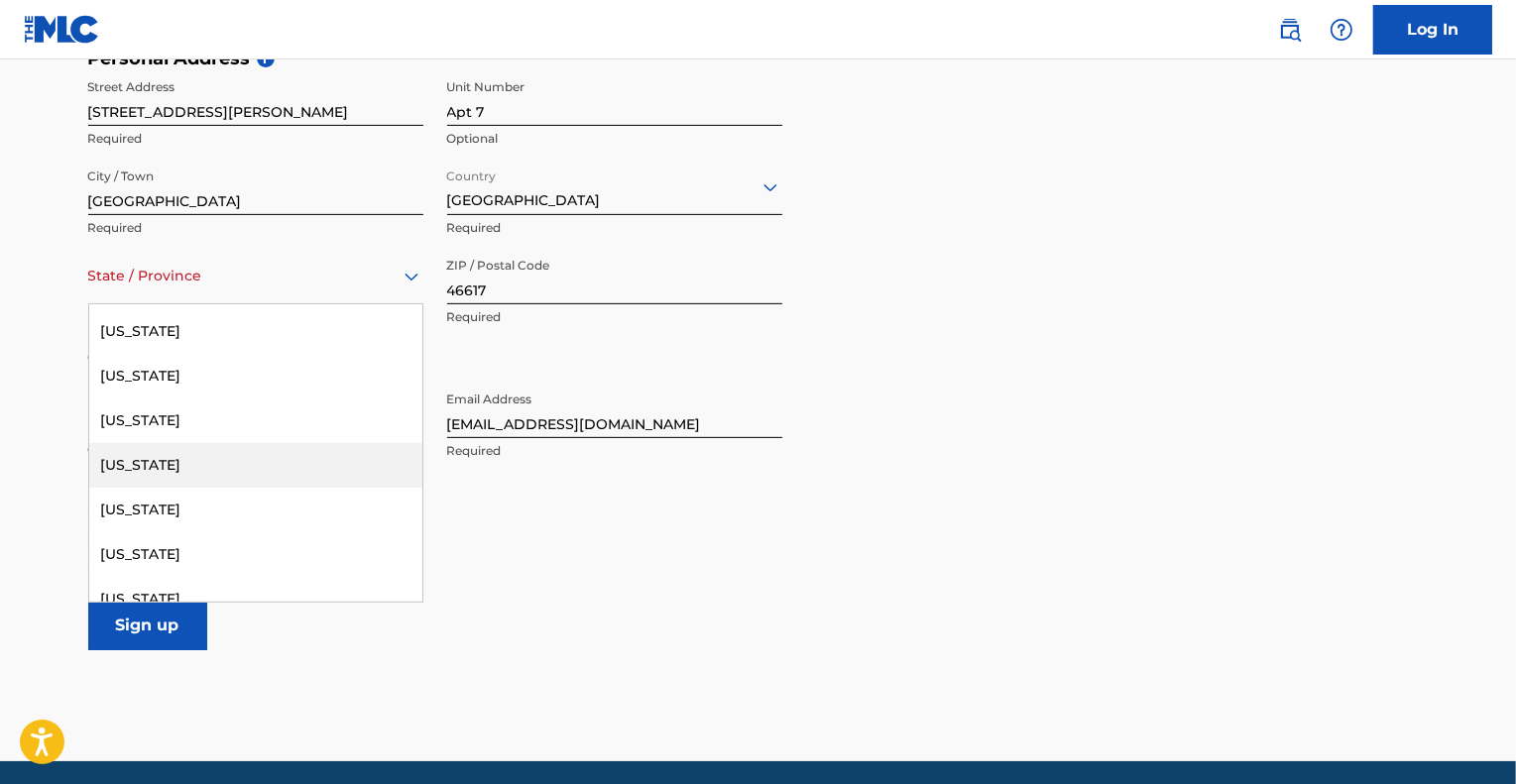 scroll, scrollTop: 496, scrollLeft: 0, axis: vertical 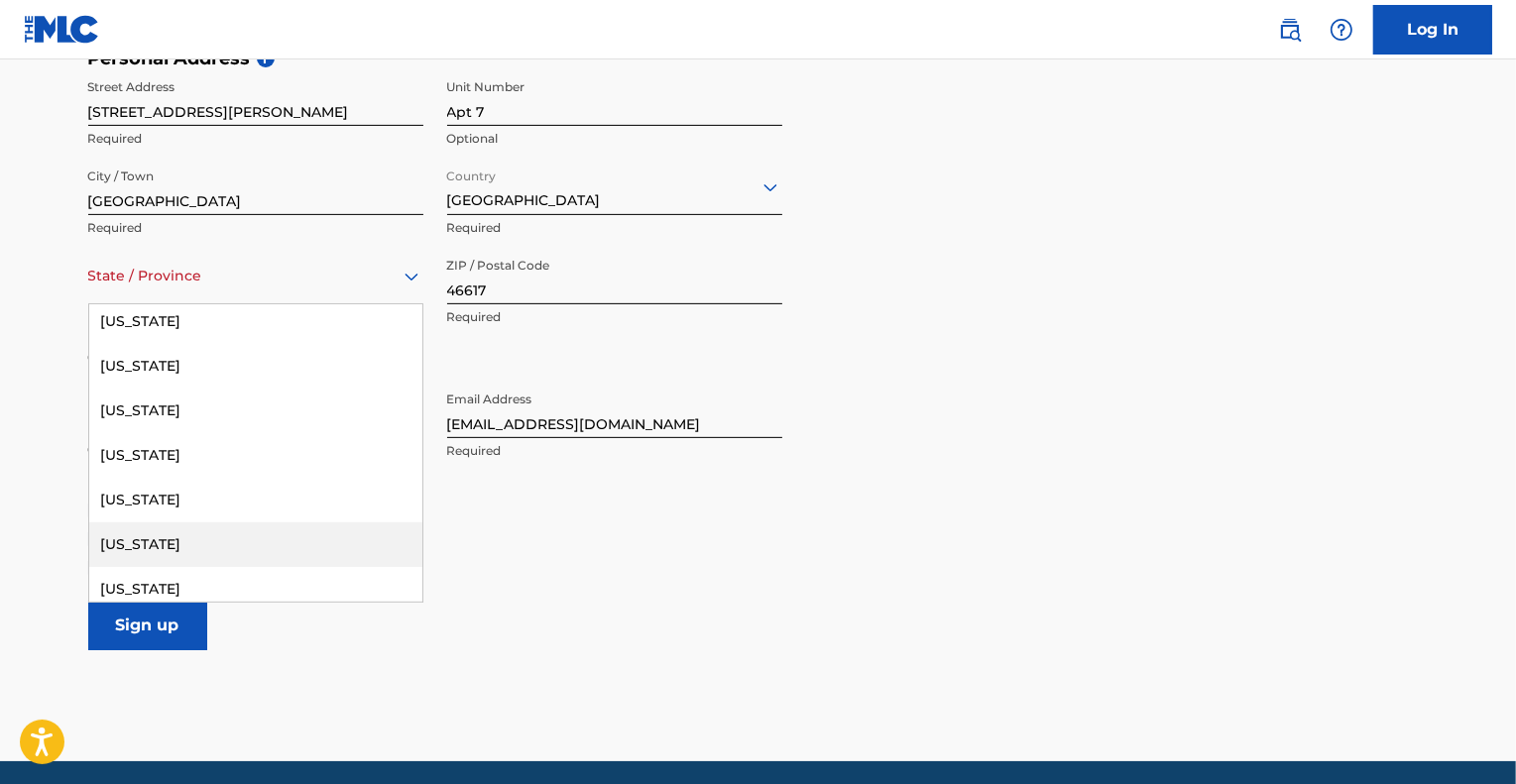 click on "[US_STATE]" at bounding box center (256, 544) 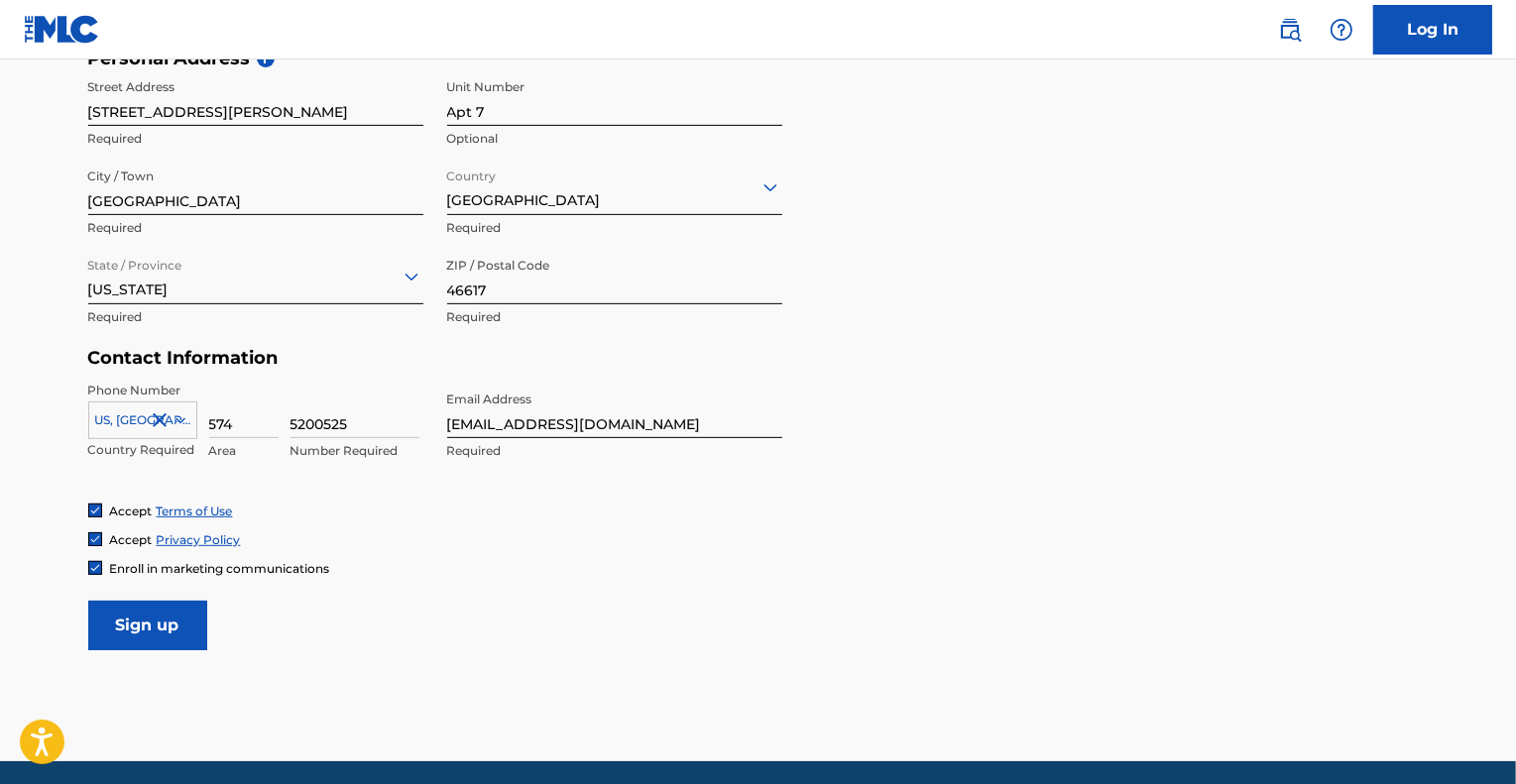 click on "Sign up" at bounding box center (148, 625) 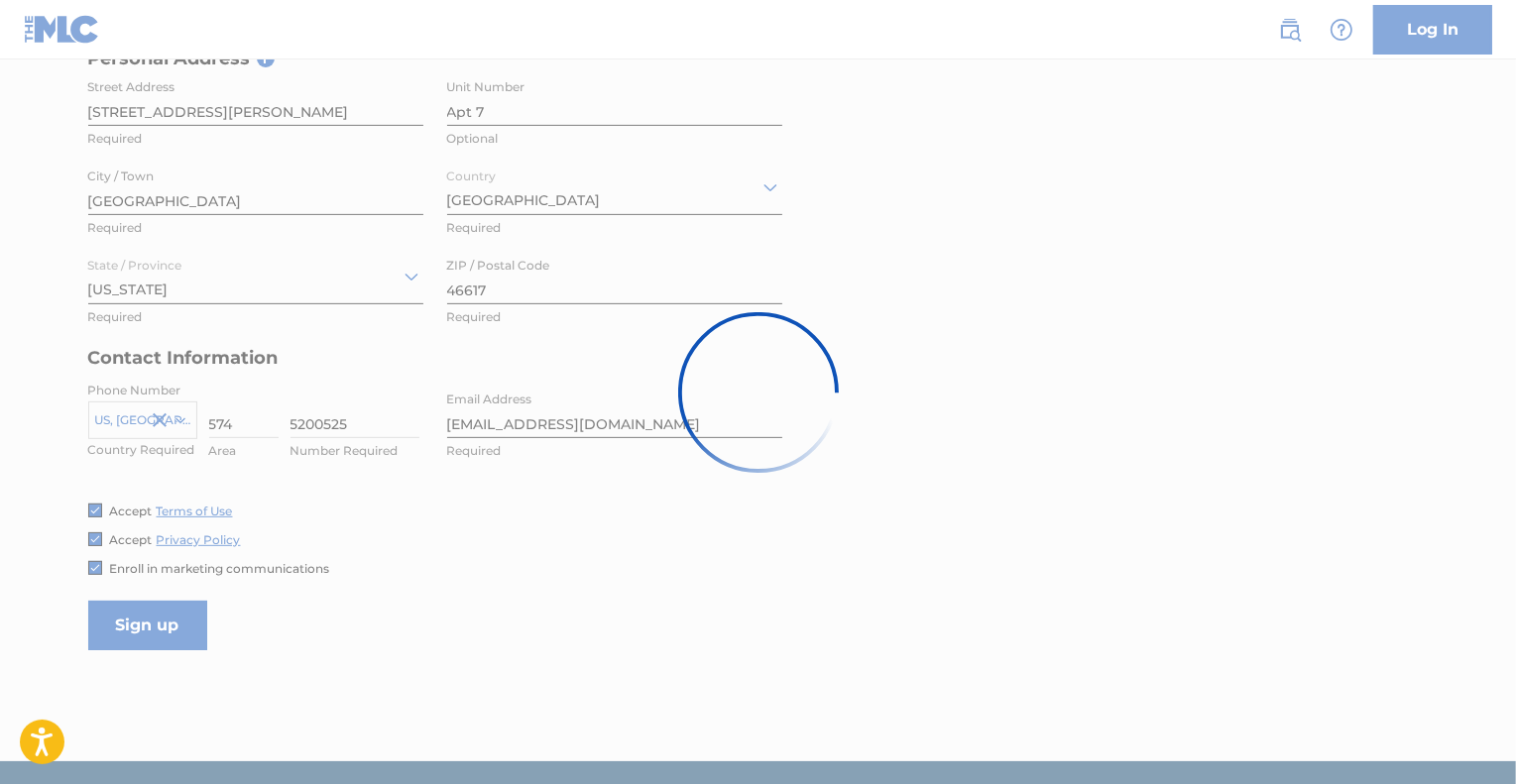 scroll, scrollTop: 0, scrollLeft: 0, axis: both 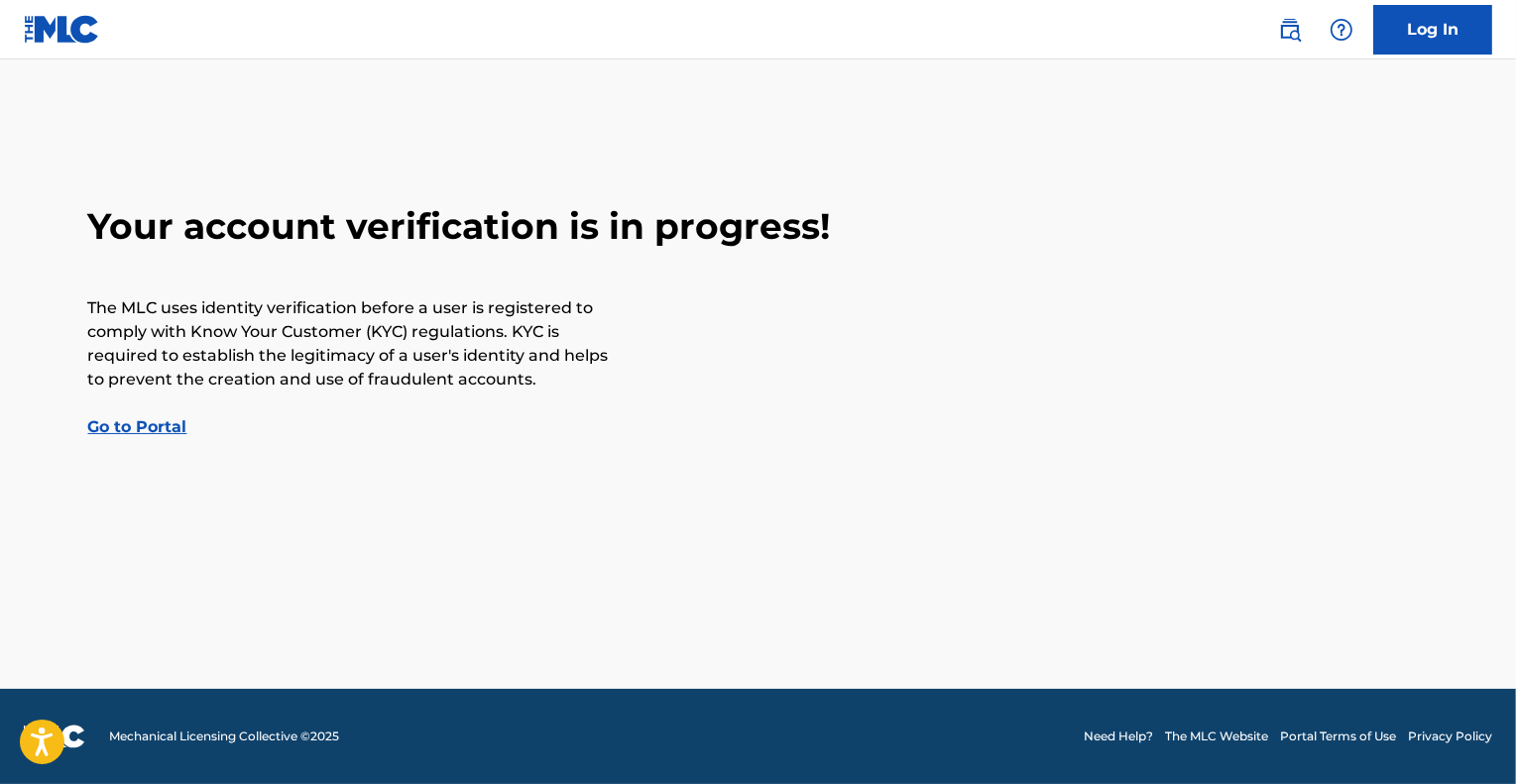 drag, startPoint x: 337, startPoint y: 371, endPoint x: 274, endPoint y: 327, distance: 76.843998 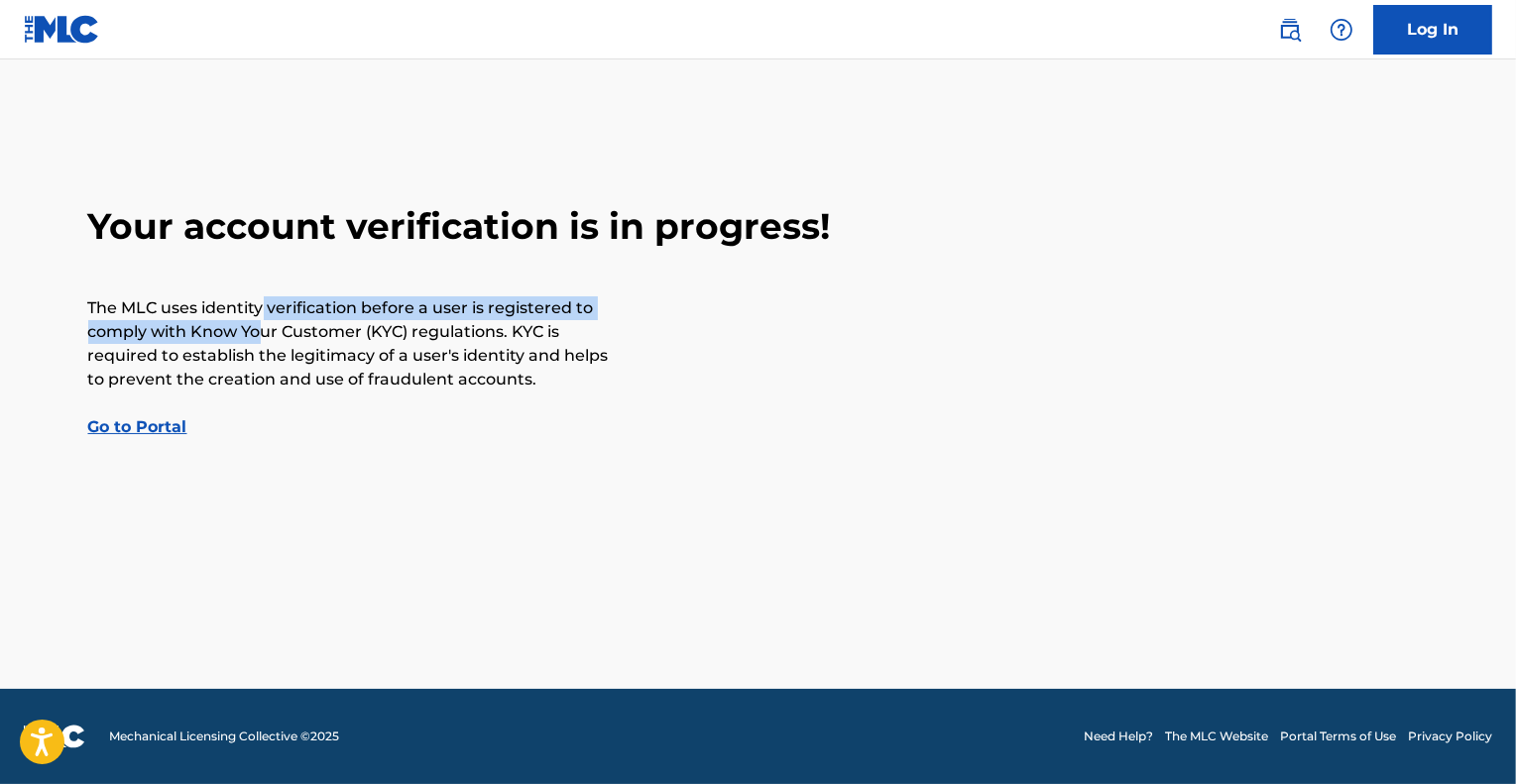 drag, startPoint x: 319, startPoint y: 320, endPoint x: 267, endPoint y: 320, distance: 52 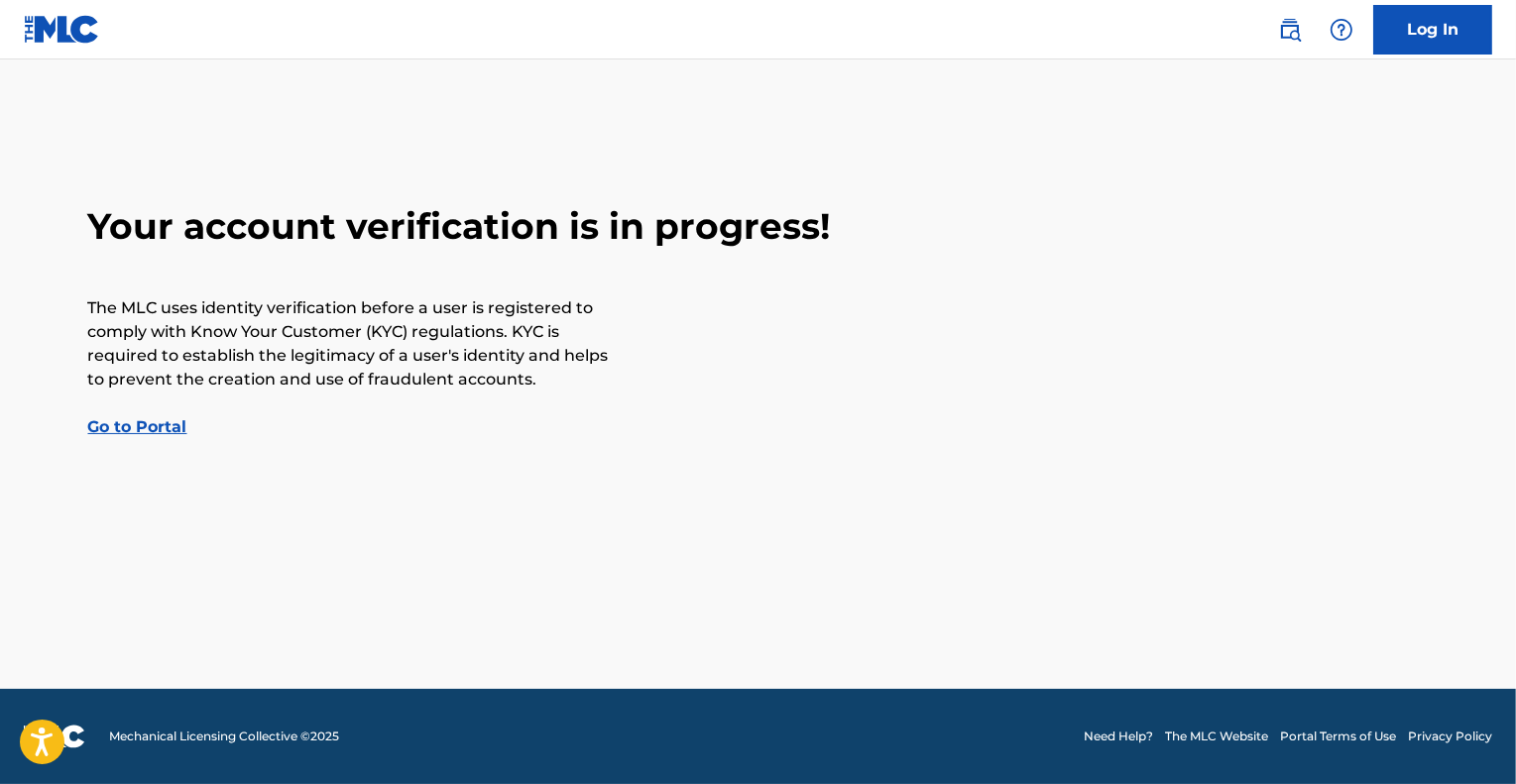 click on "The MLC uses identity verification before a user is registered to comply with Know Your Customer (KYC) regulations. KYC is required to establish the legitimacy of a user's identity and helps to prevent the creation and use of fraudulent accounts." at bounding box center (351, 344) 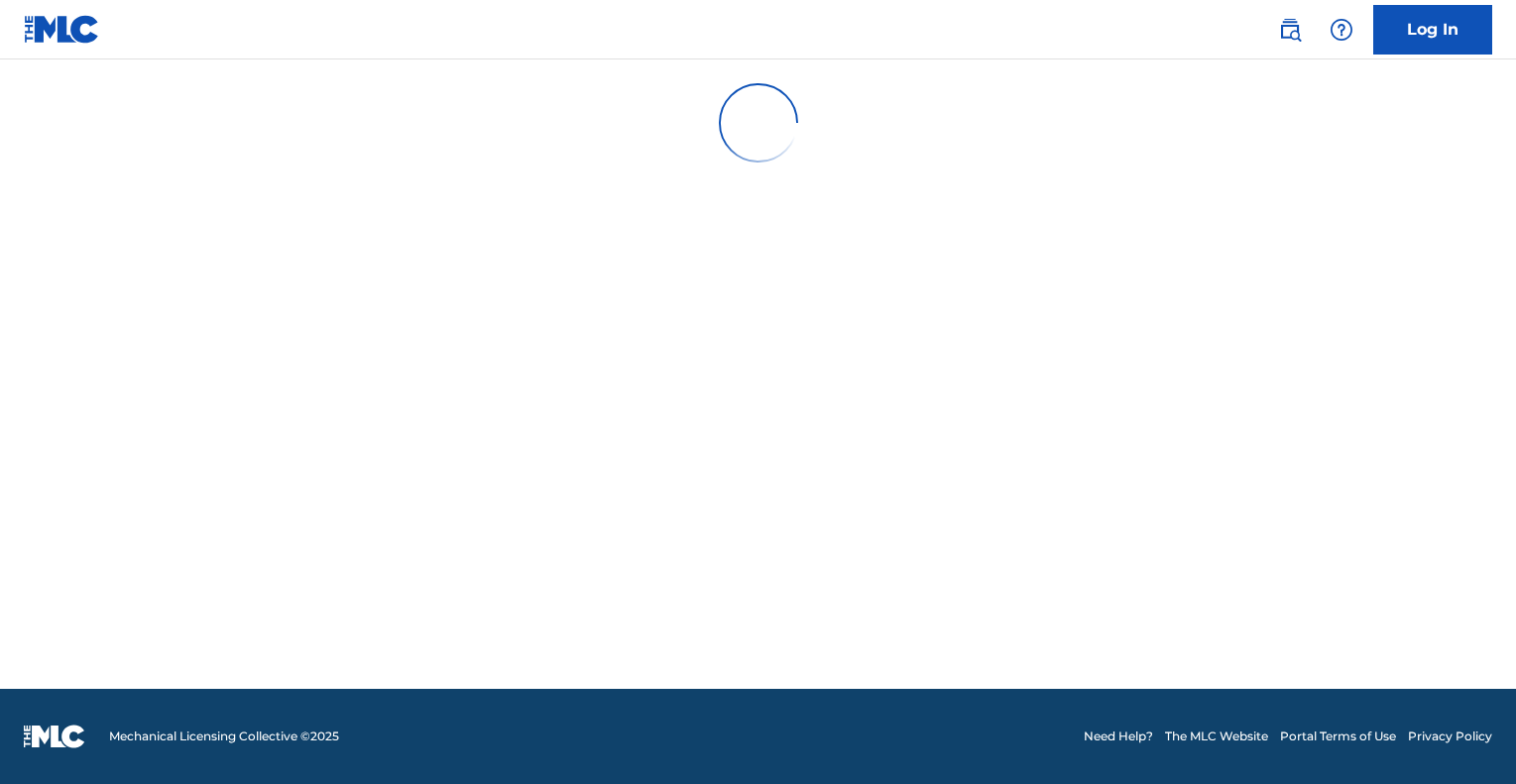 scroll, scrollTop: 0, scrollLeft: 0, axis: both 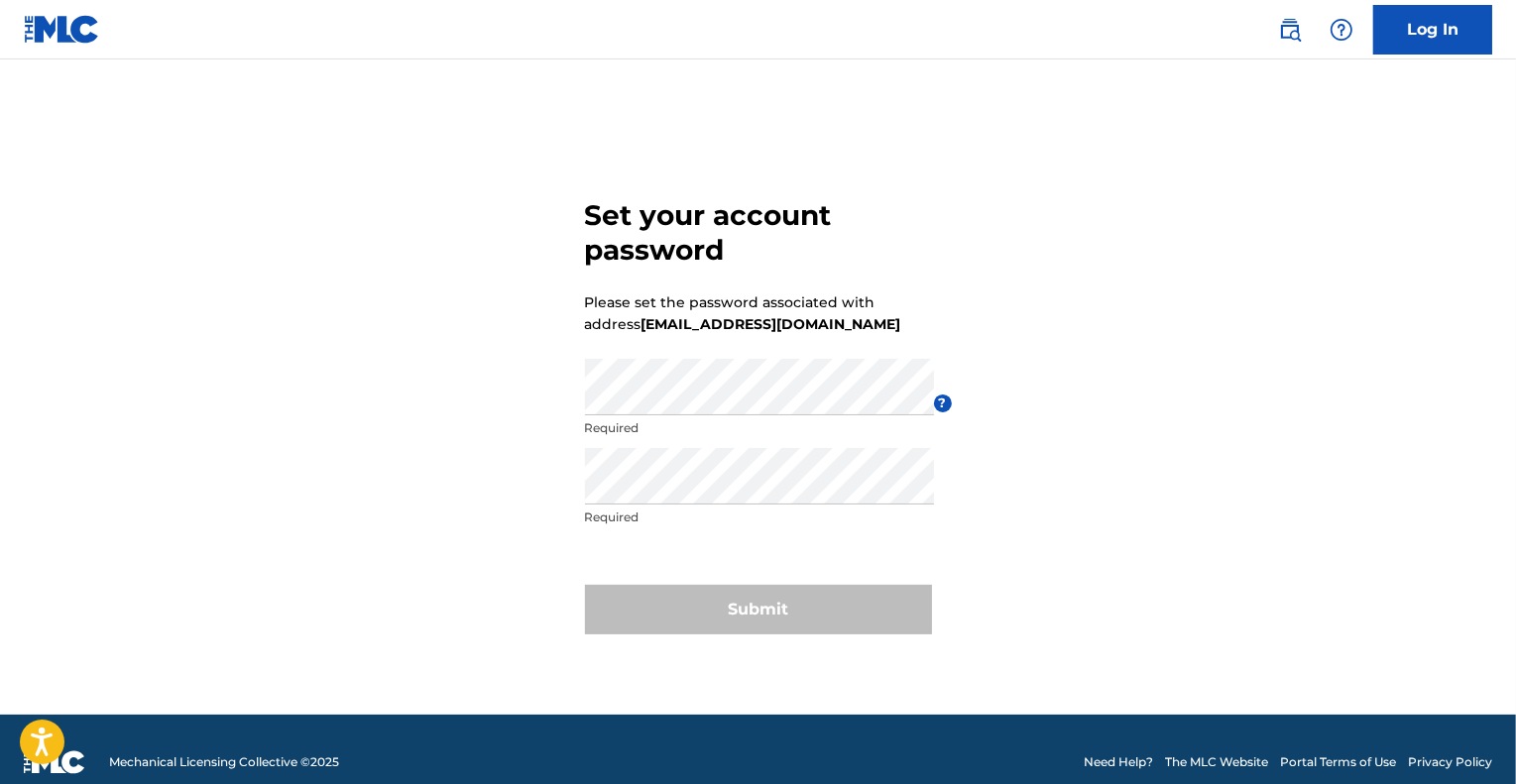 click on "Required" at bounding box center [759, 428] 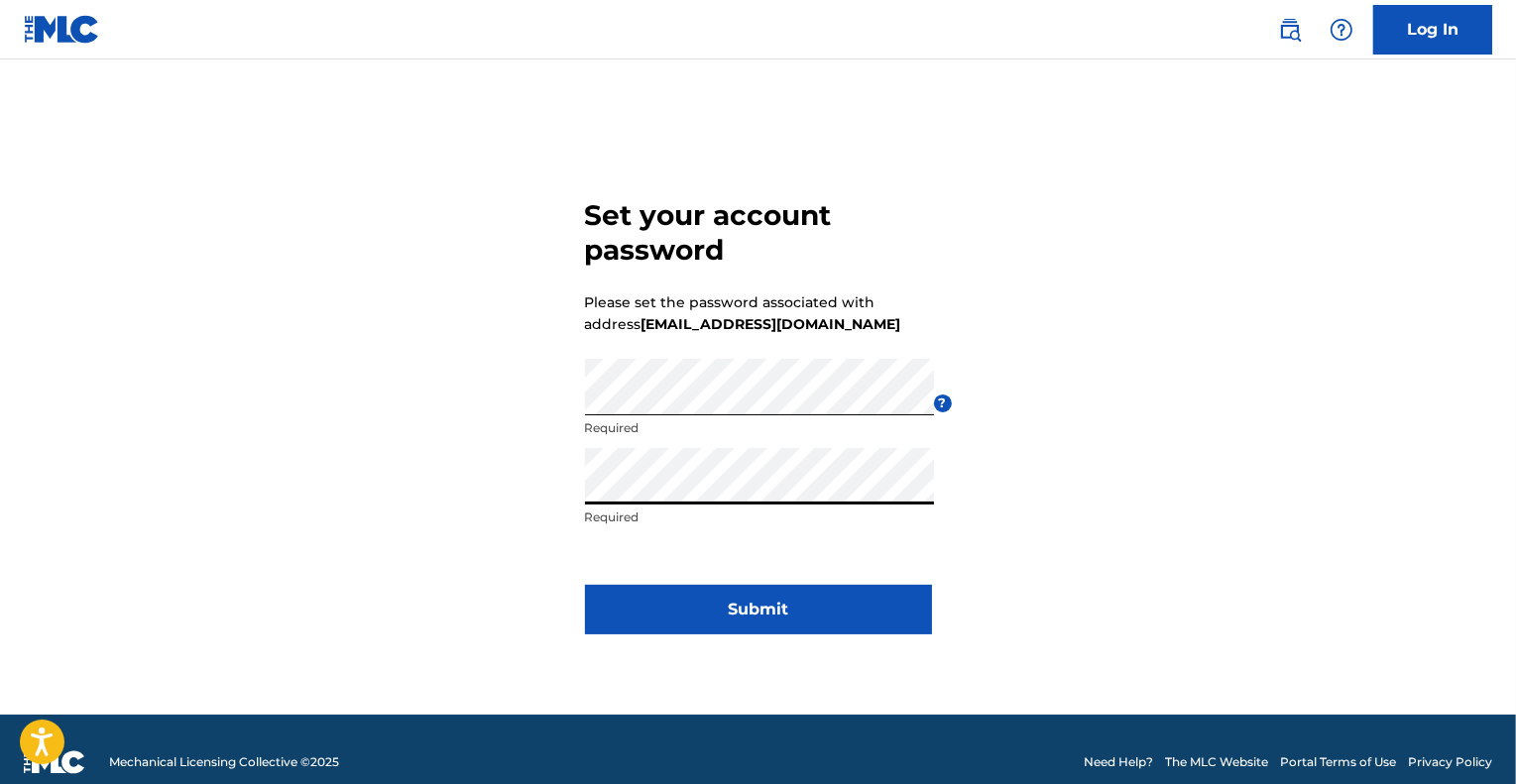 click on "Submit" at bounding box center [758, 610] 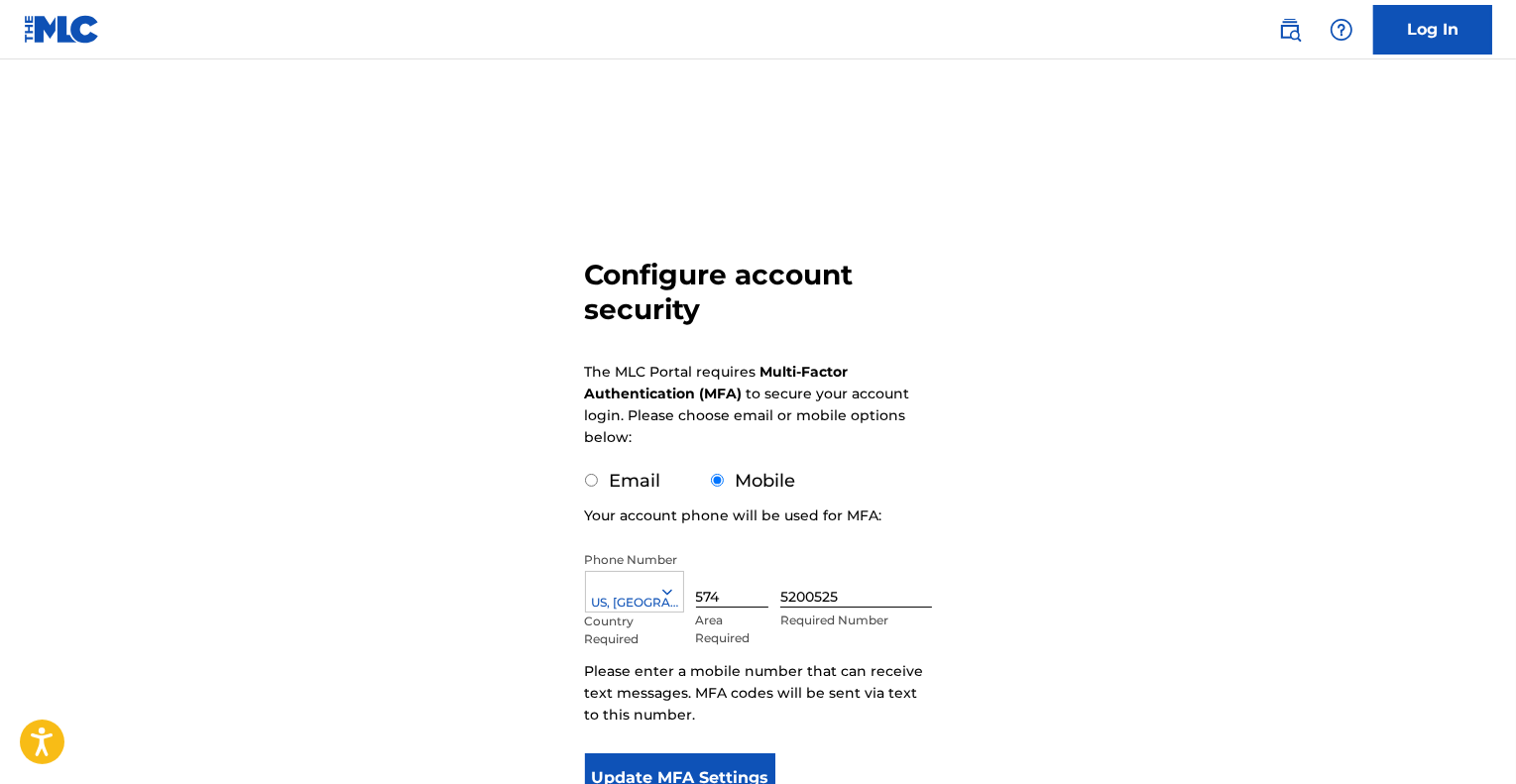 drag, startPoint x: 1360, startPoint y: 266, endPoint x: 1337, endPoint y: 268, distance: 23.086793 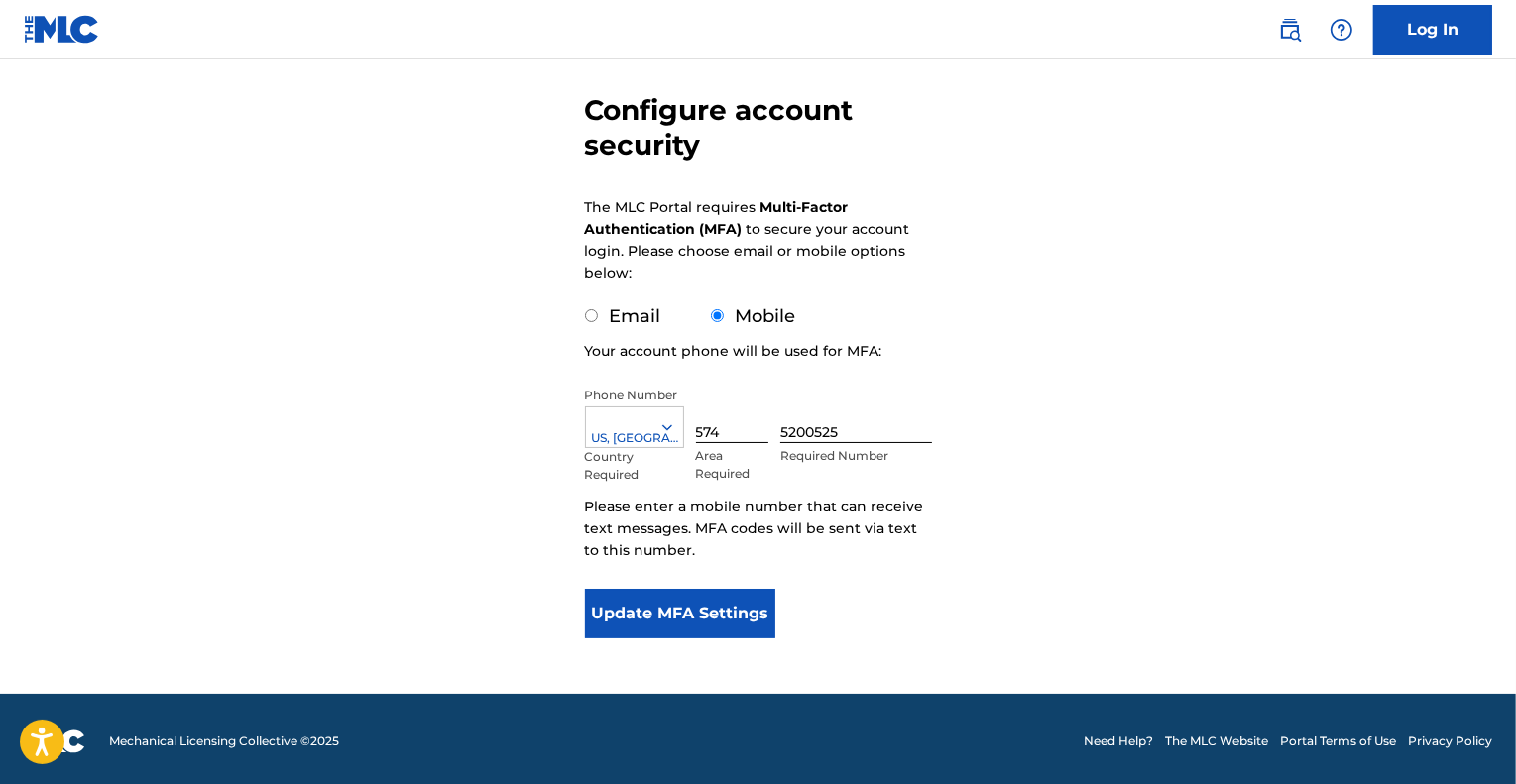 scroll, scrollTop: 168, scrollLeft: 0, axis: vertical 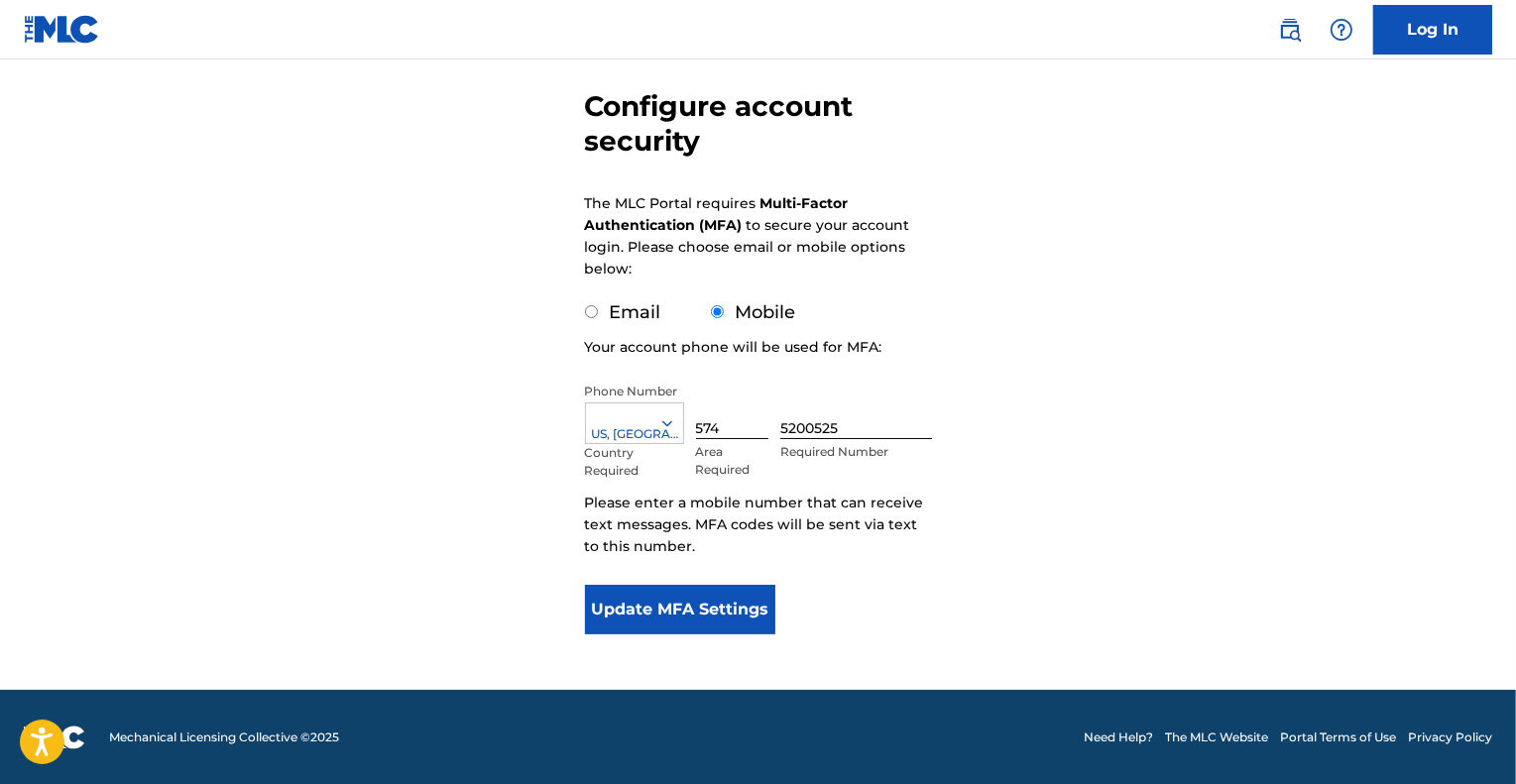 click on "Update MFA Settings" at bounding box center (680, 610) 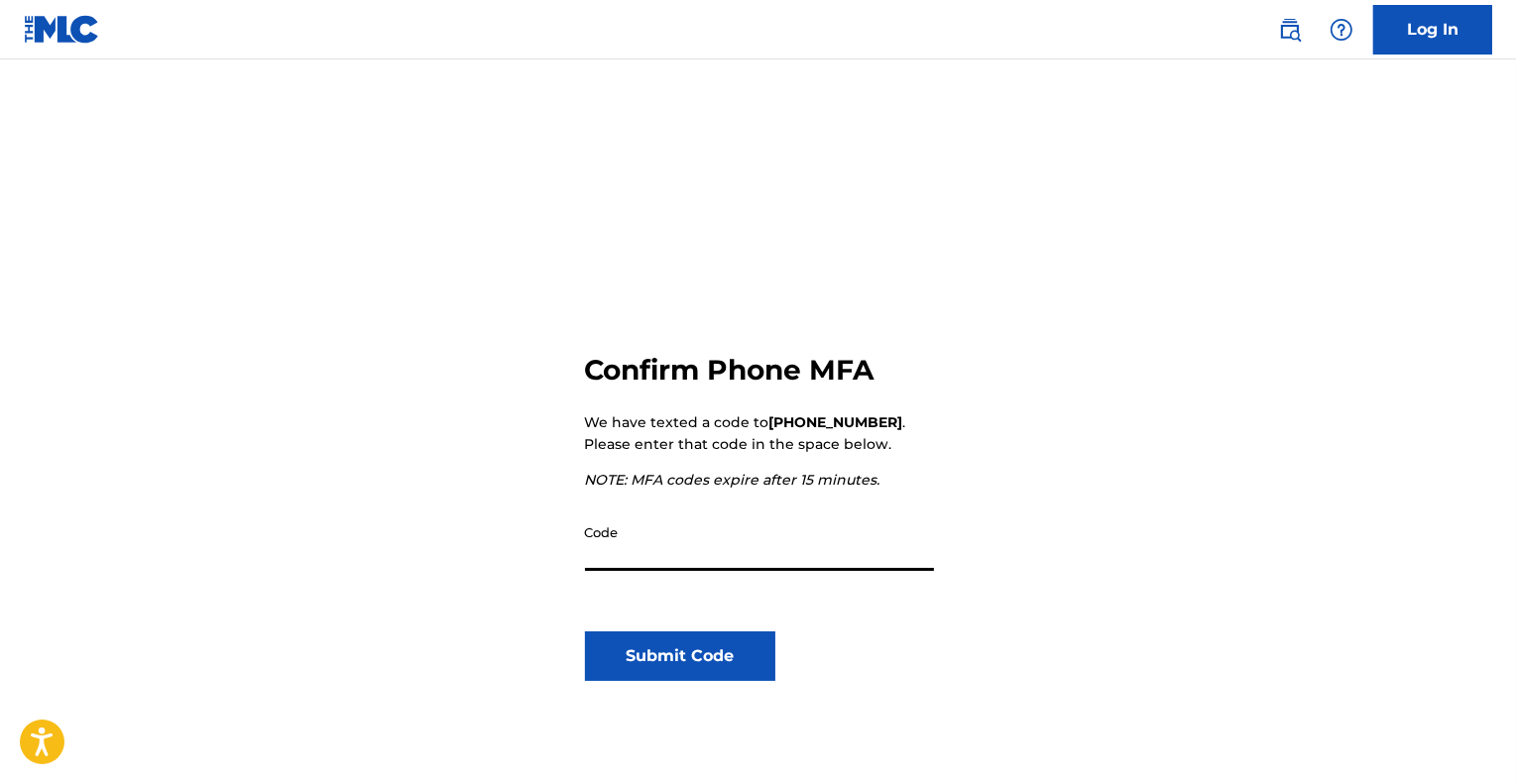click on "Code" at bounding box center [759, 542] 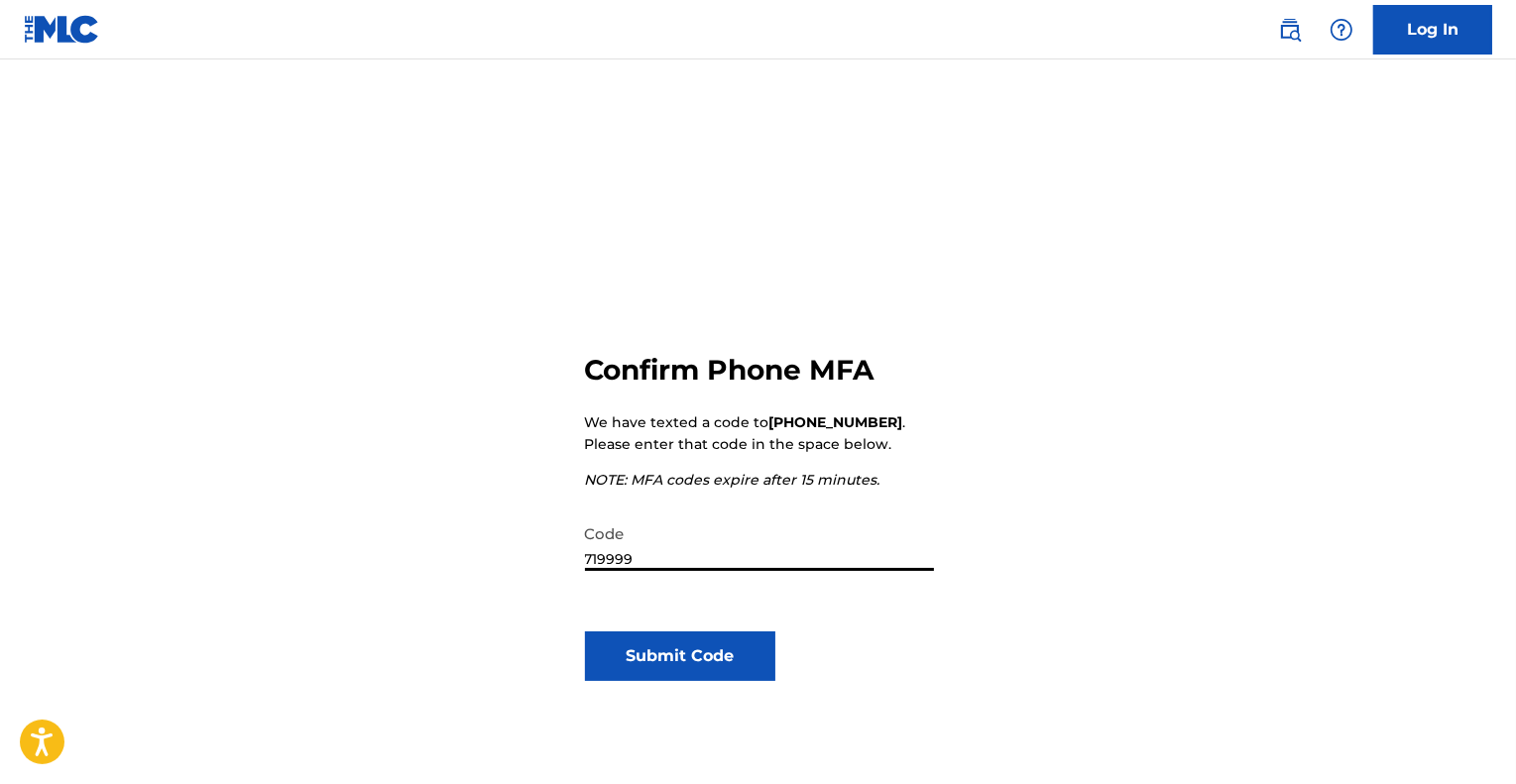 type on "719999" 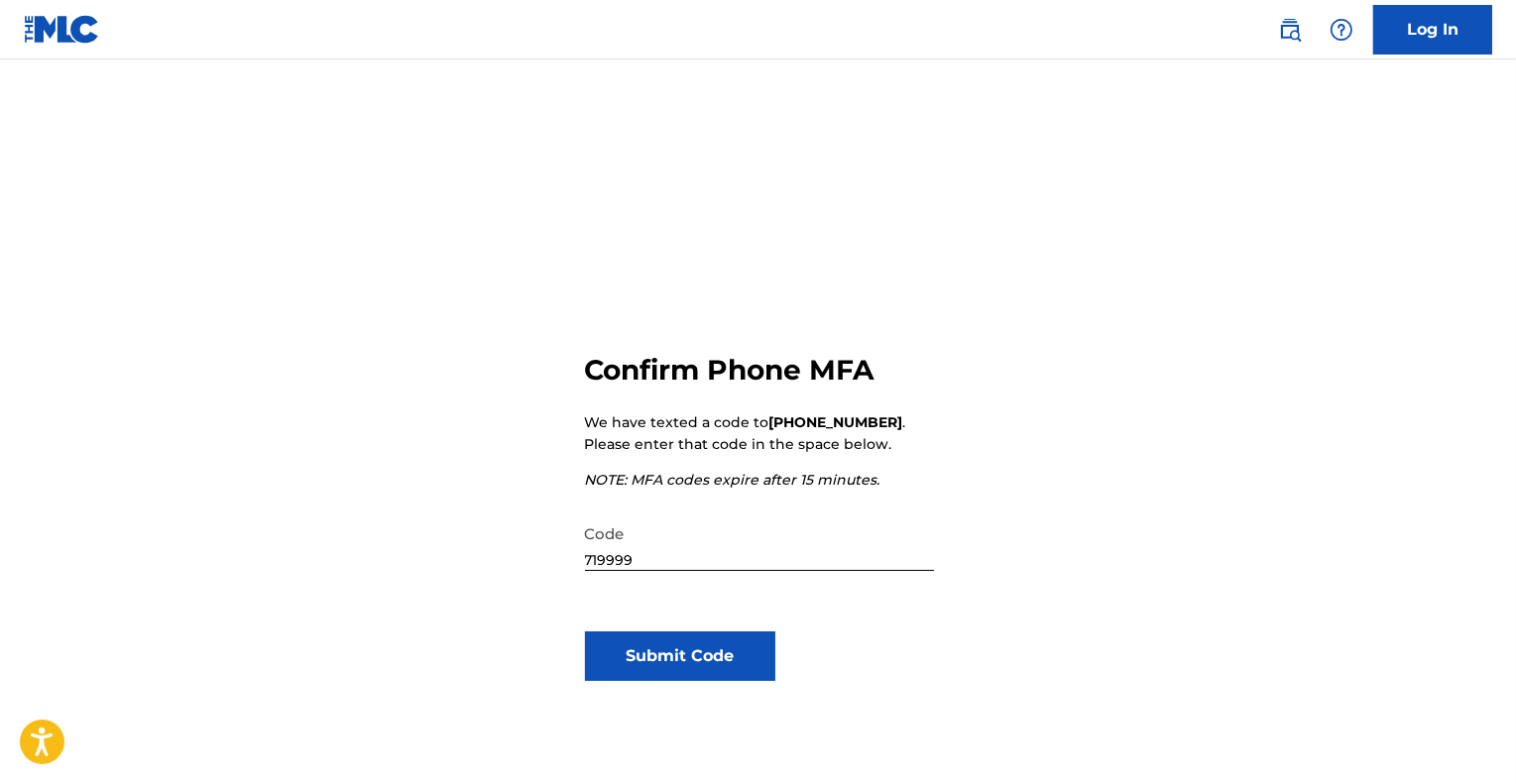 click on "Submit Code" at bounding box center [680, 656] 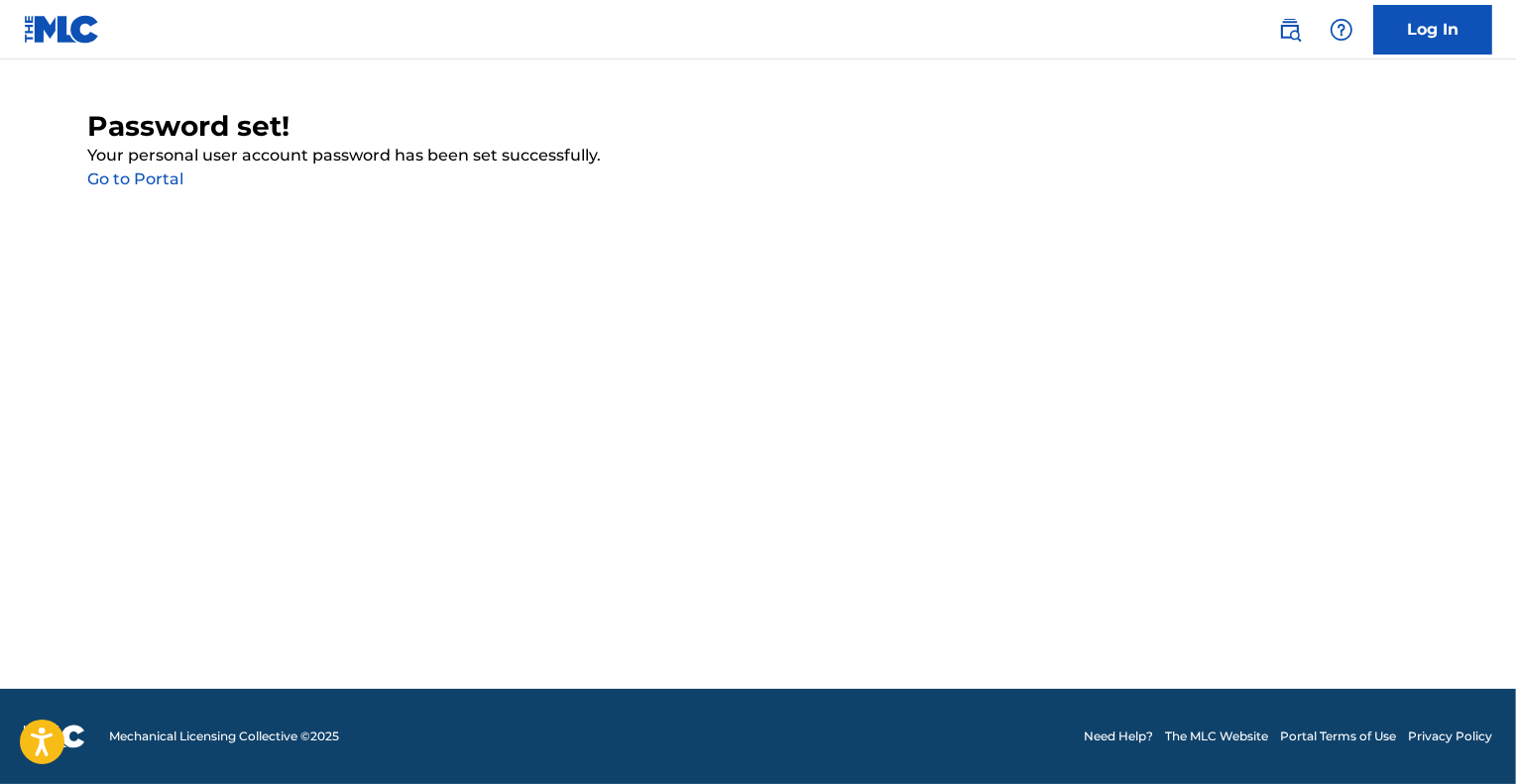 click on "Go to Portal" at bounding box center (136, 178) 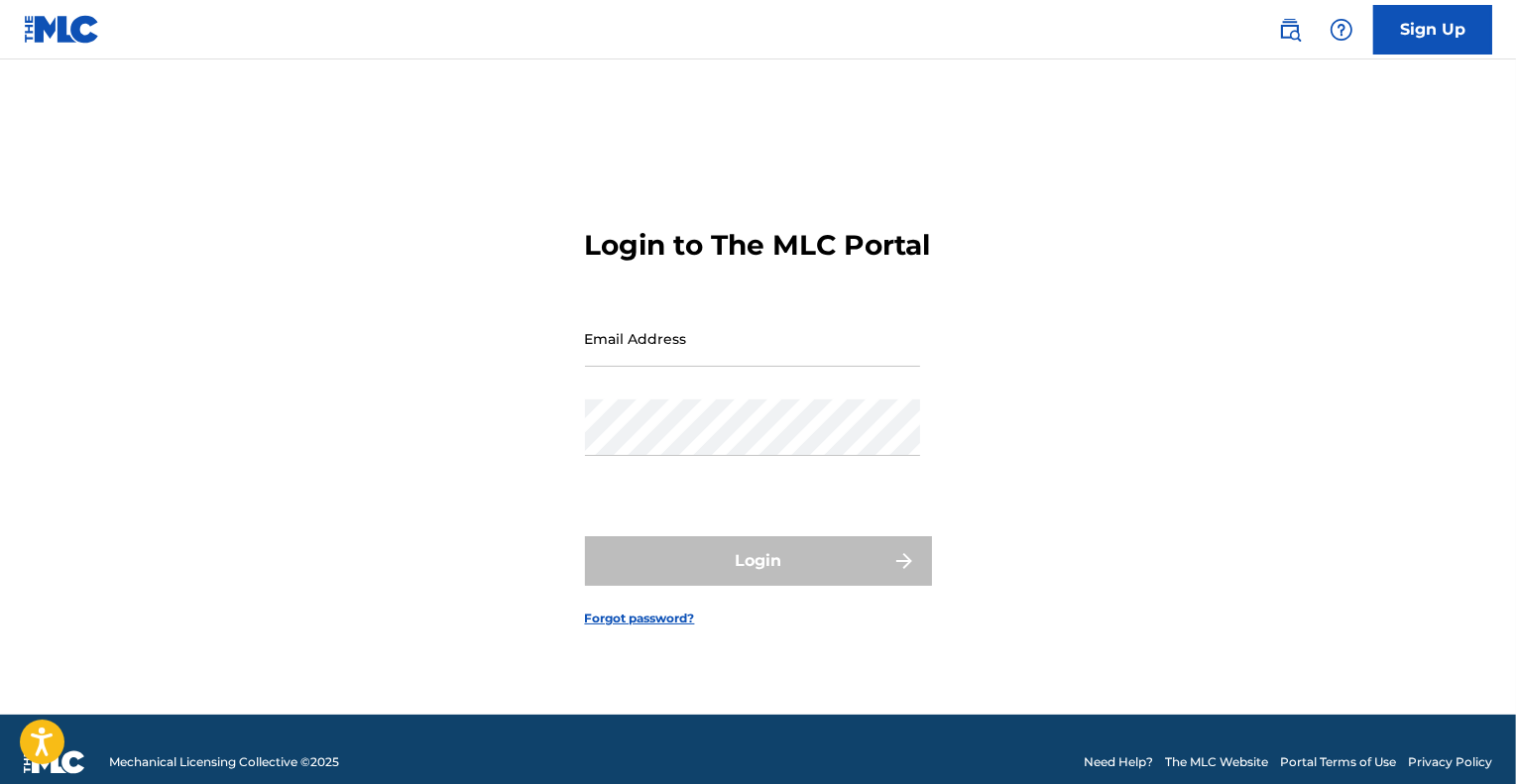 click on "Email Address" at bounding box center [753, 338] 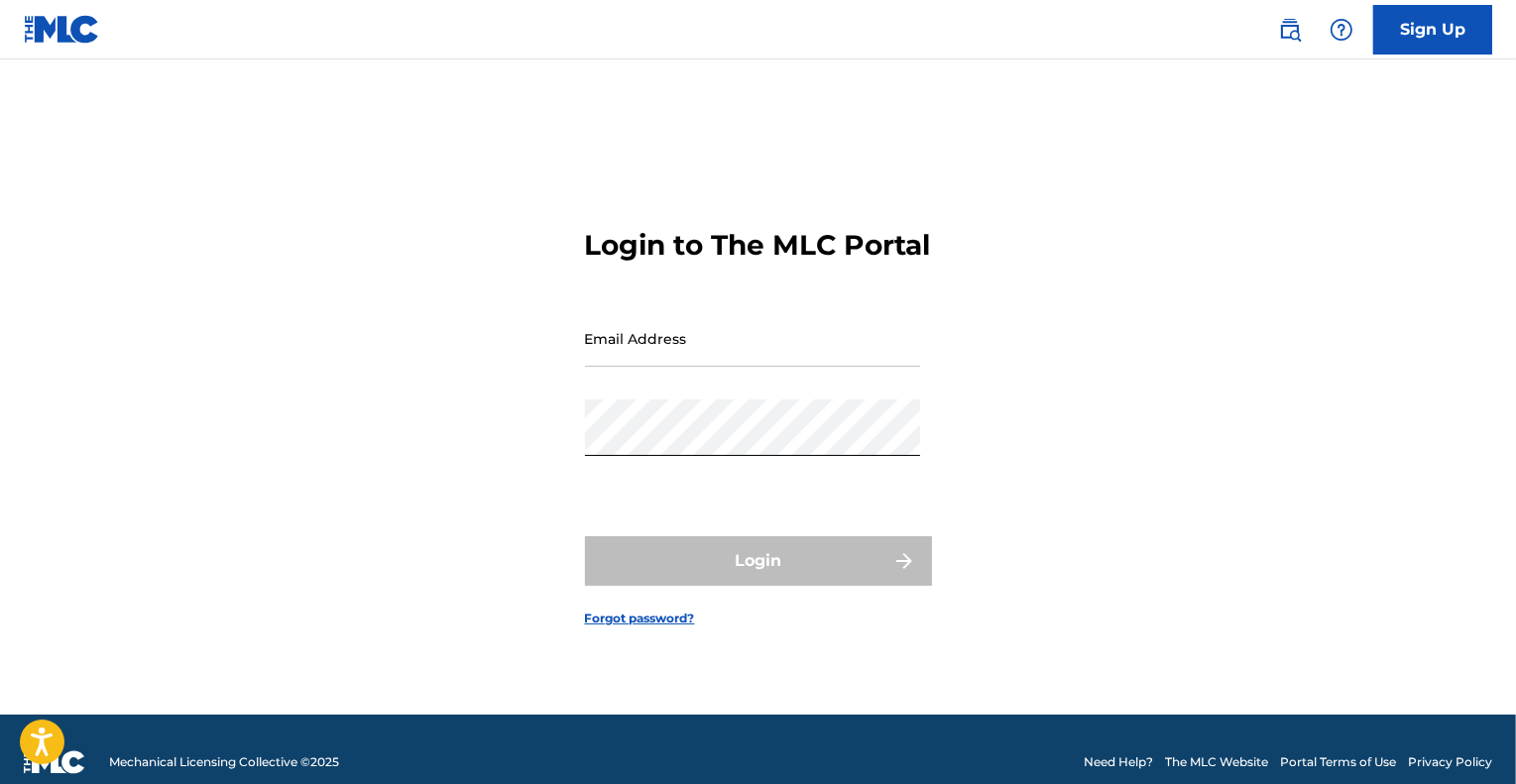 click on "Email Address" at bounding box center [753, 338] 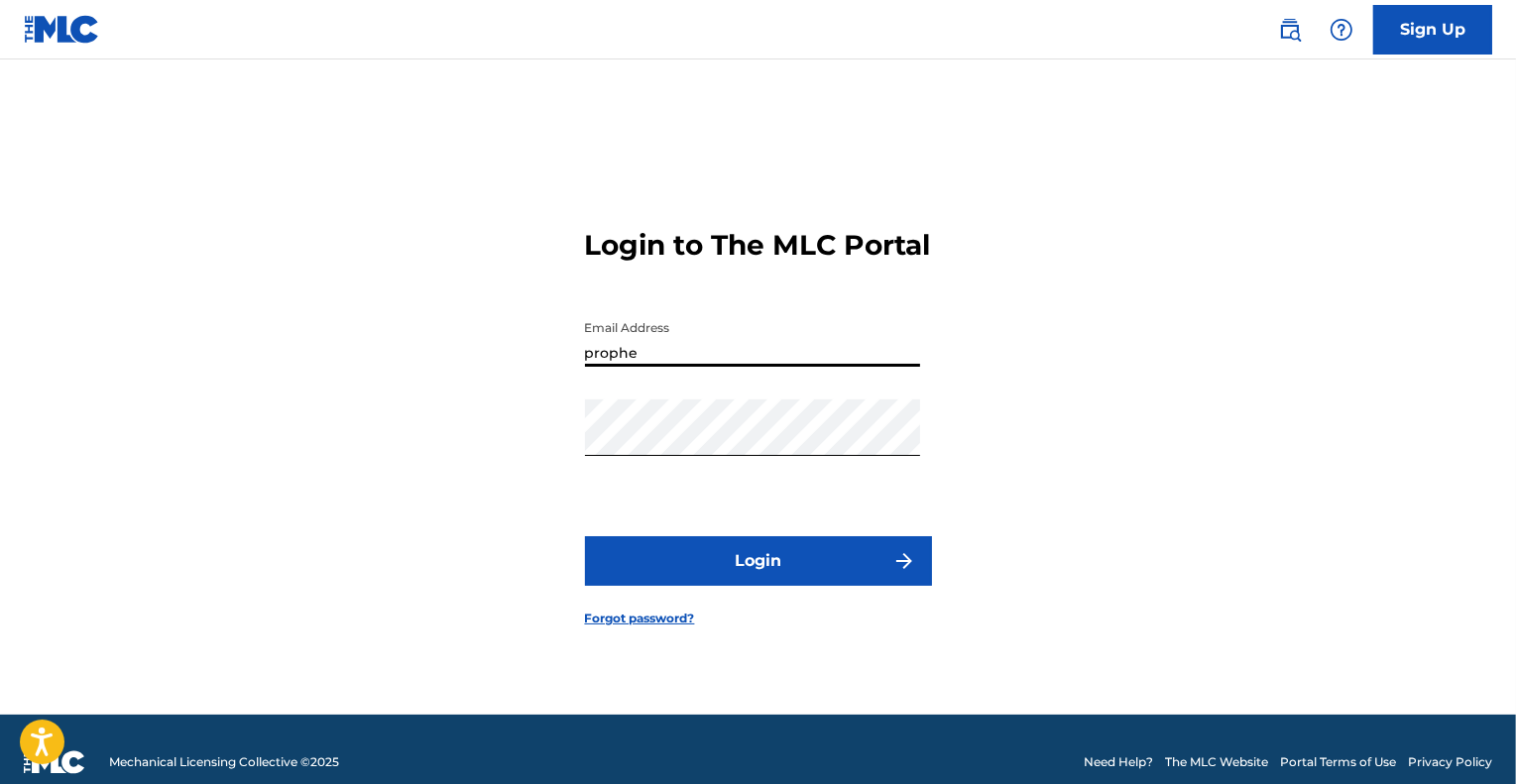 type on "[EMAIL_ADDRESS][DOMAIN_NAME]" 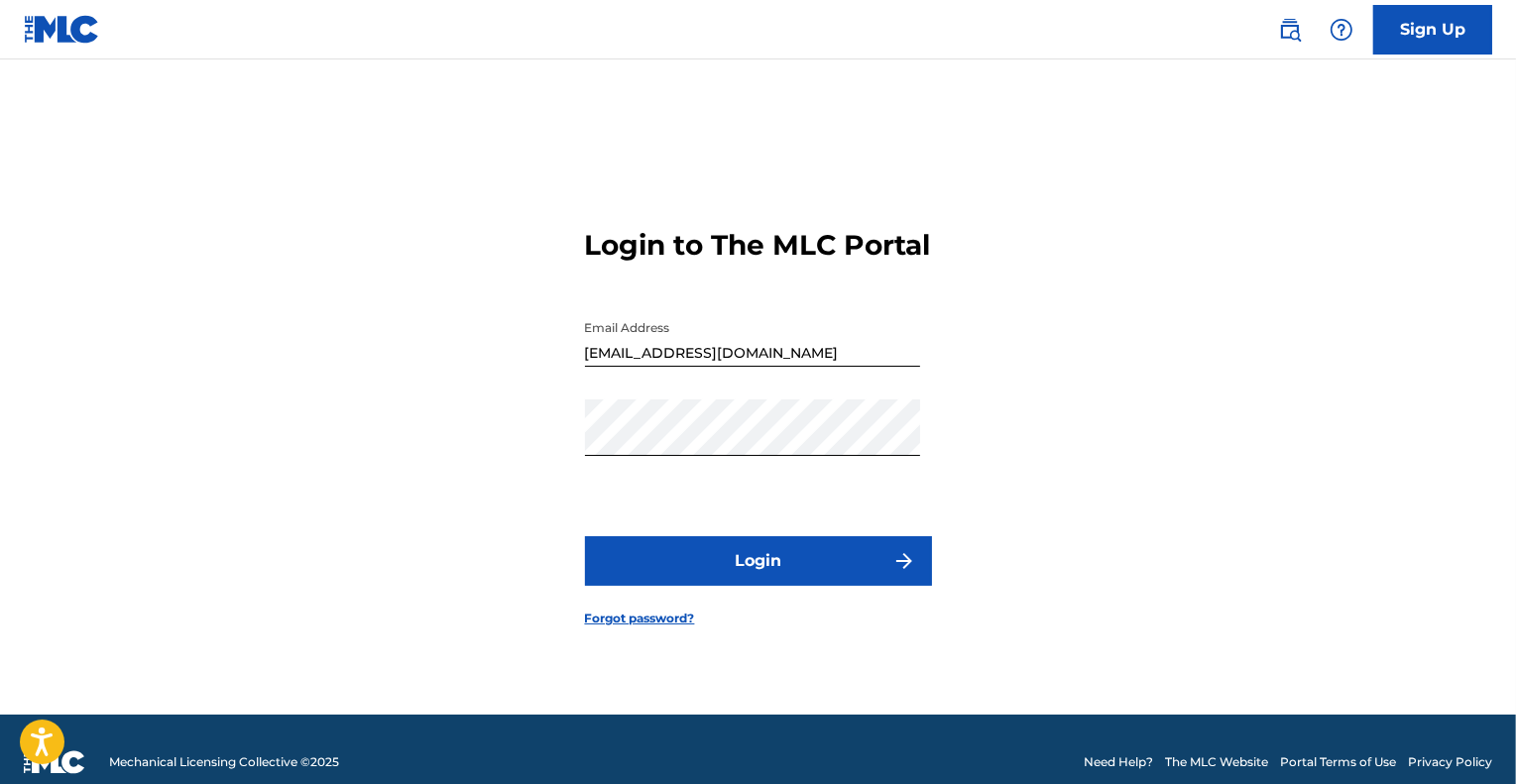 click on "Login" at bounding box center (758, 561) 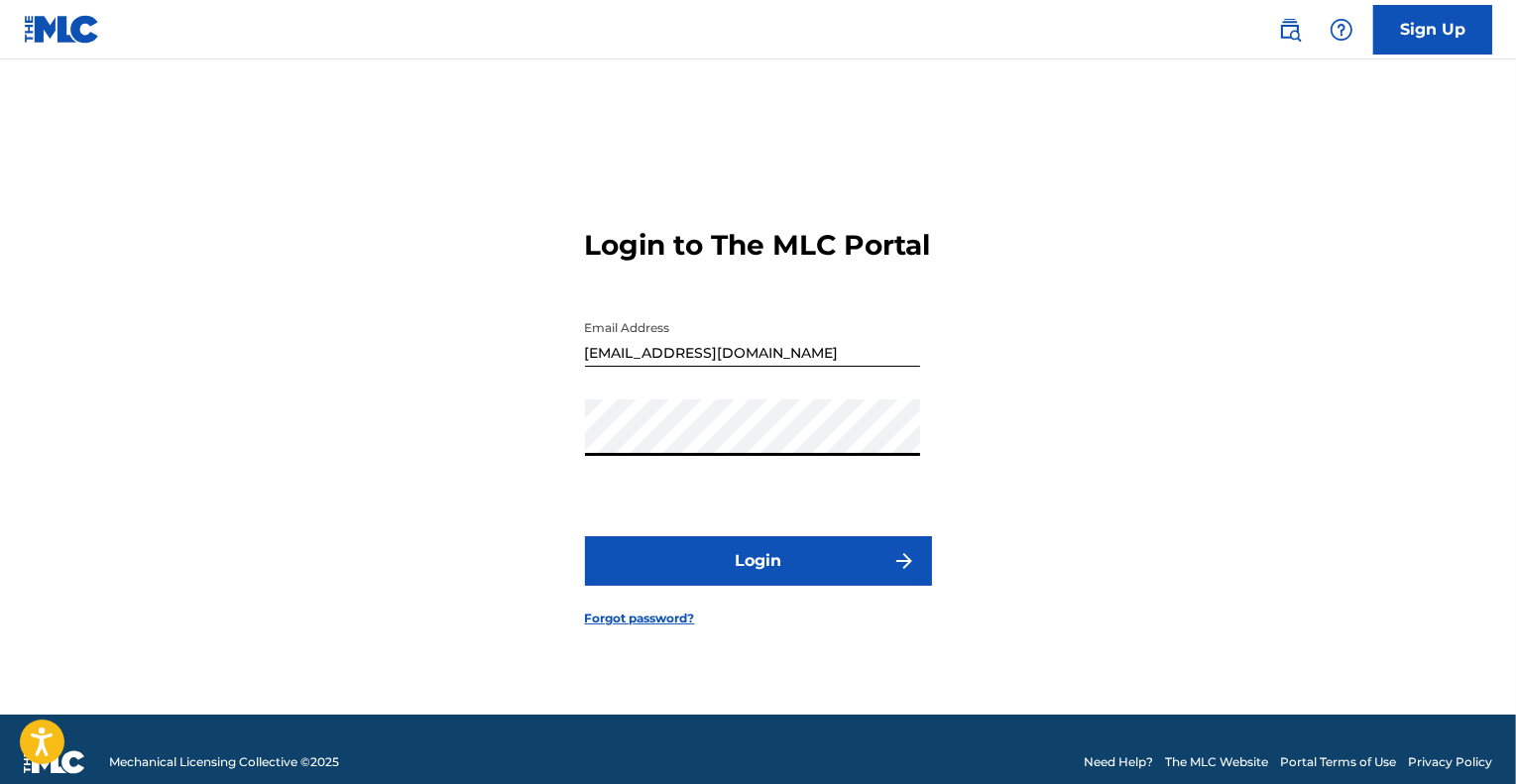 click on "Login to The MLC Portal Email Address prophetonthetrack@gmail.com Password Login Forgot password?" at bounding box center [758, 411] 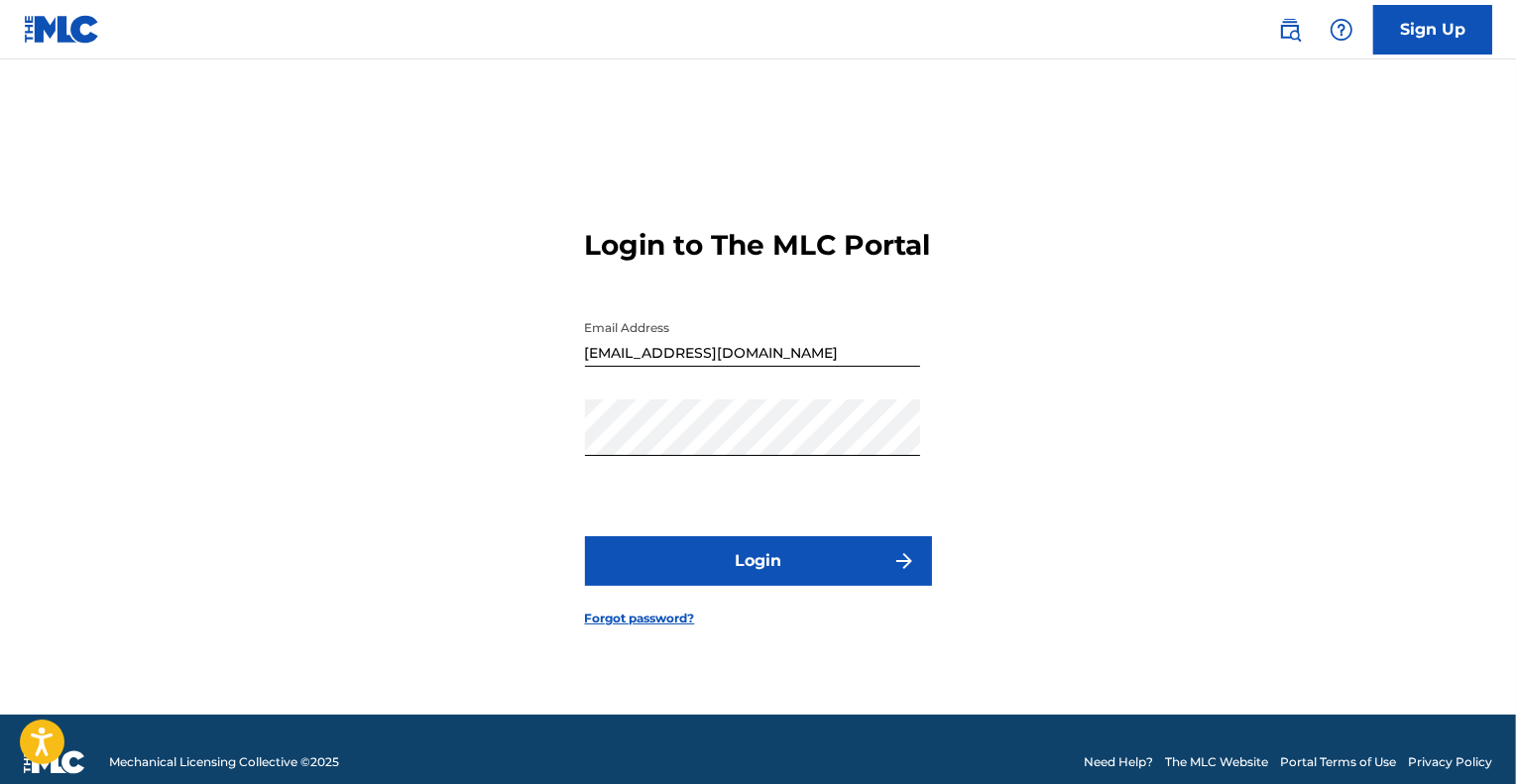 click on "Login" at bounding box center [758, 561] 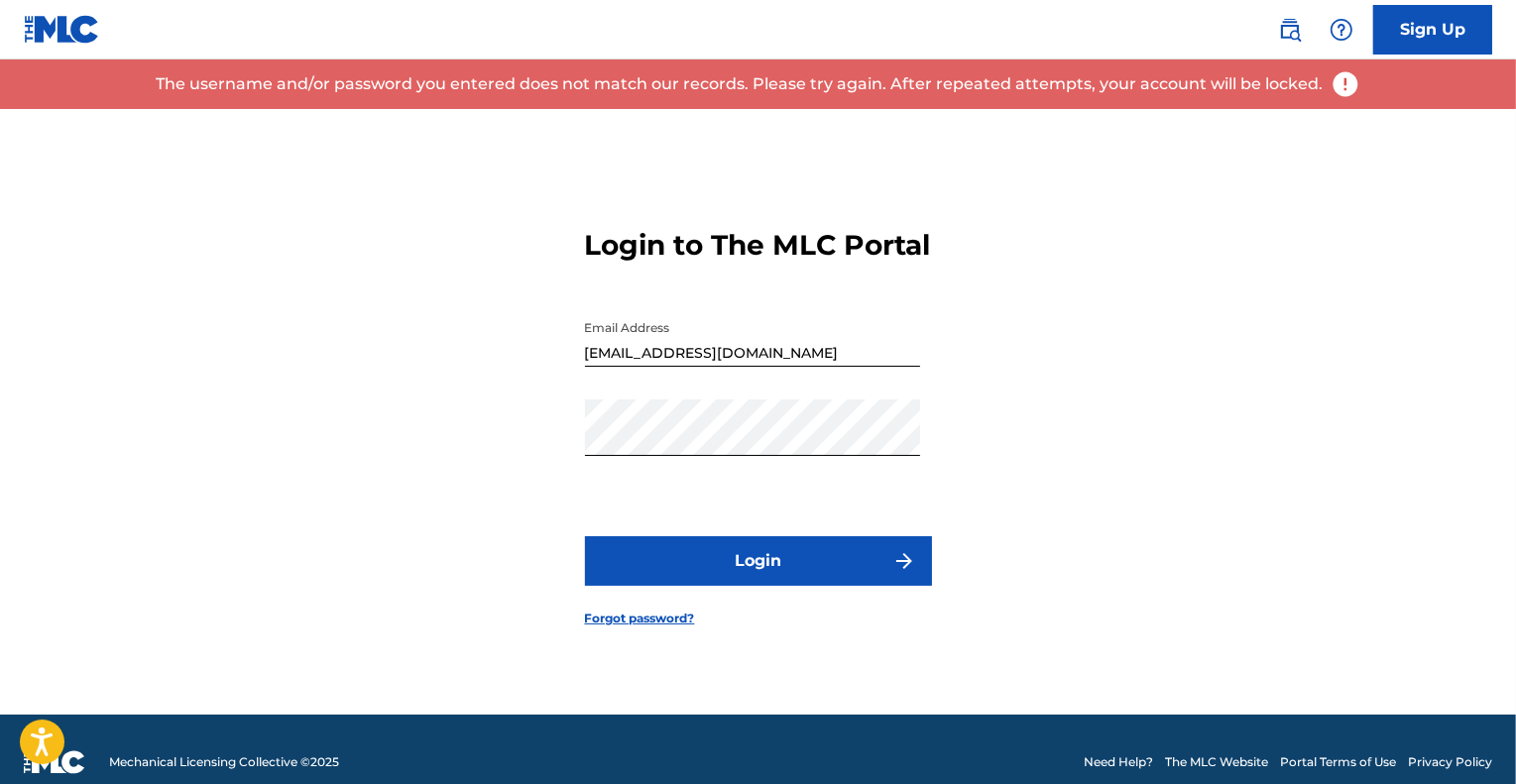 type 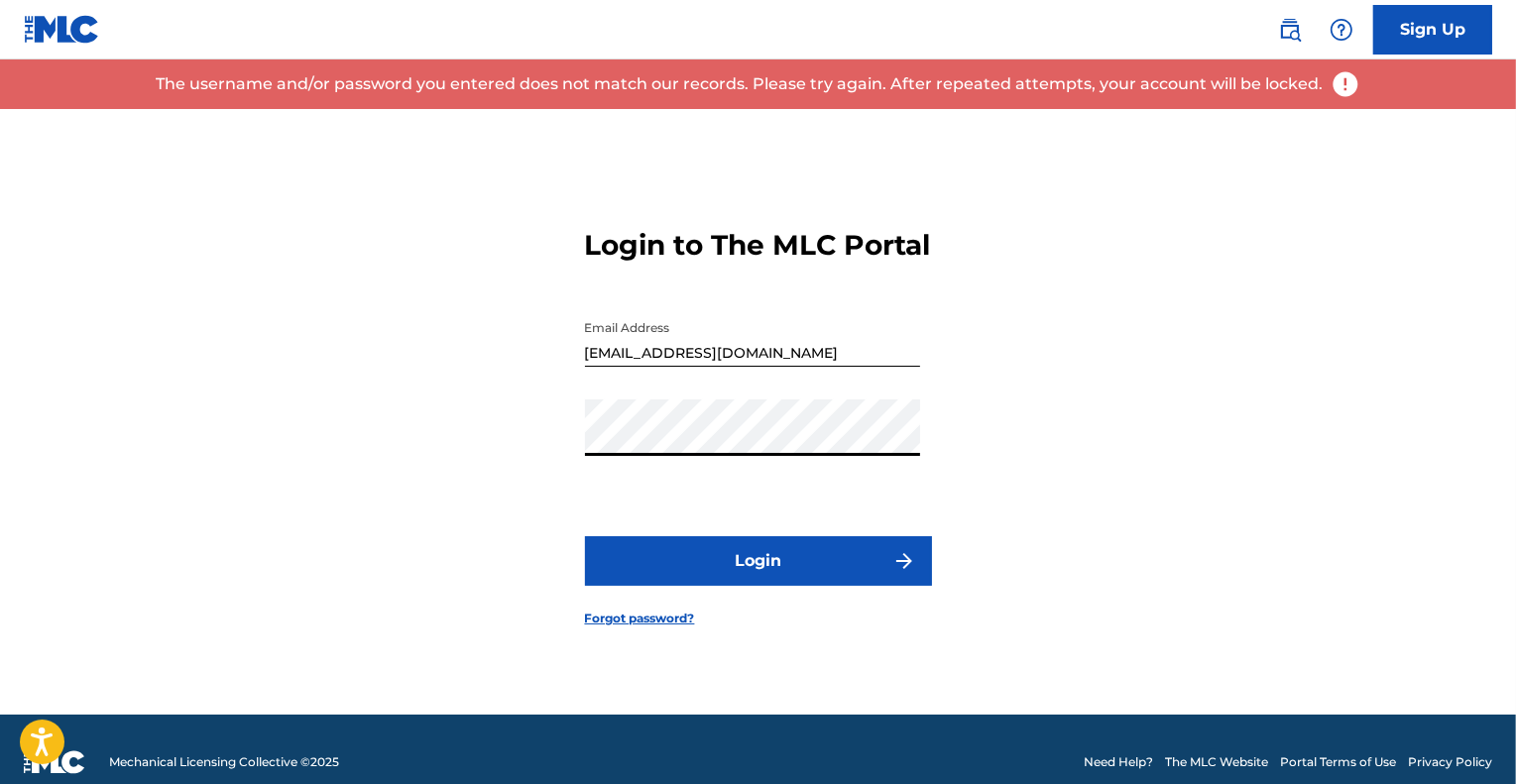 click on "Login" at bounding box center [758, 561] 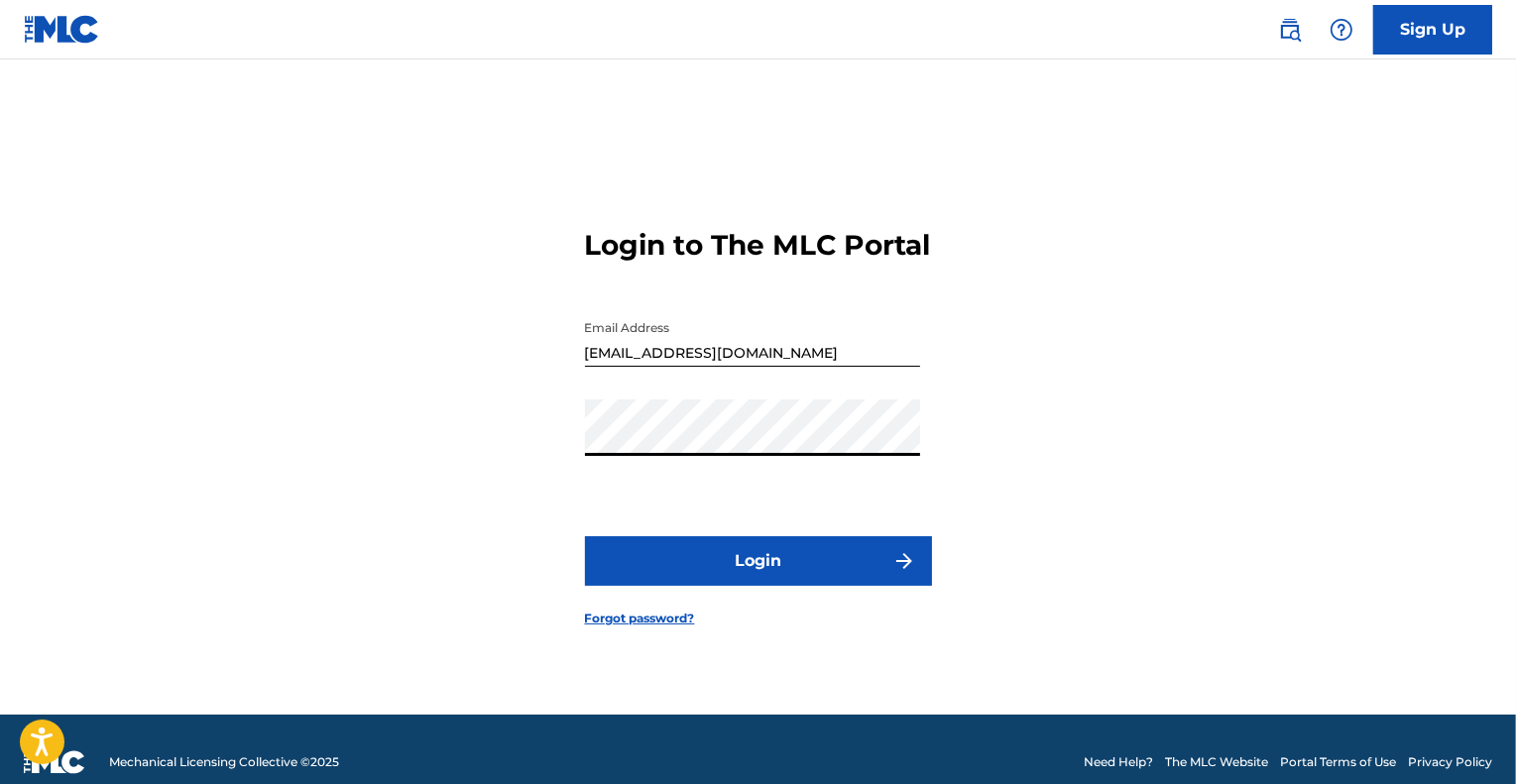 click on "Login to The MLC Portal Email Address prophetonthetrack@gmail.com Password Login Forgot password?" at bounding box center (758, 411) 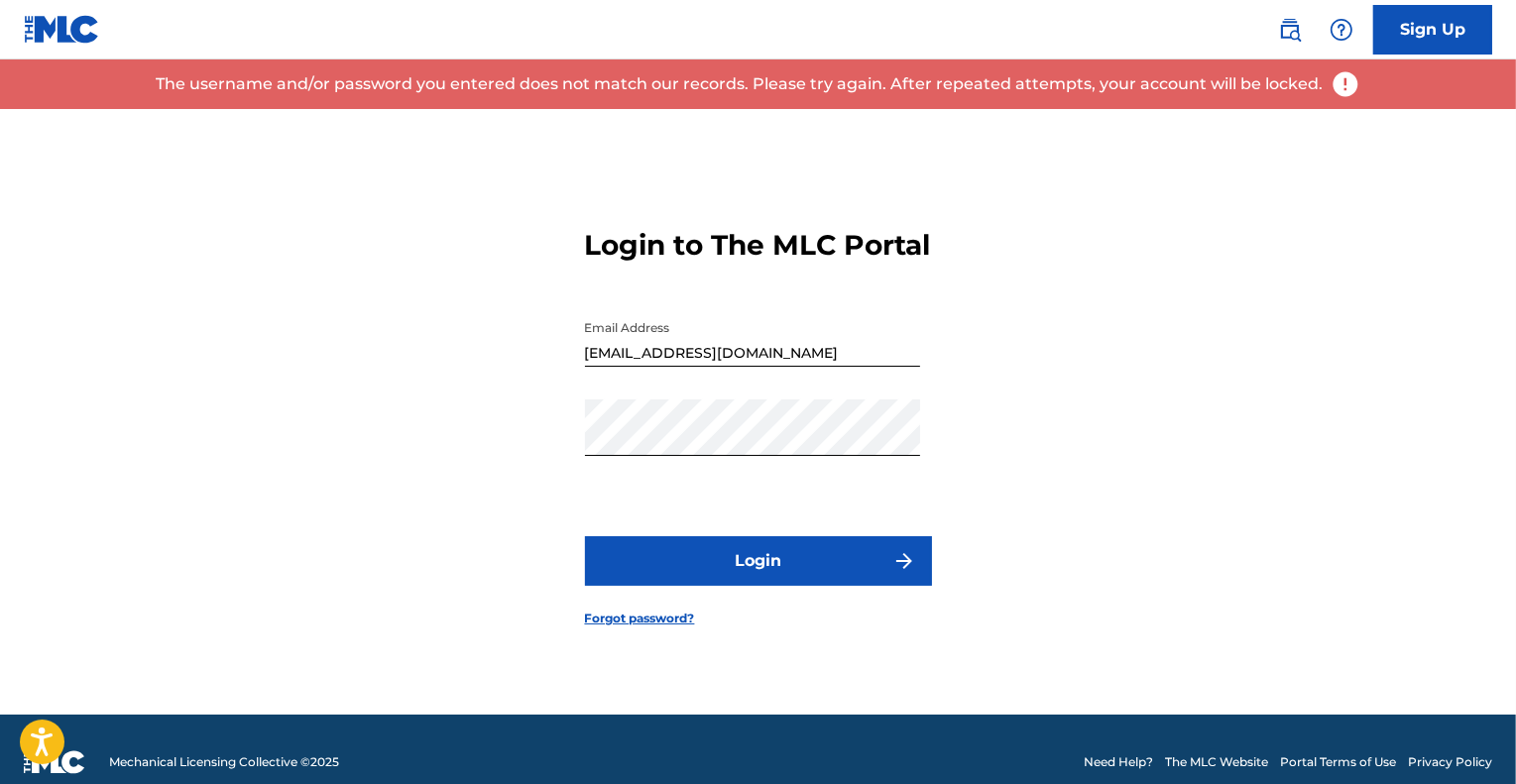 click on "[EMAIL_ADDRESS][DOMAIN_NAME]" at bounding box center (753, 338) 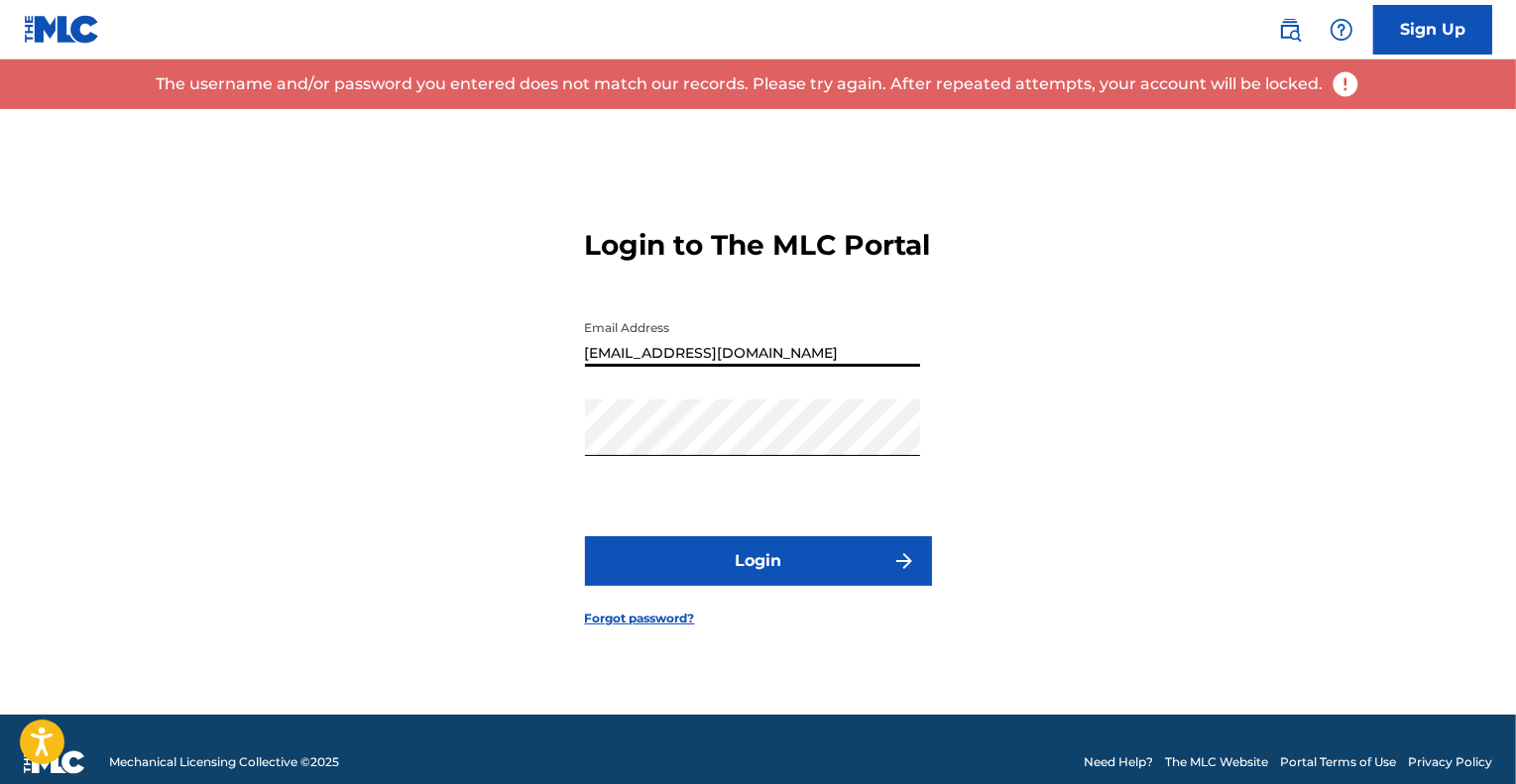 click on "[EMAIL_ADDRESS][DOMAIN_NAME]" at bounding box center [753, 338] 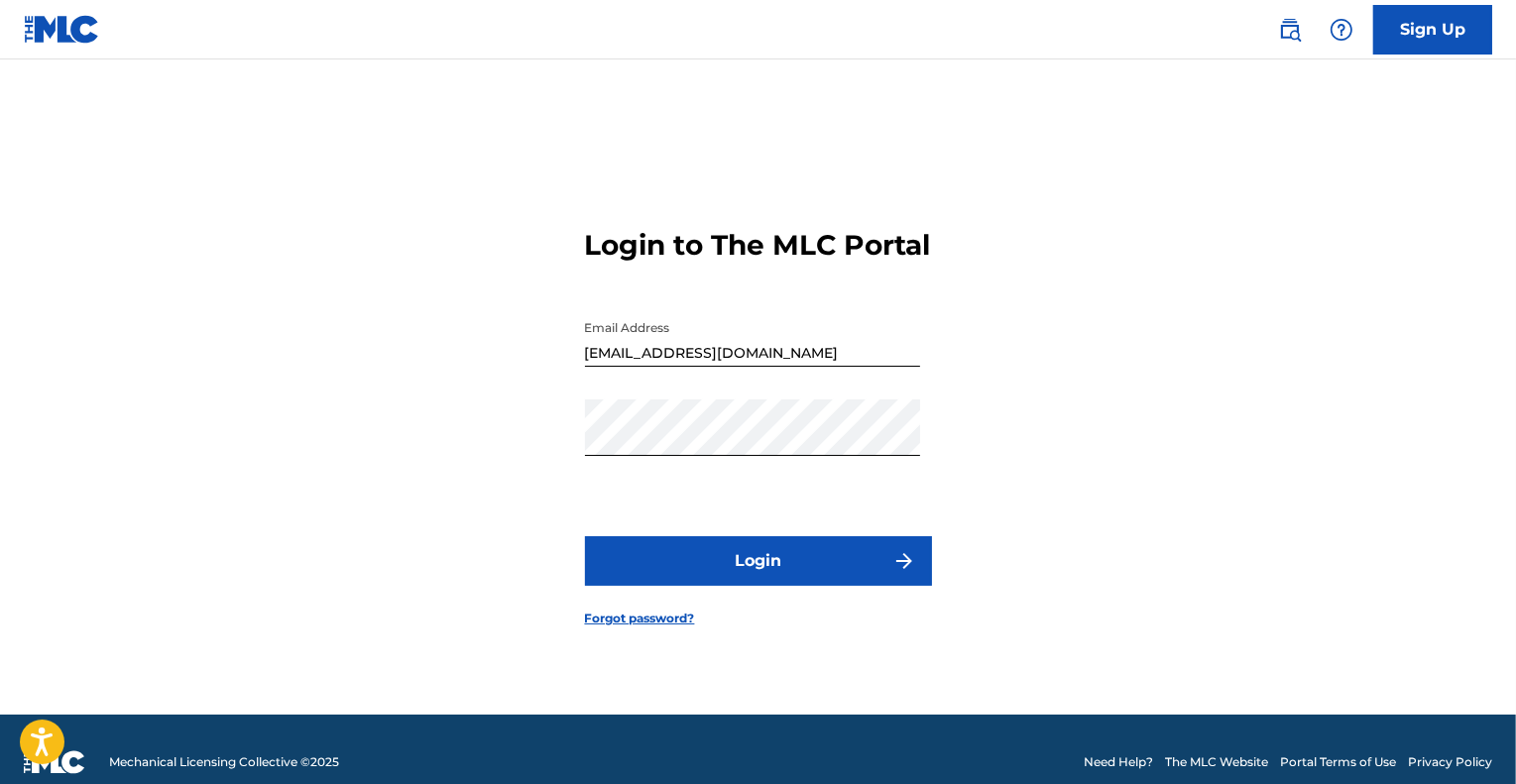 click on "Forgot password?" at bounding box center [640, 618] 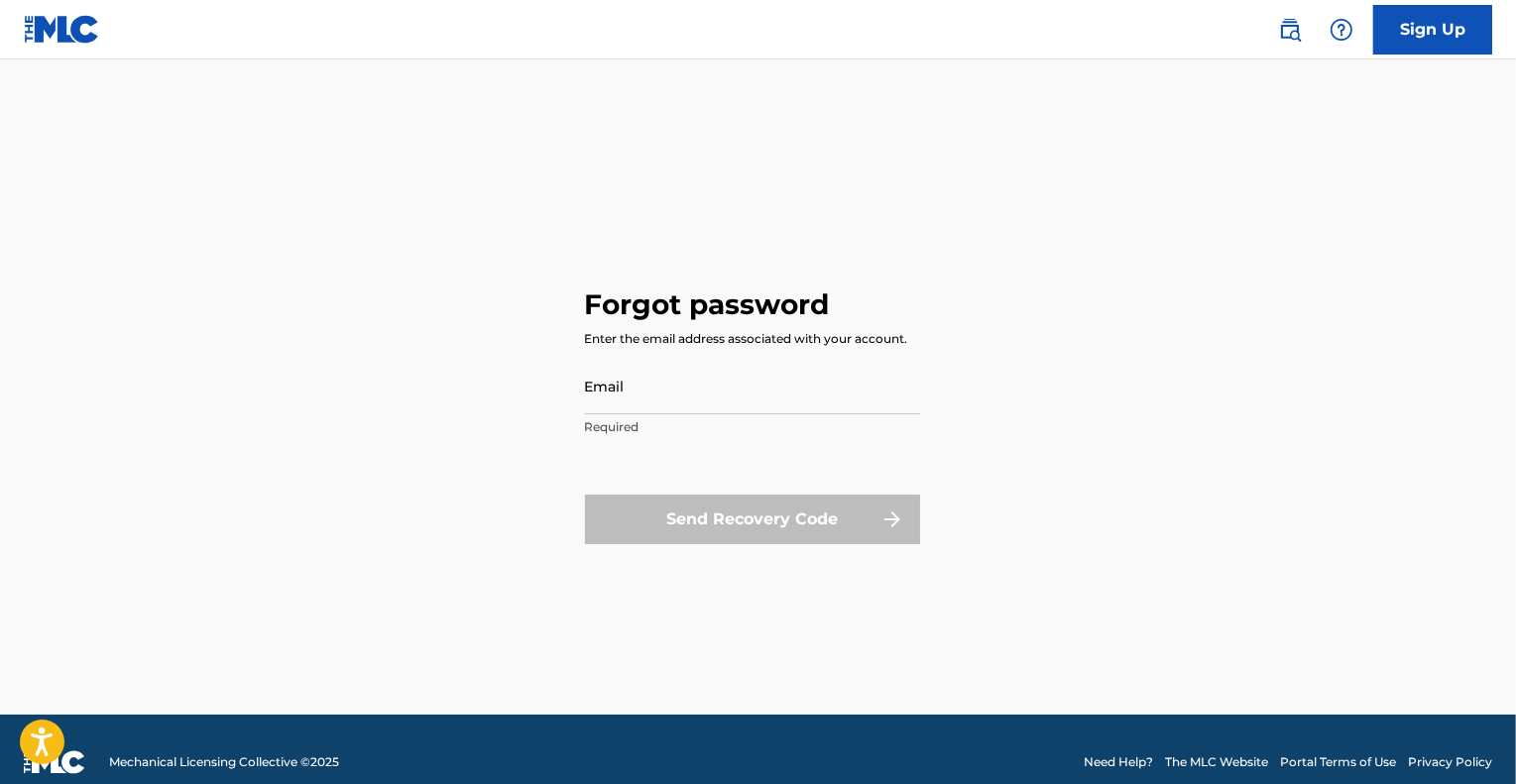click on "Email" at bounding box center (753, 386) 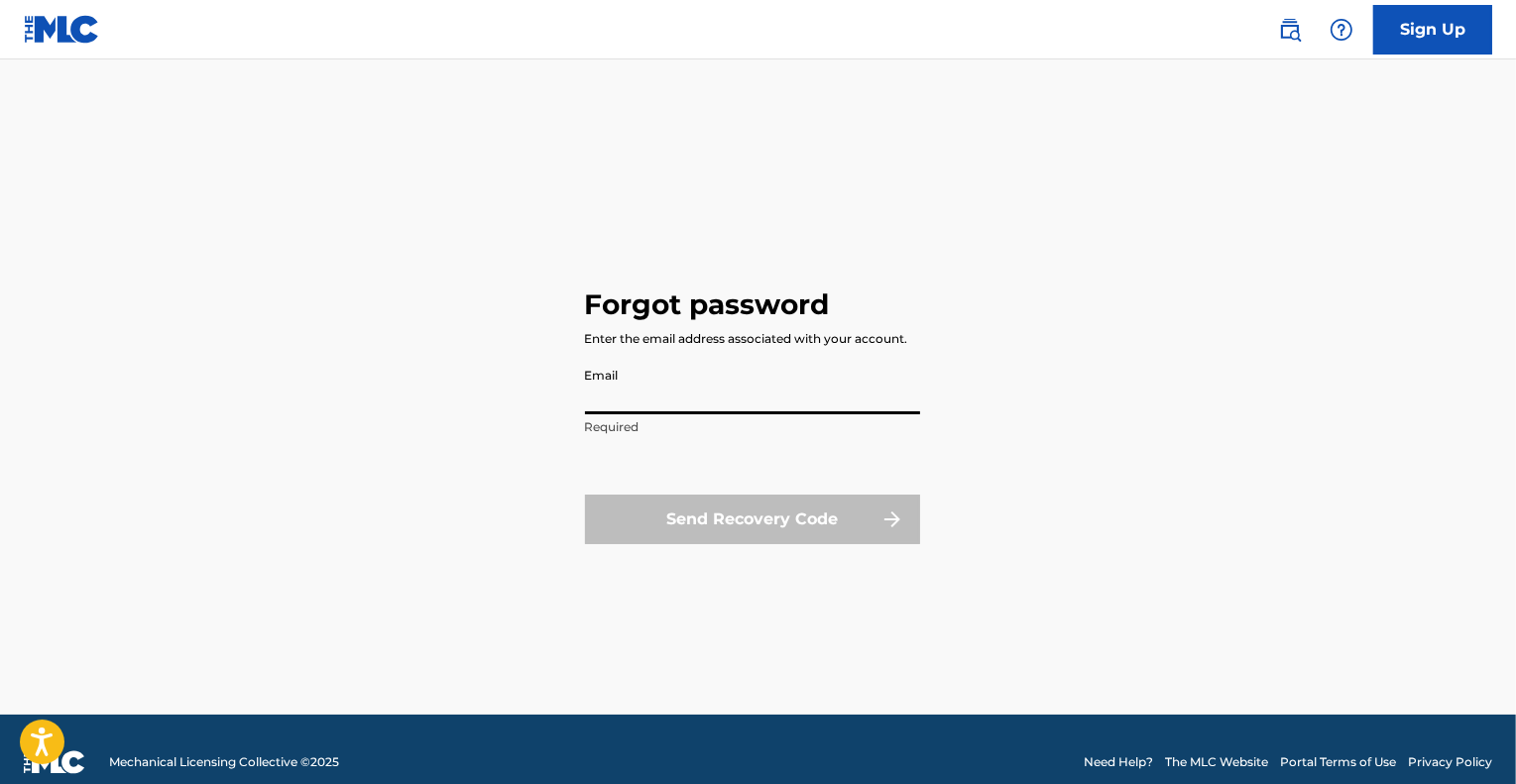 type on "[EMAIL_ADDRESS][DOMAIN_NAME]" 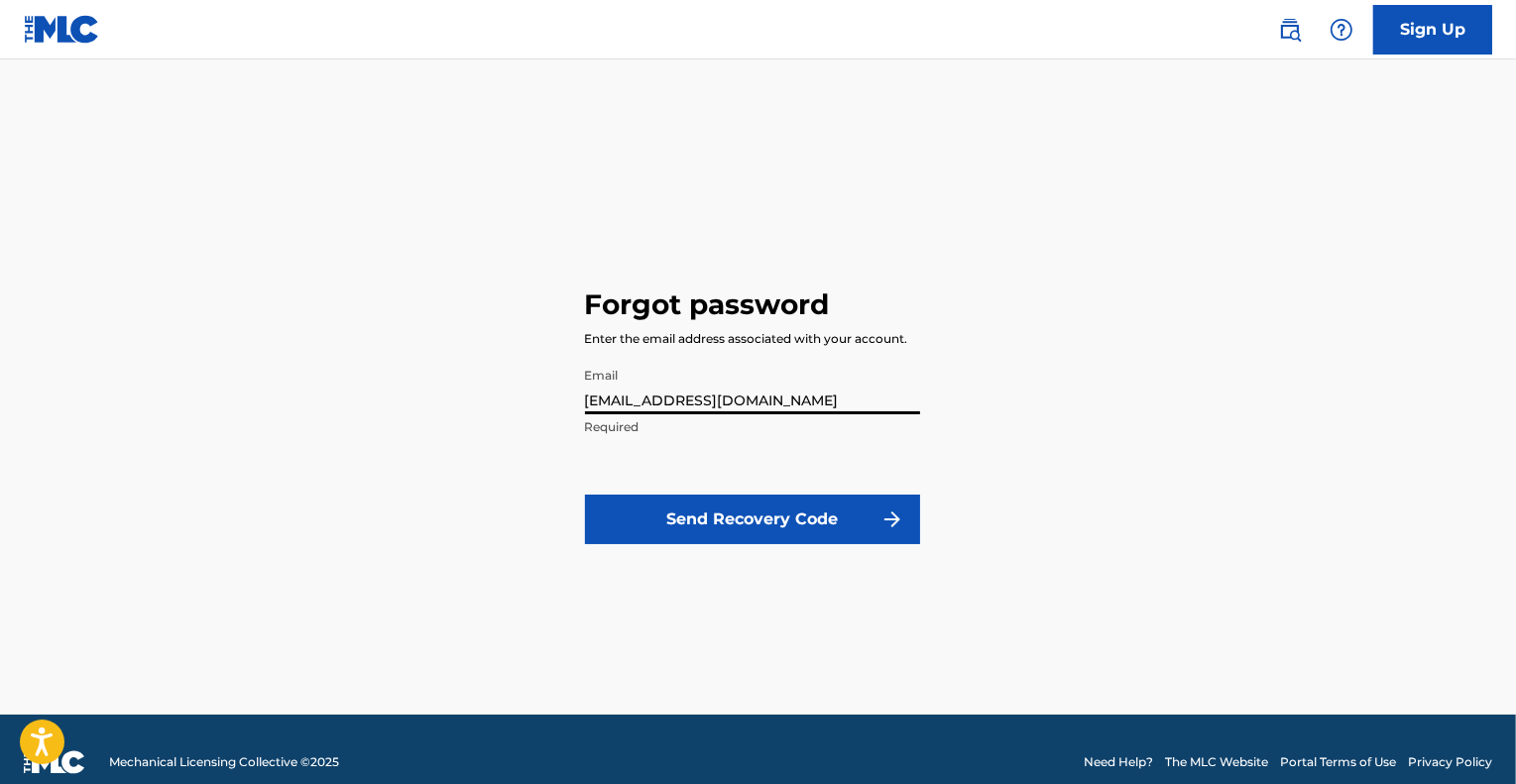 click on "Send Recovery Code" at bounding box center [753, 519] 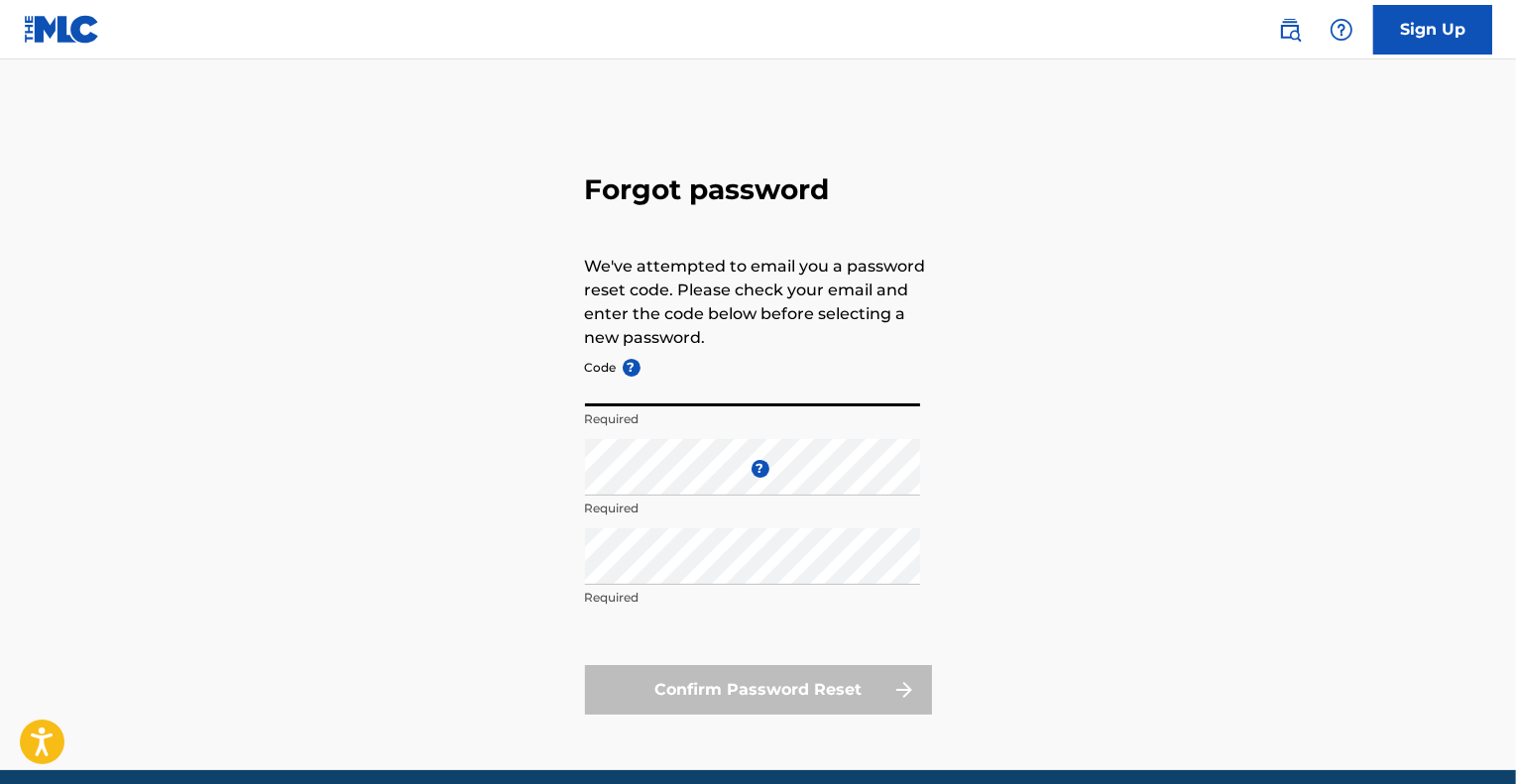 click on "Code ?" at bounding box center [753, 378] 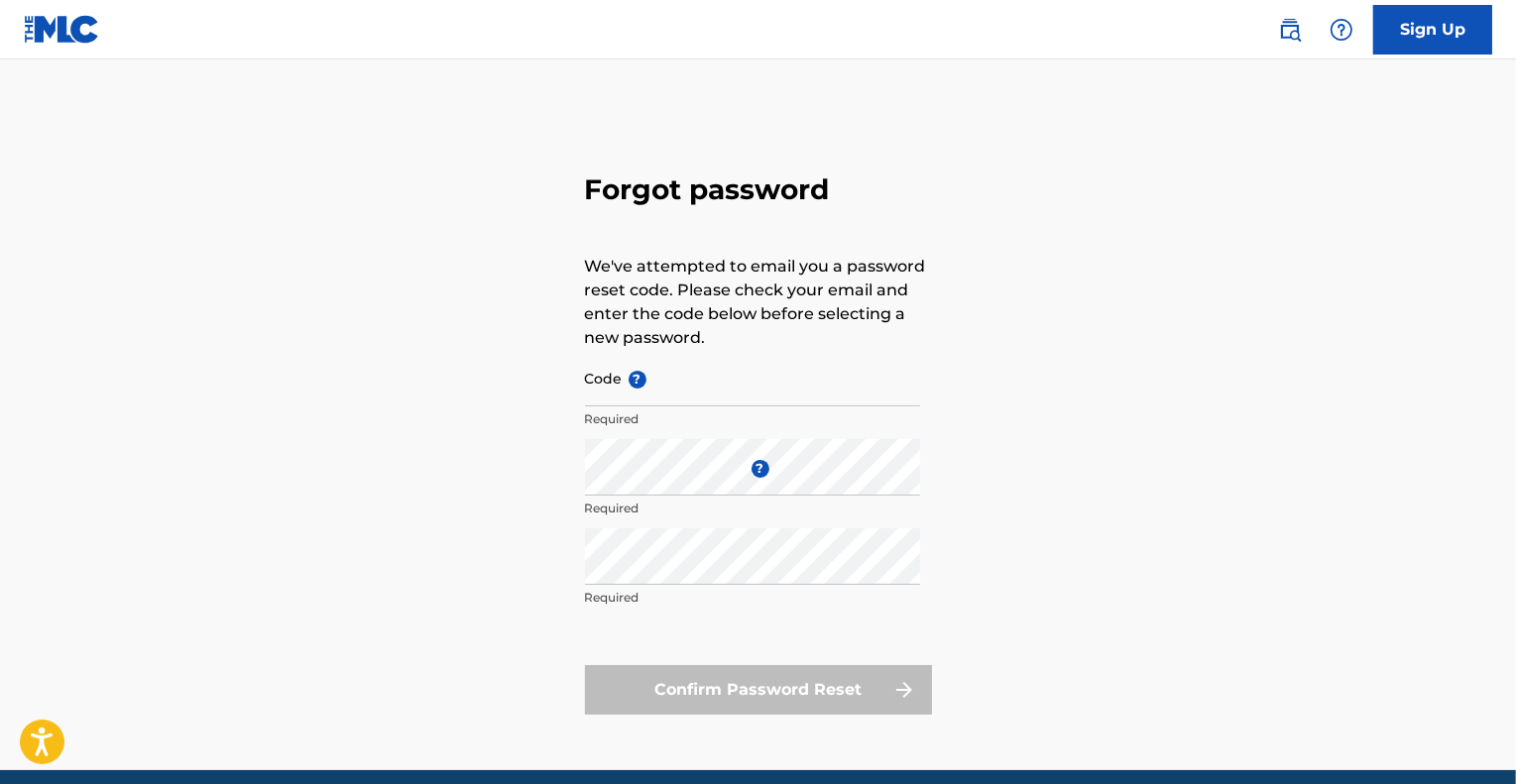 click on "We've attempted to email you a password reset code. Please check your email and enter the code below before selecting a new password." at bounding box center (758, 302) 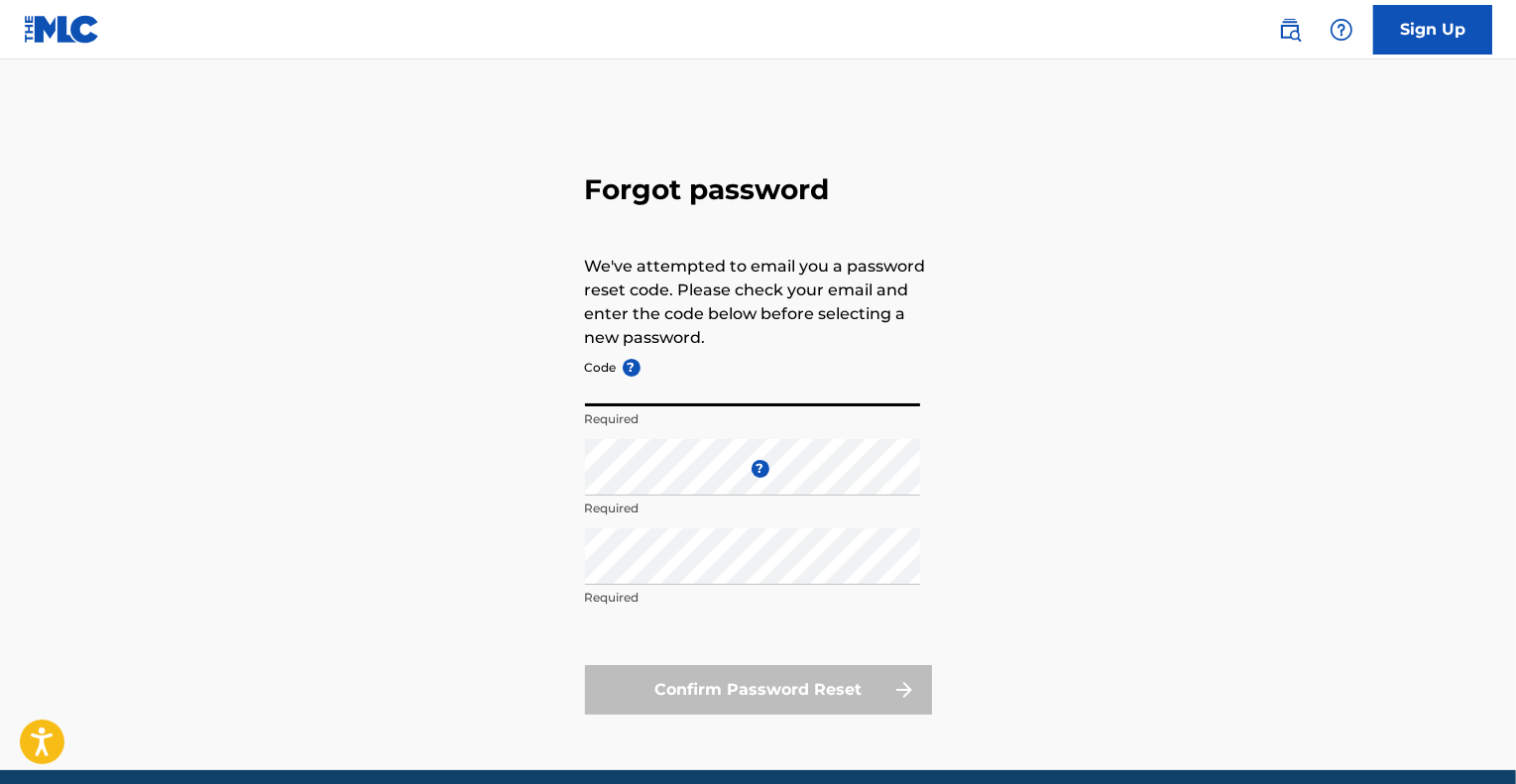 paste on "FP_dcbf3e6bd9592d8cb2dc54b8ce6a" 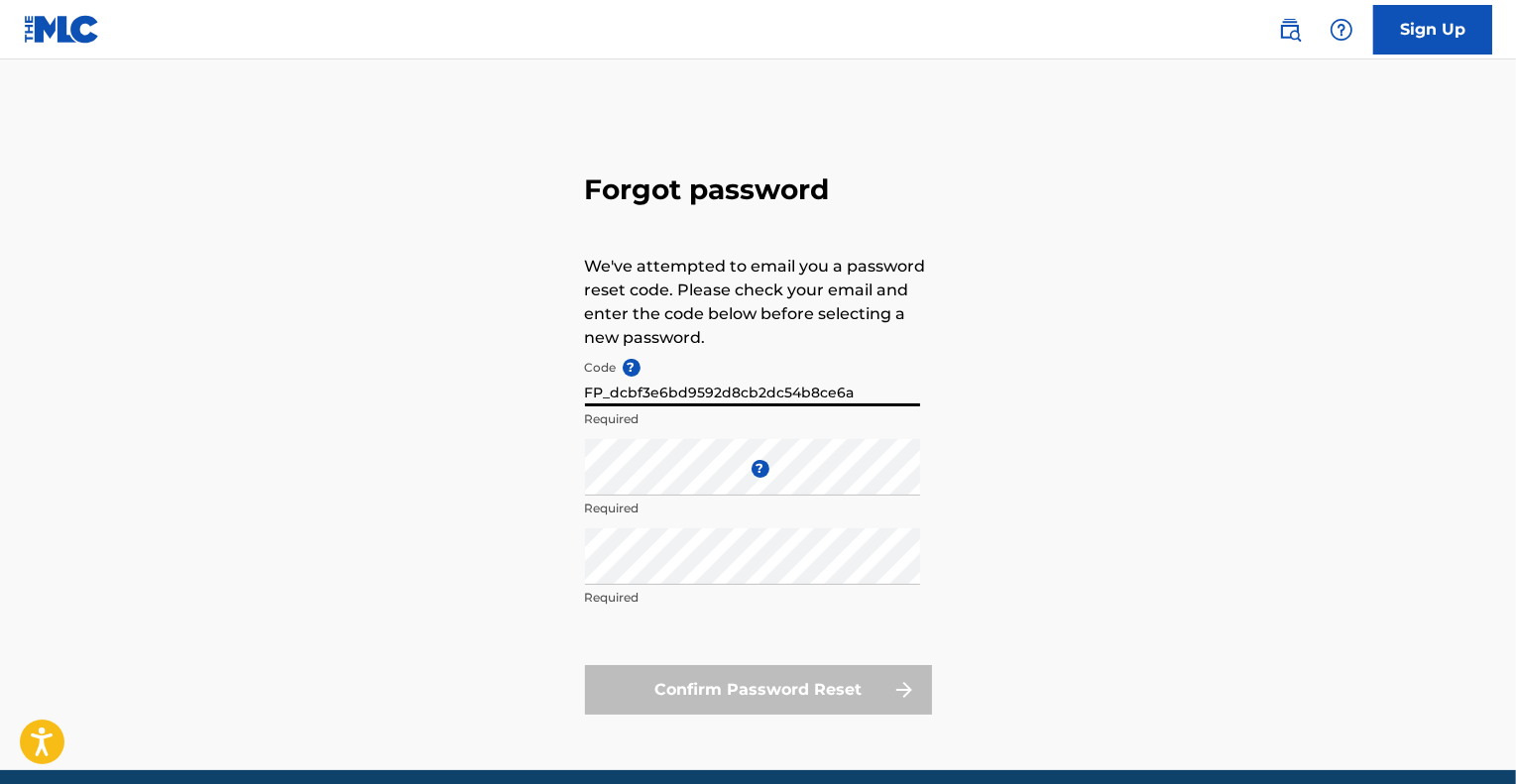 type on "FP_dcbf3e6bd9592d8cb2dc54b8ce6a" 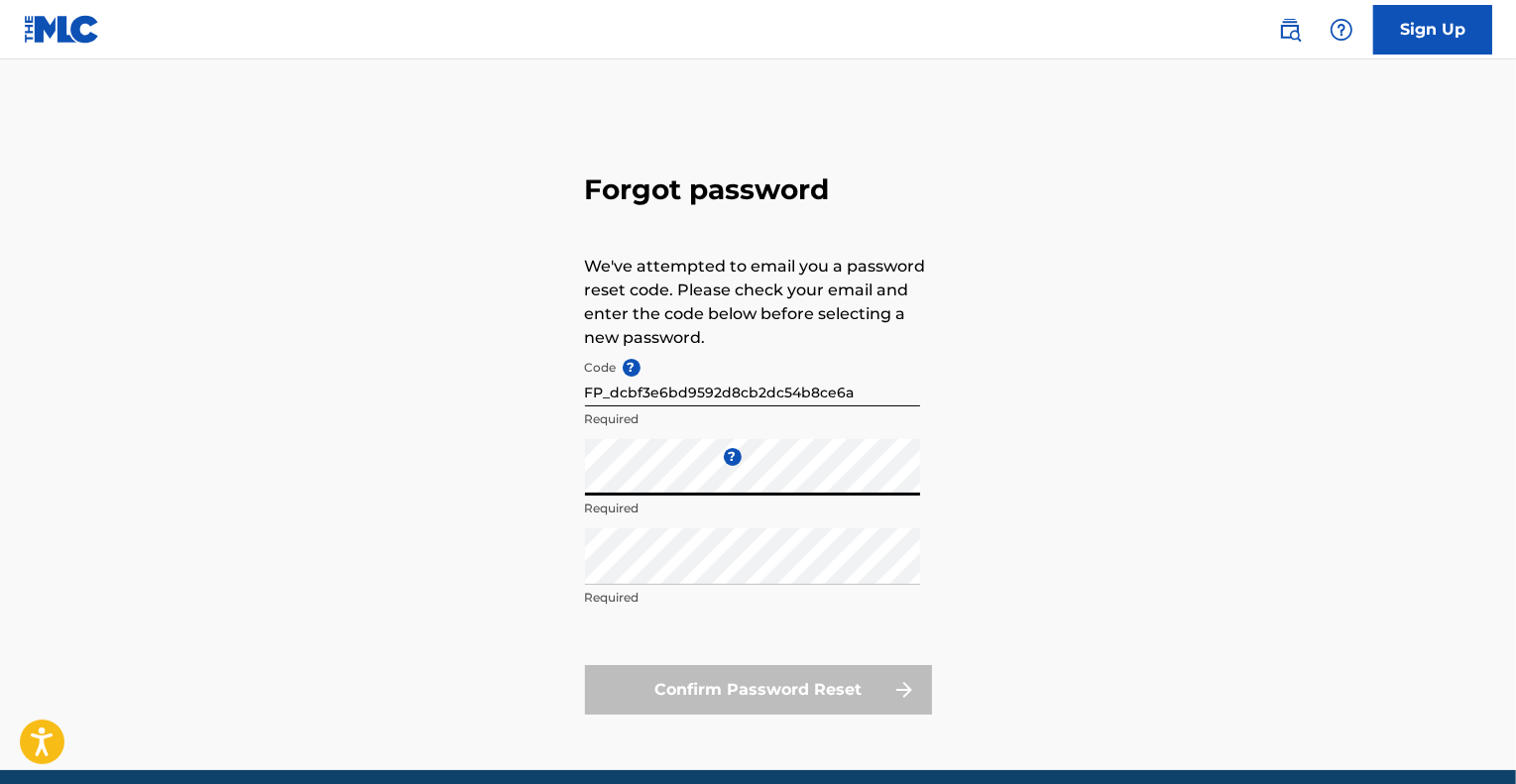 click on "Forgot password We've attempted to email you a password reset code. Please check your email and enter the code below before selecting a new password. Code ? FP_dcbf3e6bd9592d8cb2dc54b8ce6a Required Enter a new password ? Required Repeat the password Required Confirm Password Reset" at bounding box center [758, 439] 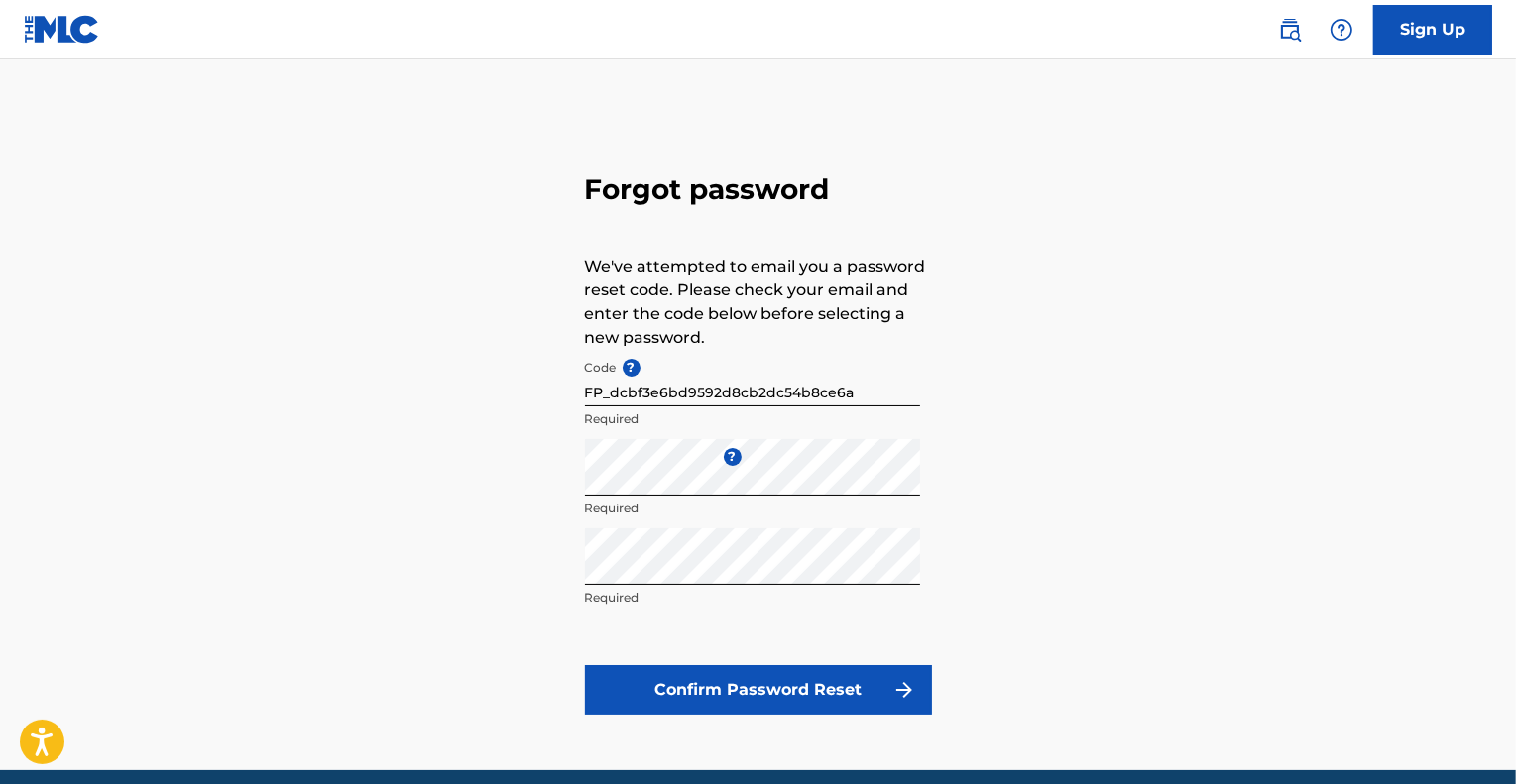 click on "Confirm Password Reset" at bounding box center [758, 690] 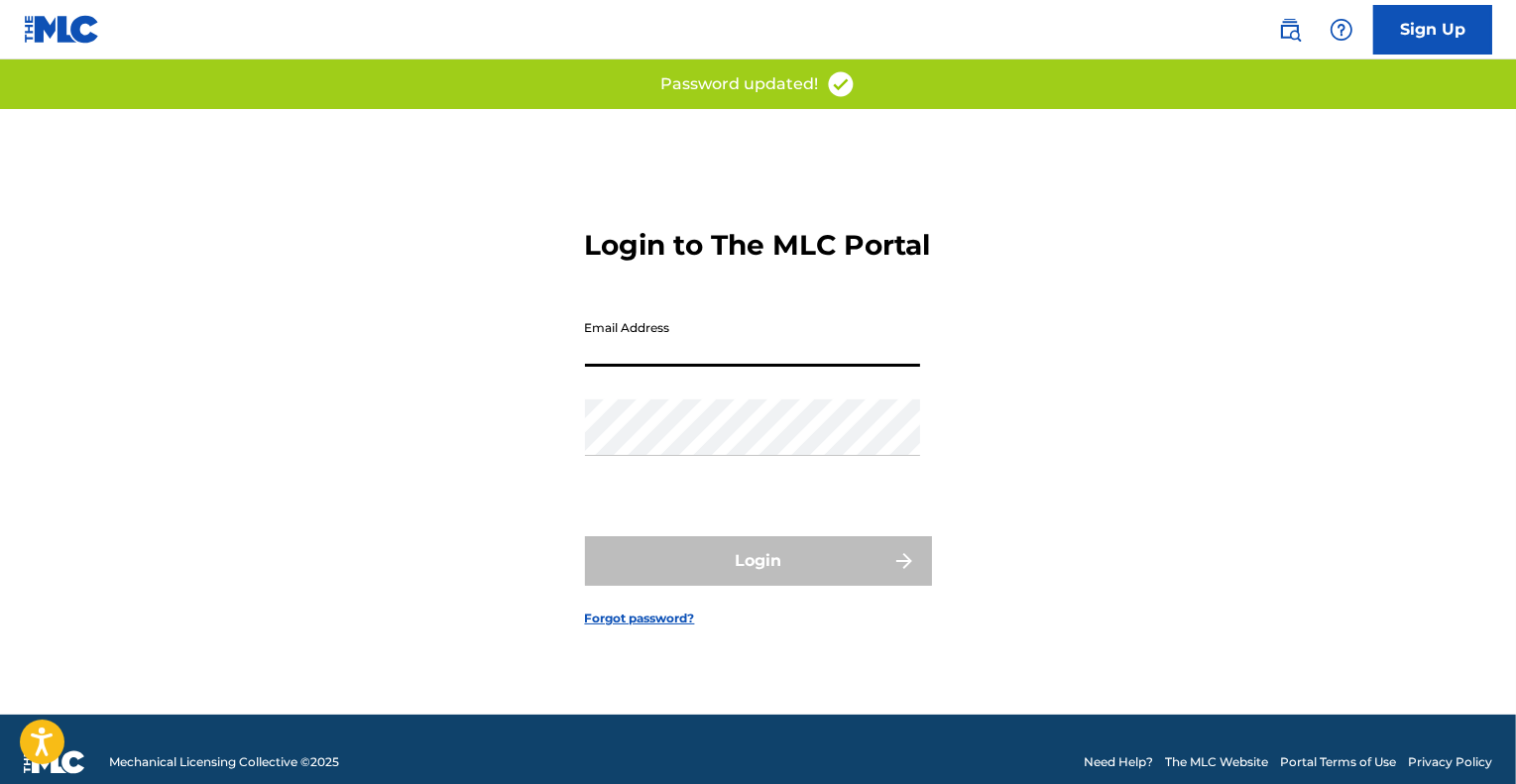 click on "Email Address" at bounding box center (753, 338) 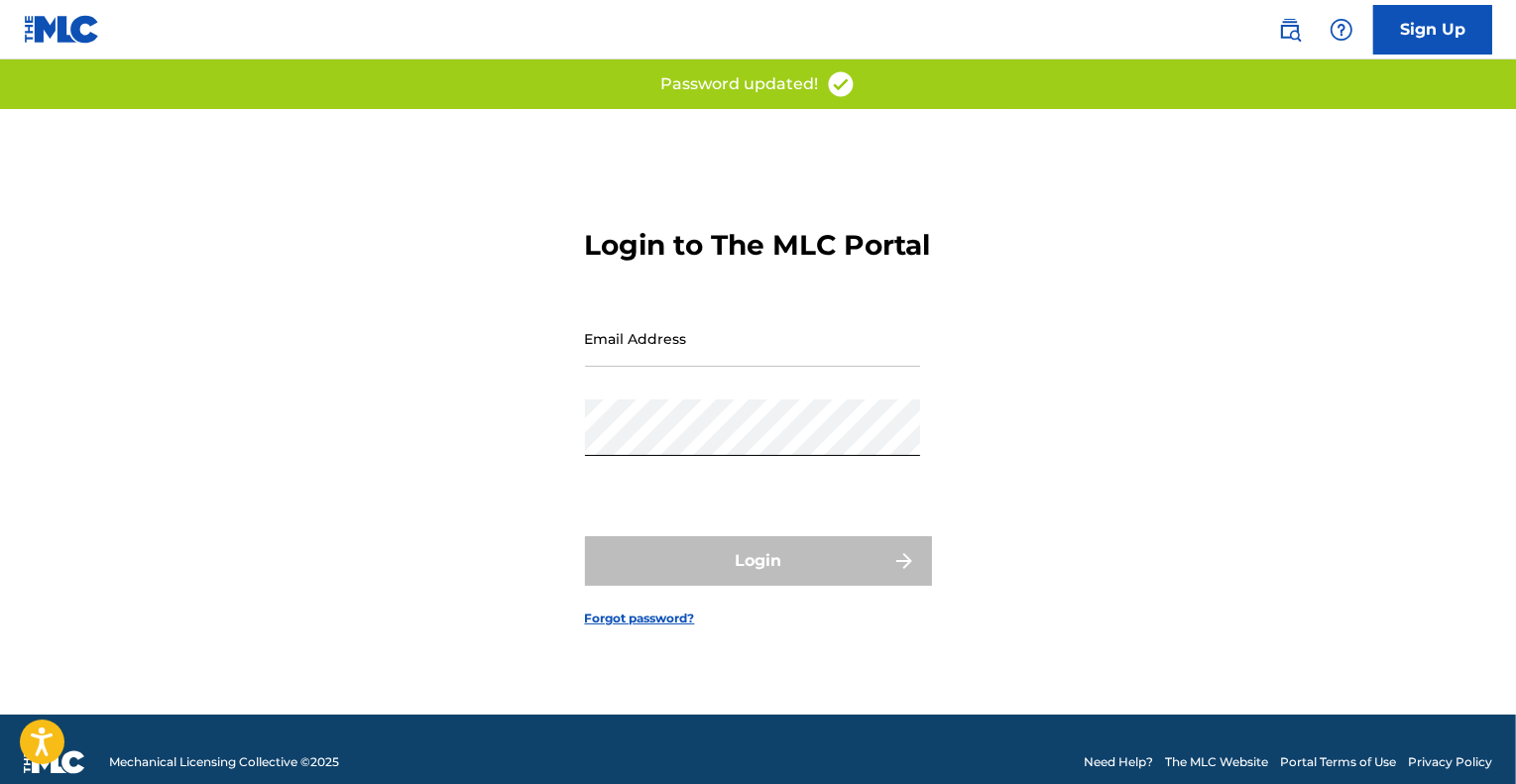 click on "Email Address" at bounding box center [753, 338] 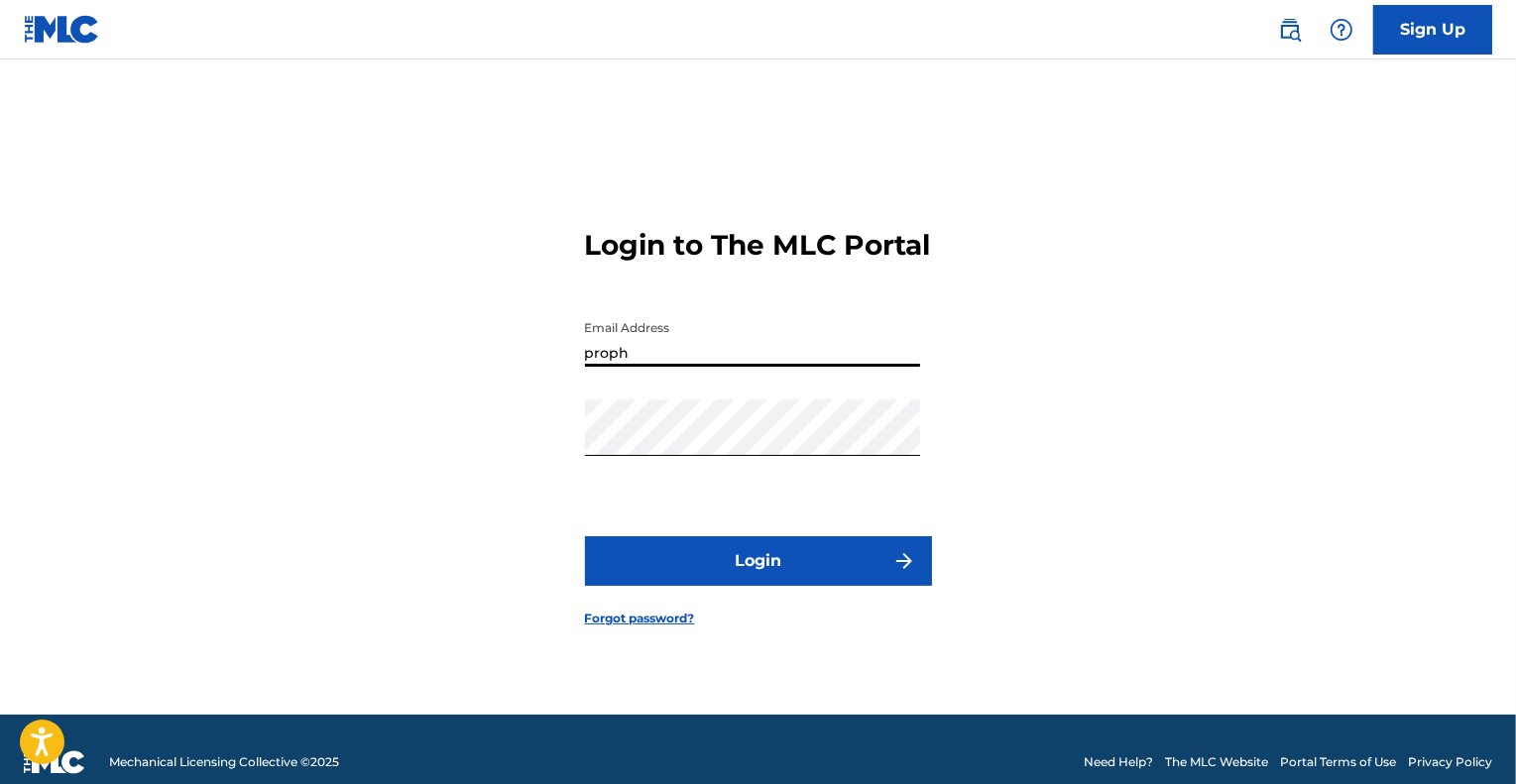 type on "[EMAIL_ADDRESS][DOMAIN_NAME]" 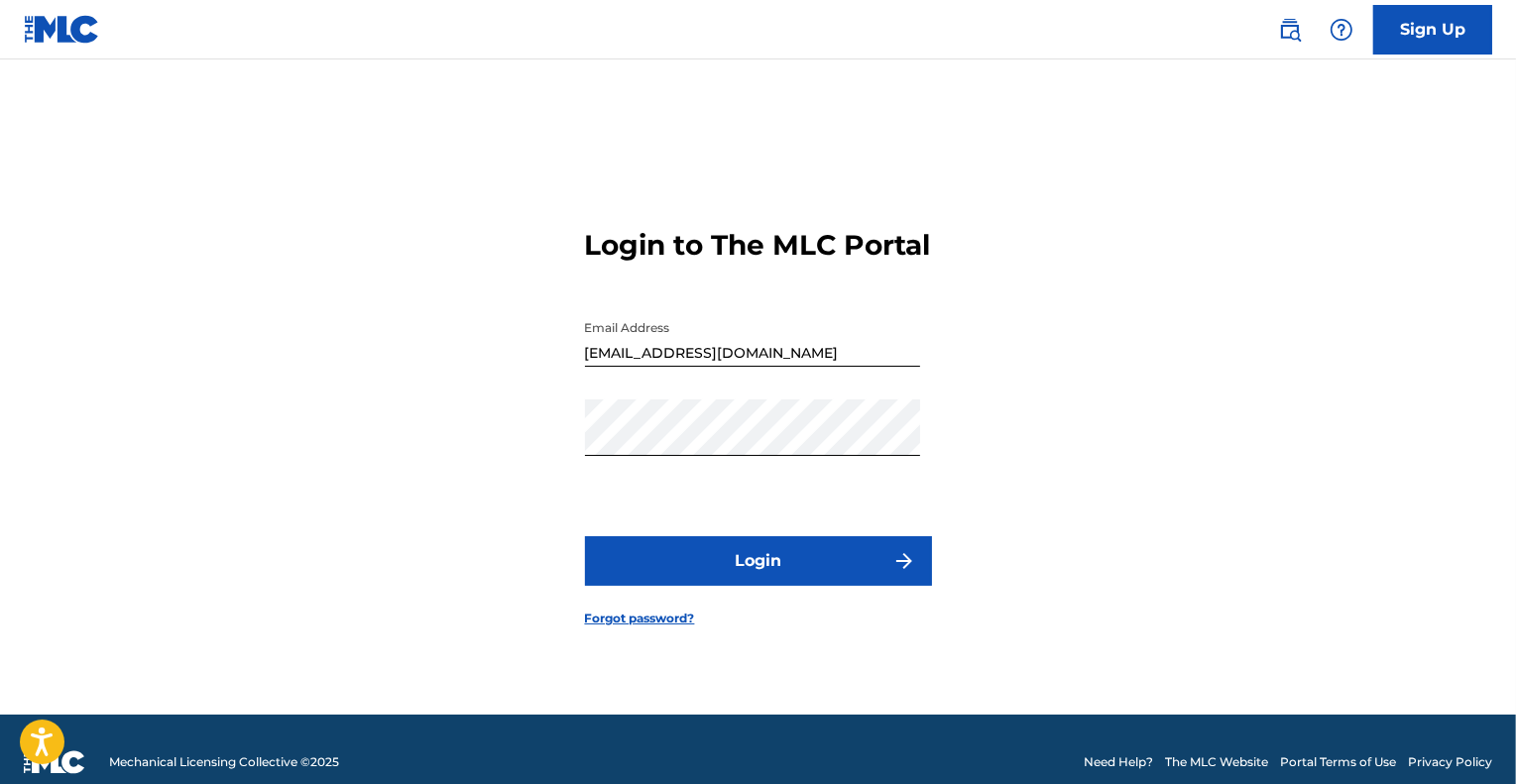 click on "Login" at bounding box center [758, 561] 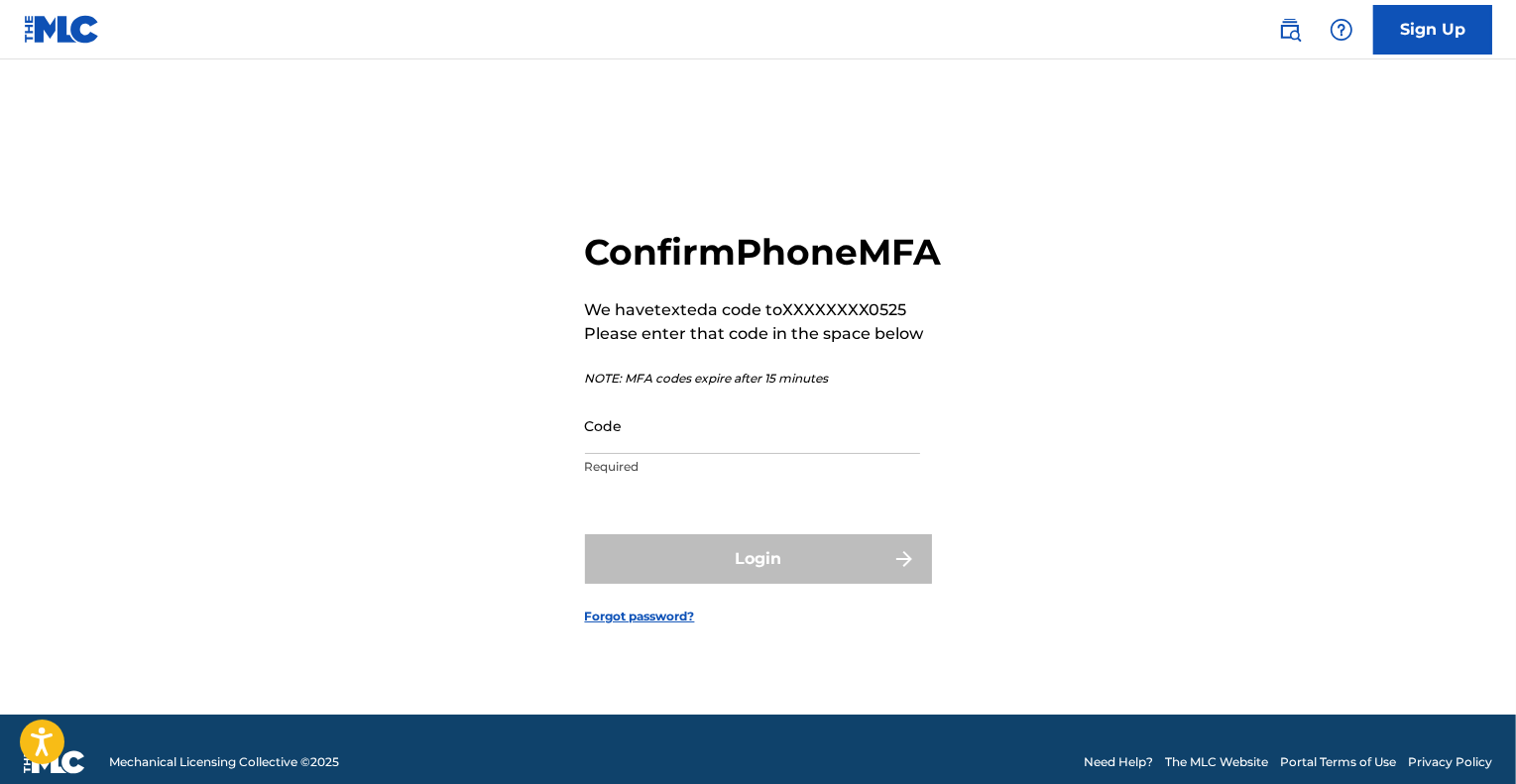 click on "Confirm  Phone   MFA We have  texted   a code to  XXXXXXXX0525 Please enter that code in the space below NOTE: MFA codes expire after 15 minutes Code Required Login Forgot password?" at bounding box center (758, 411) 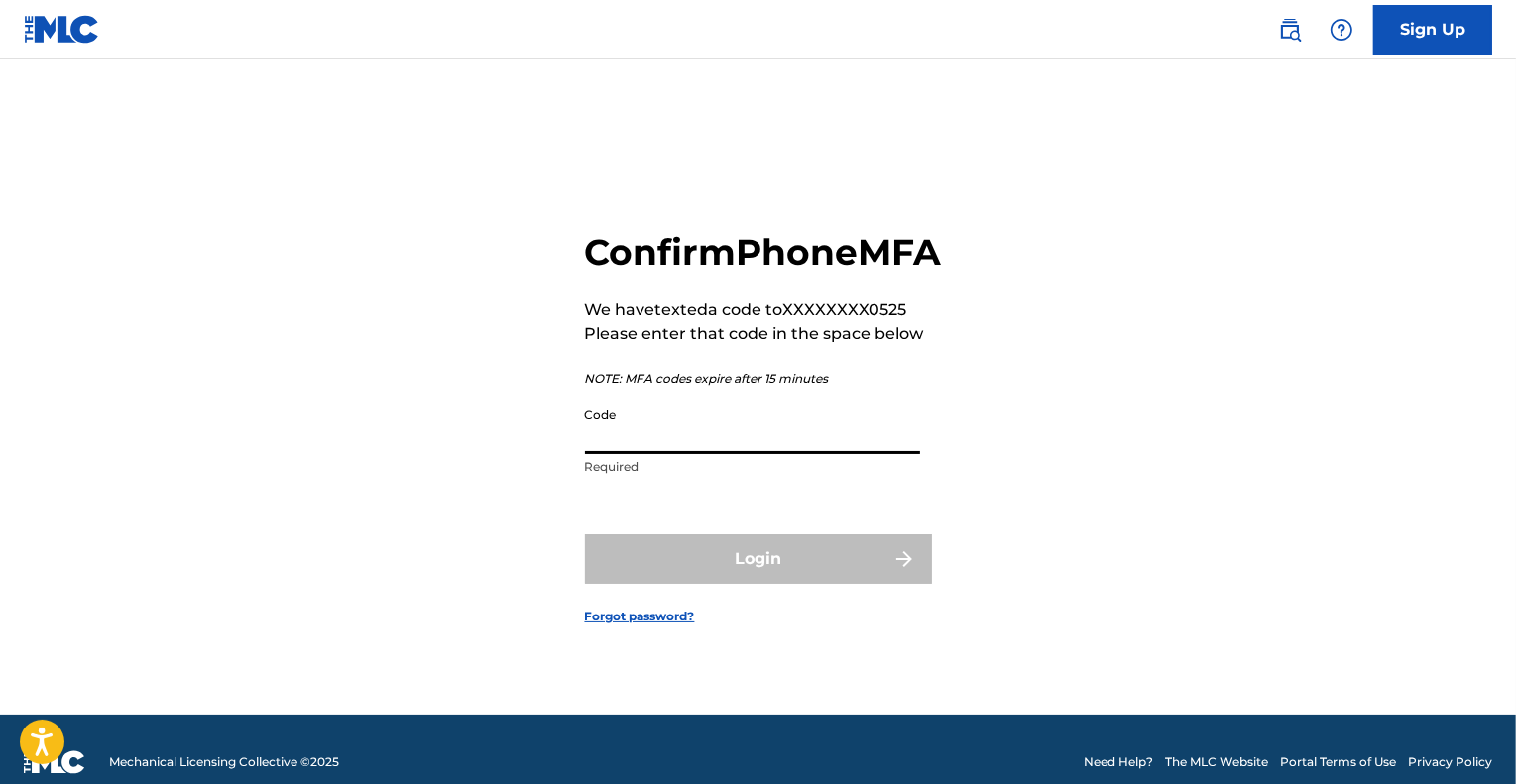 click on "Code" at bounding box center (753, 425) 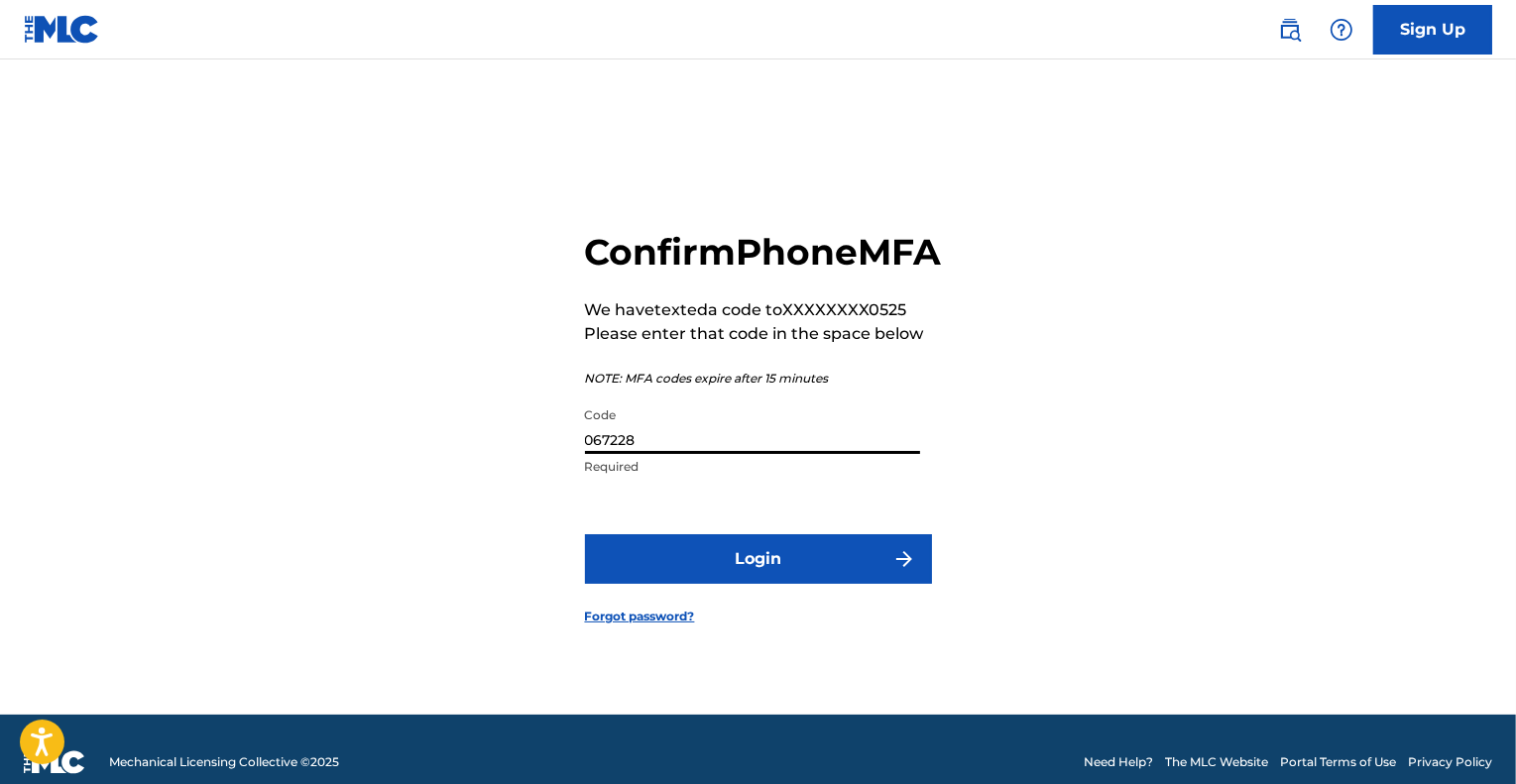 type on "067228" 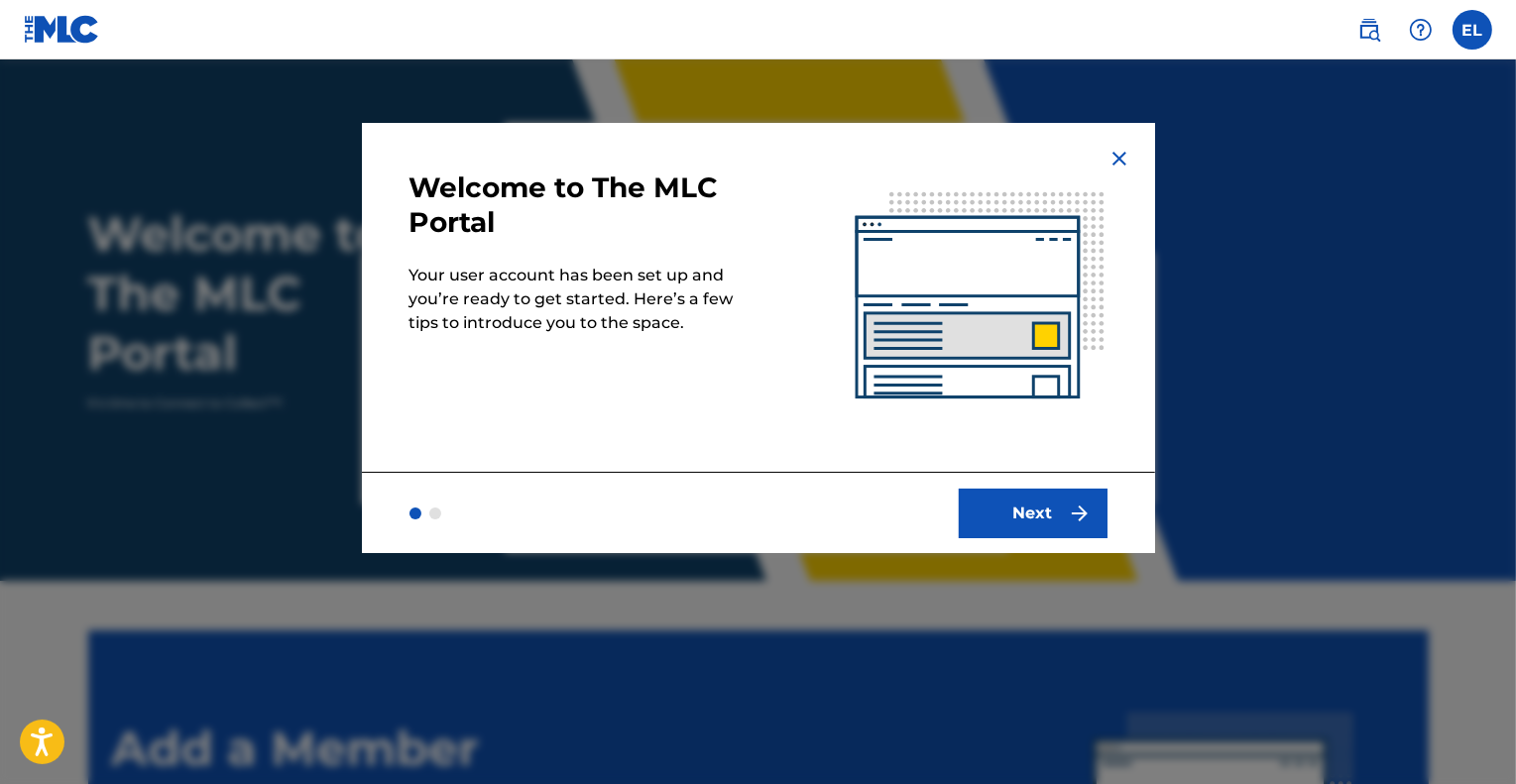 scroll, scrollTop: 0, scrollLeft: 0, axis: both 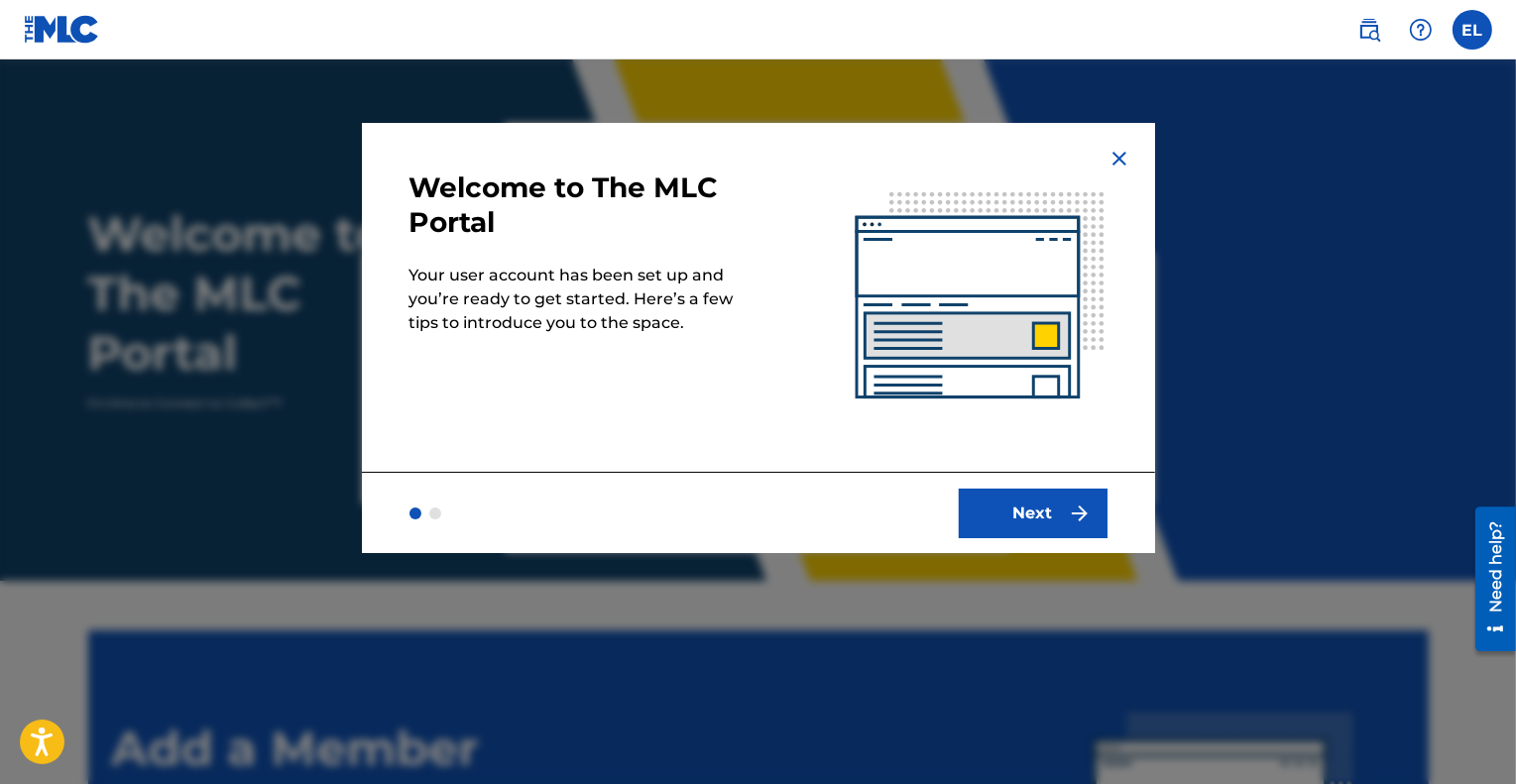 click on "Next" at bounding box center [1033, 513] 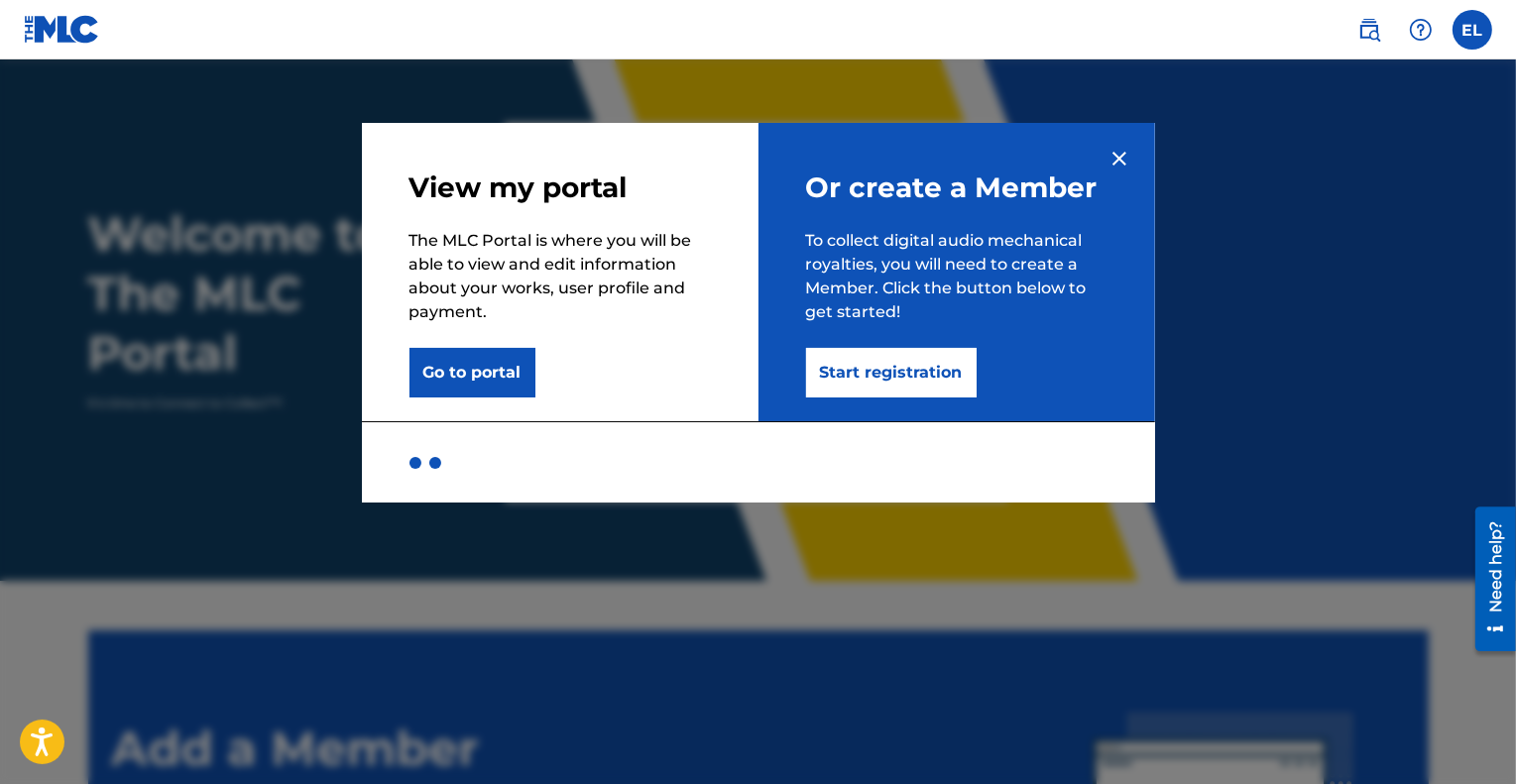 drag, startPoint x: 951, startPoint y: 255, endPoint x: 912, endPoint y: 257, distance: 39.051248 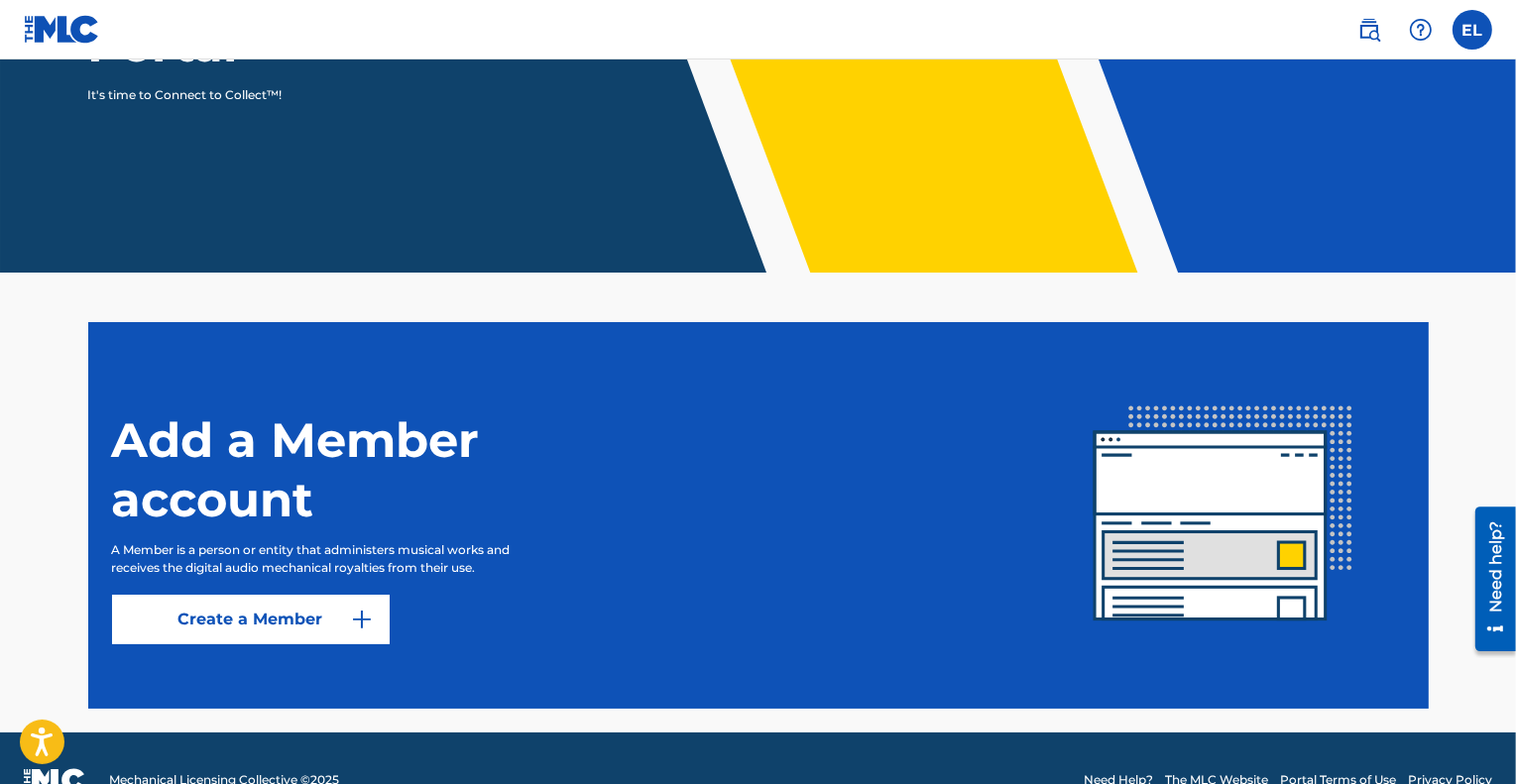 scroll, scrollTop: 351, scrollLeft: 0, axis: vertical 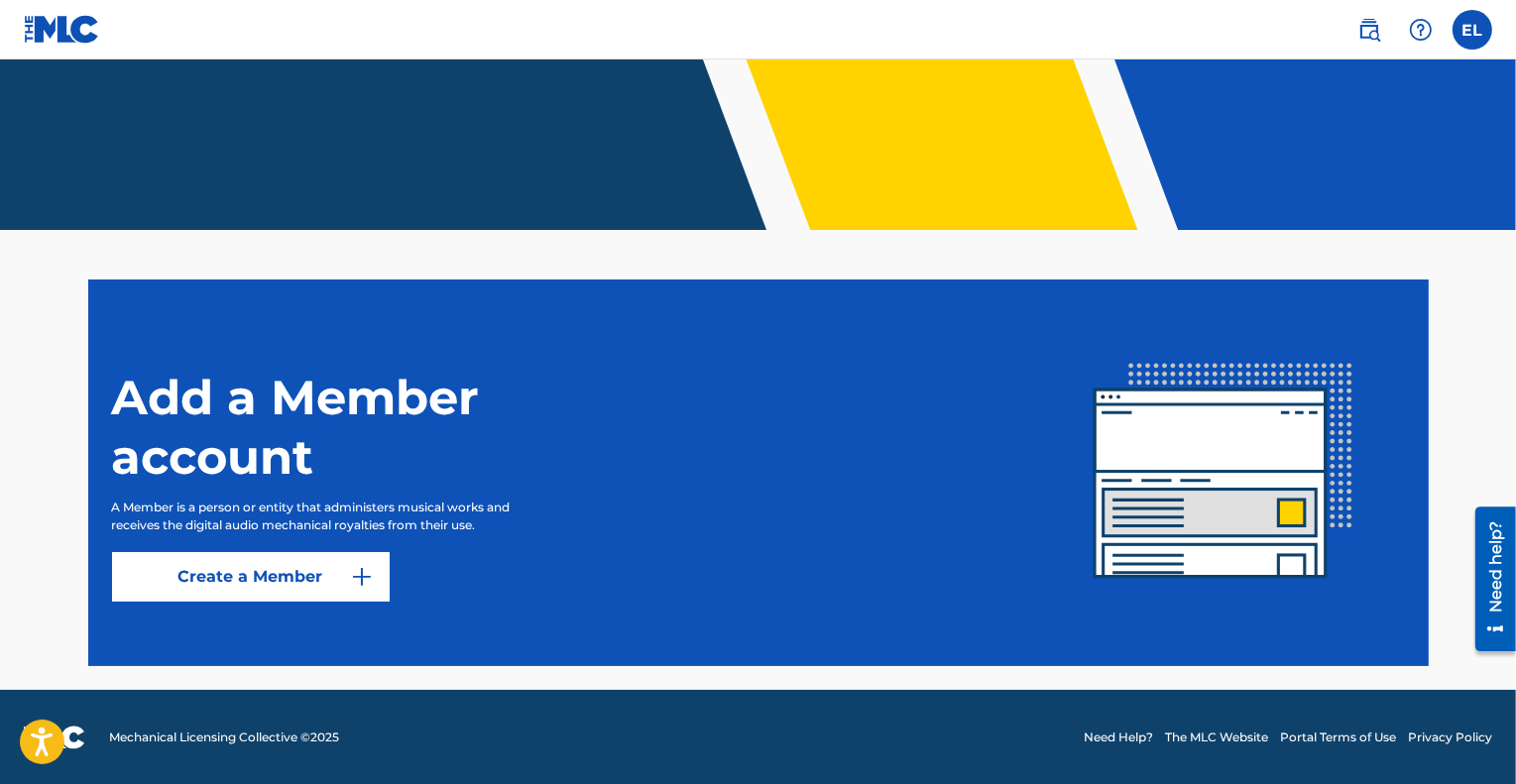 click on "Create a Member" at bounding box center (251, 577) 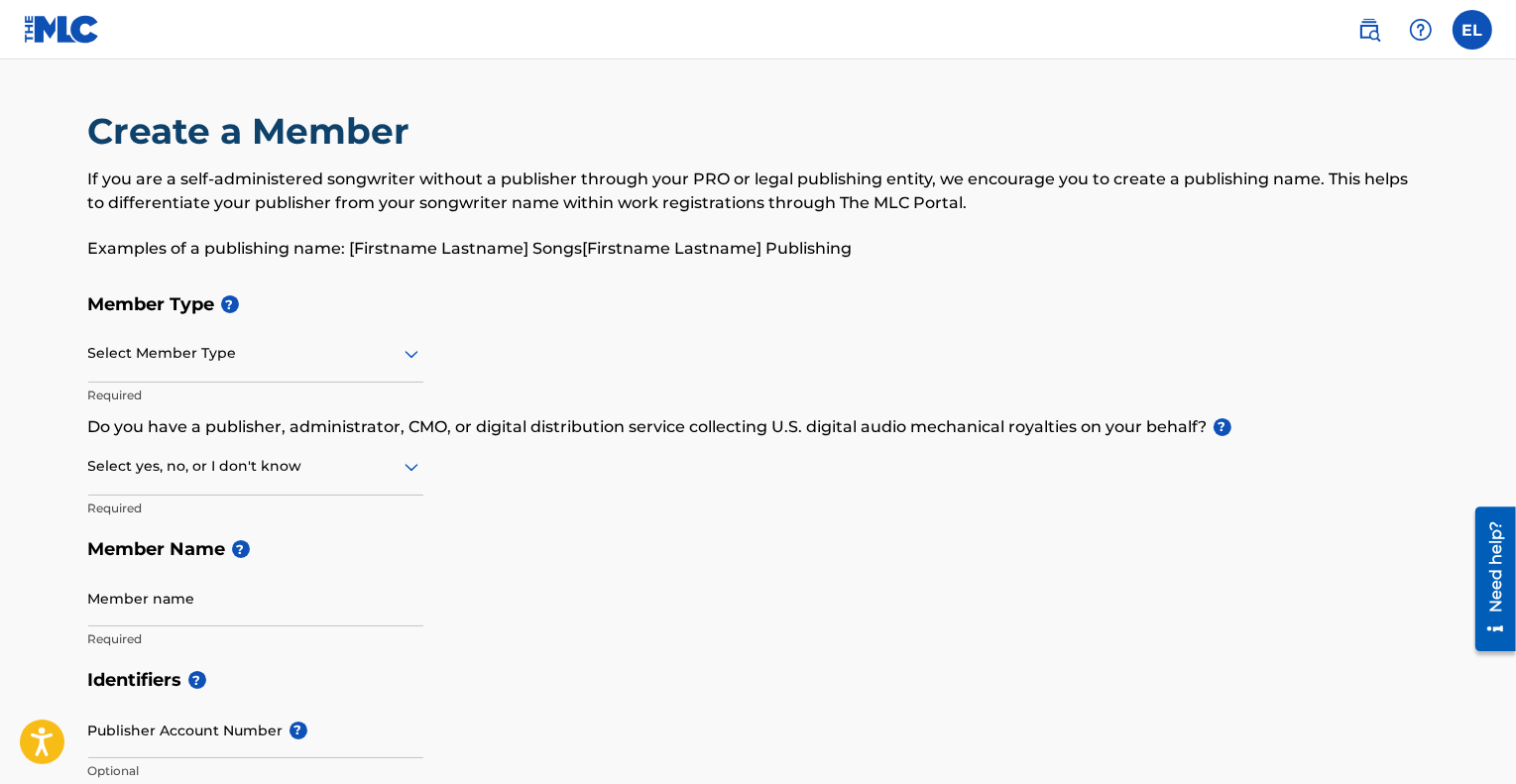 click at bounding box center (256, 353) 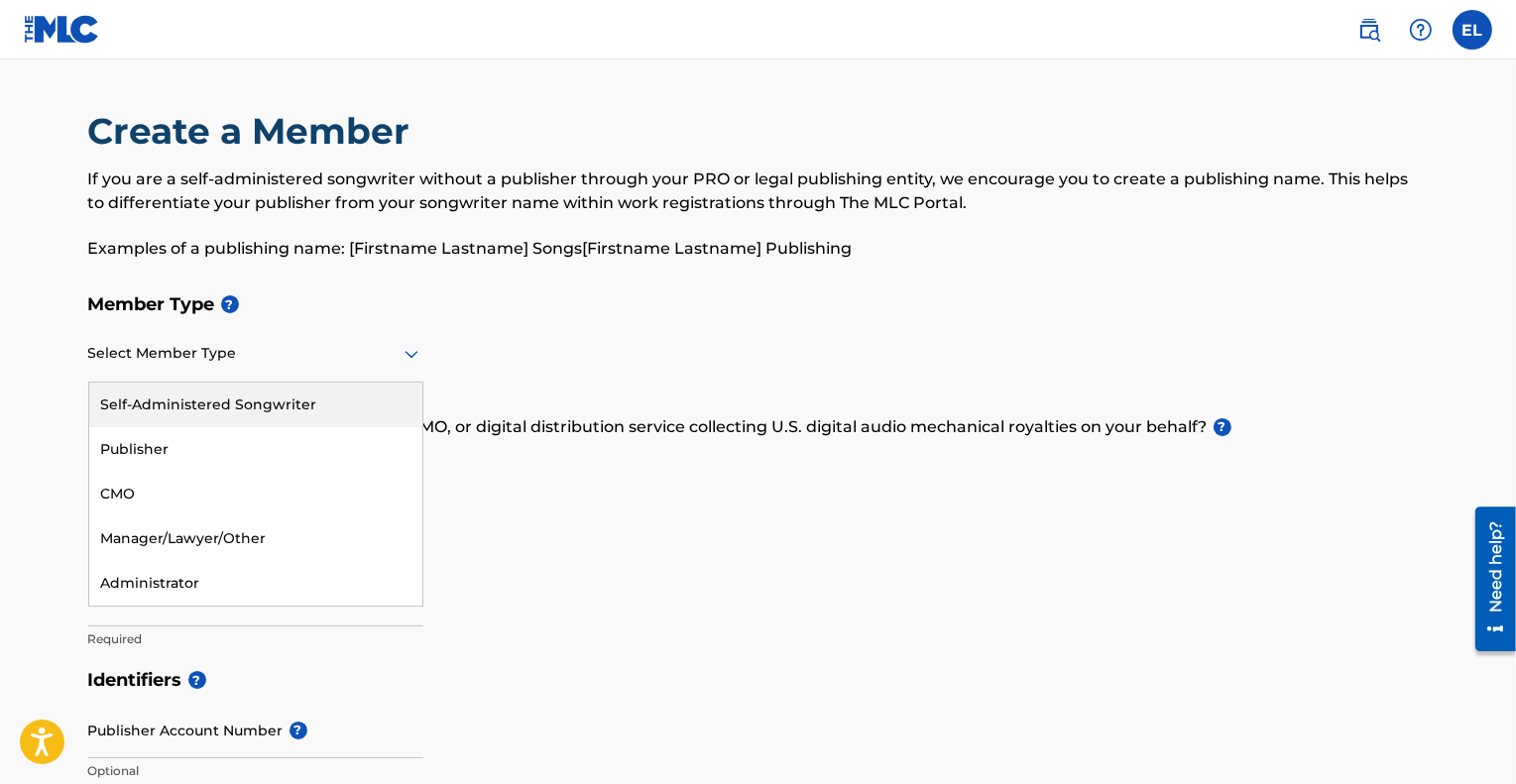 click on "Self-Administered Songwriter" at bounding box center (256, 404) 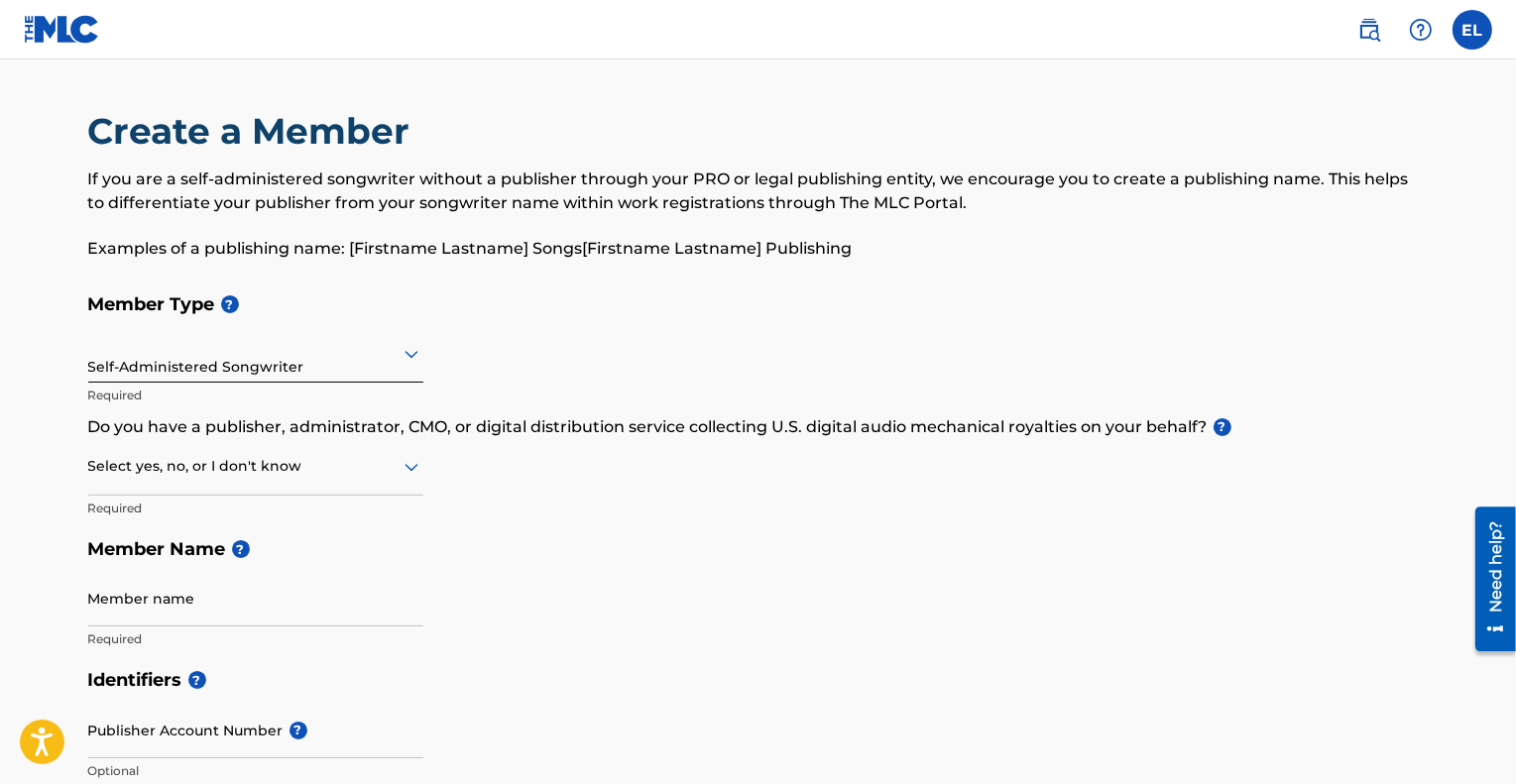 drag, startPoint x: 579, startPoint y: 427, endPoint x: 553, endPoint y: 427, distance: 26 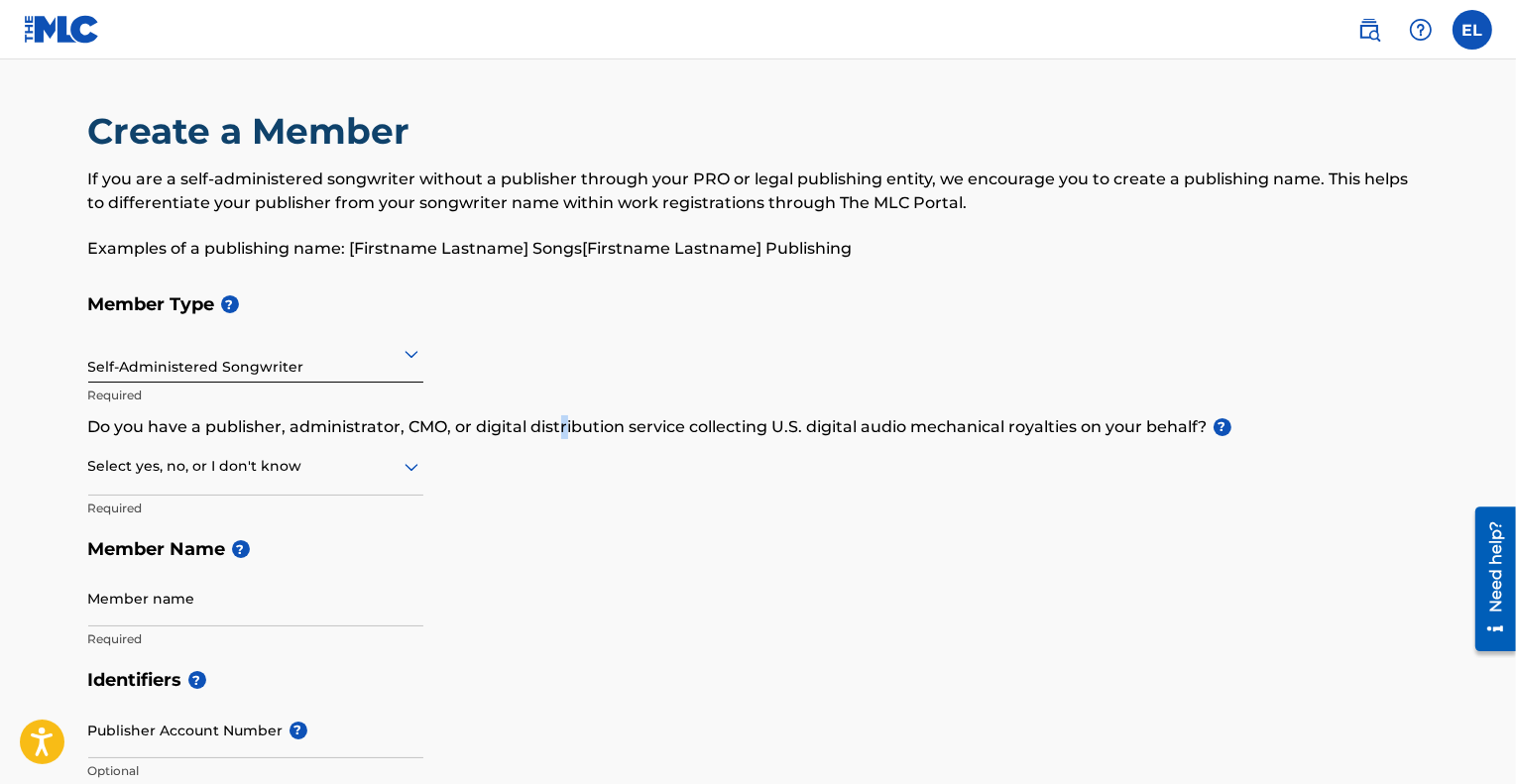 drag, startPoint x: 652, startPoint y: 430, endPoint x: 563, endPoint y: 430, distance: 89 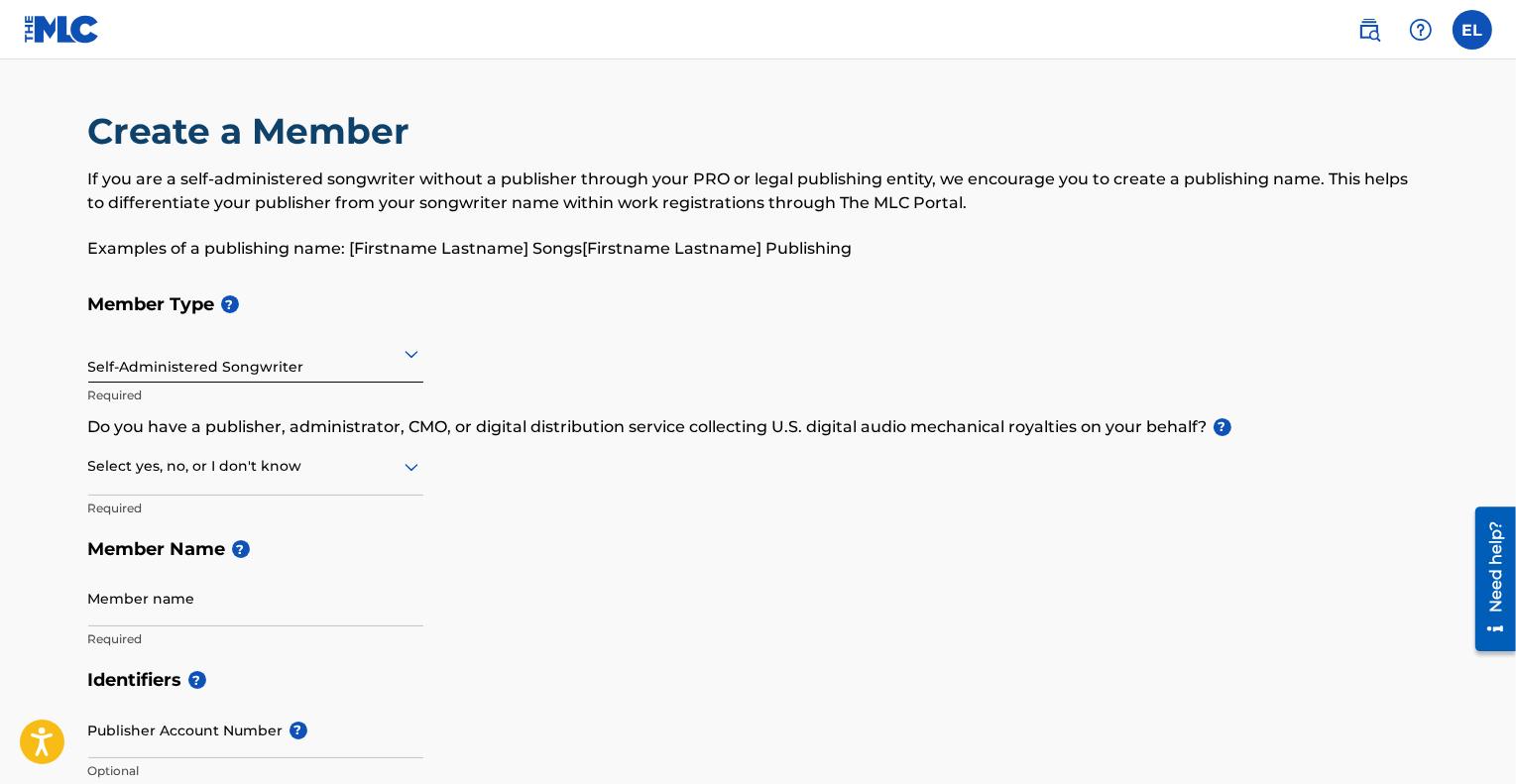 click on "Member Type ? Self-Administered Songwriter Required Do you have a publisher, administrator, CMO, or digital distribution service collecting U.S. digital audio mechanical royalties on your behalf? ? Select yes, no, or I don't know Required Member Name ? Member name Required" at bounding box center (758, 471) 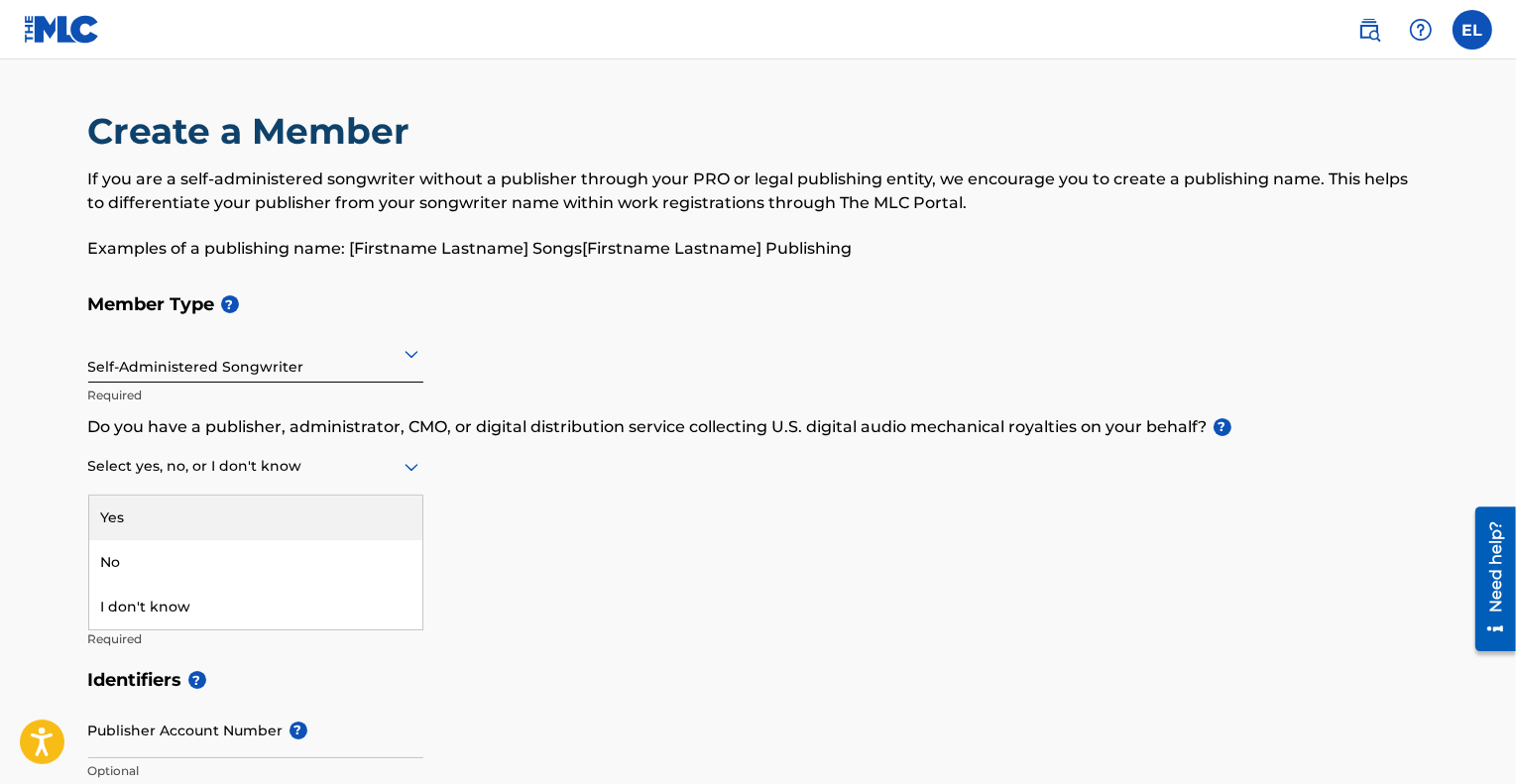 click at bounding box center [256, 466] 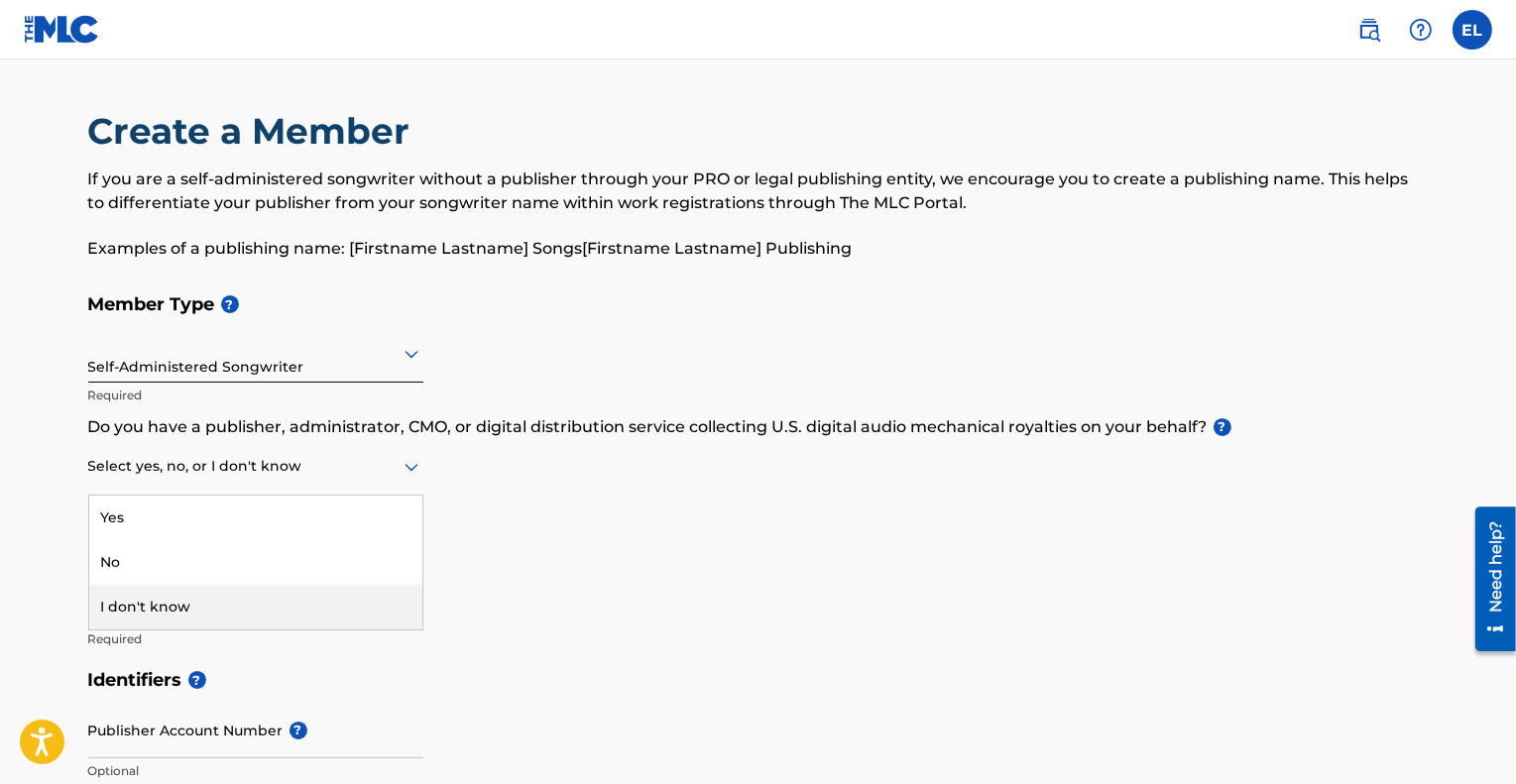 click on "I don't know" at bounding box center (256, 607) 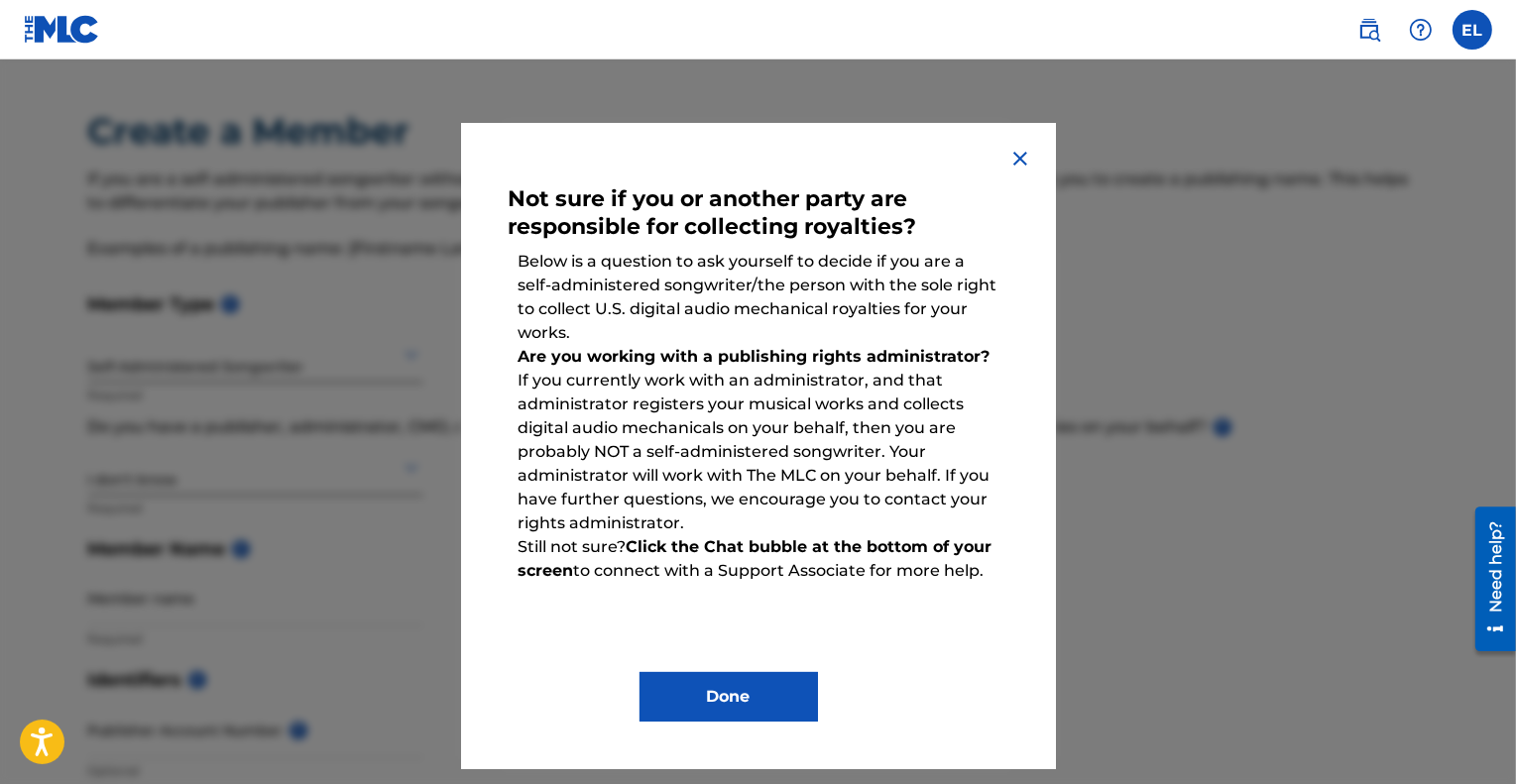 drag, startPoint x: 797, startPoint y: 403, endPoint x: 724, endPoint y: 459, distance: 92.005435 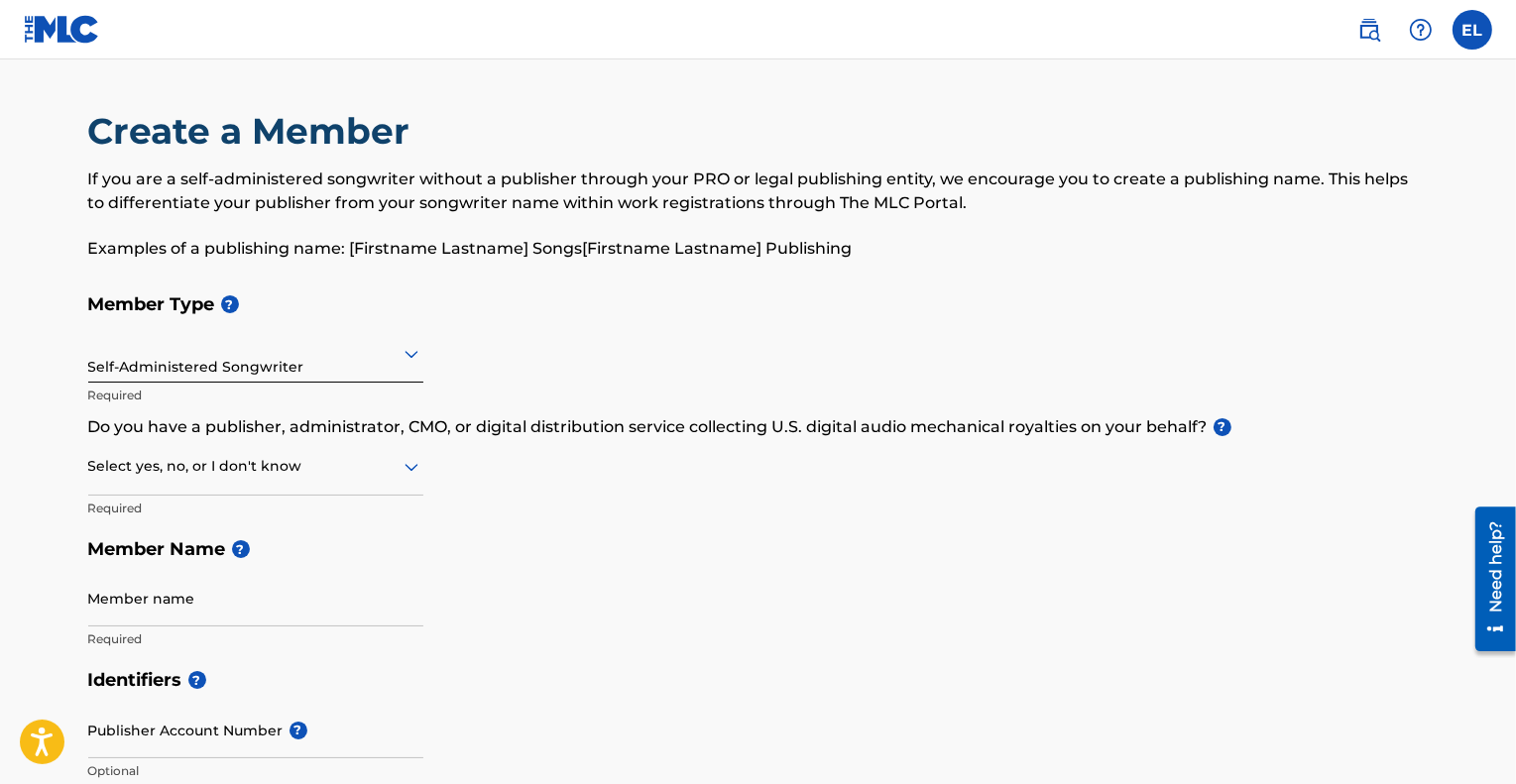 click on "Select yes, no, or I don't know" at bounding box center [256, 467] 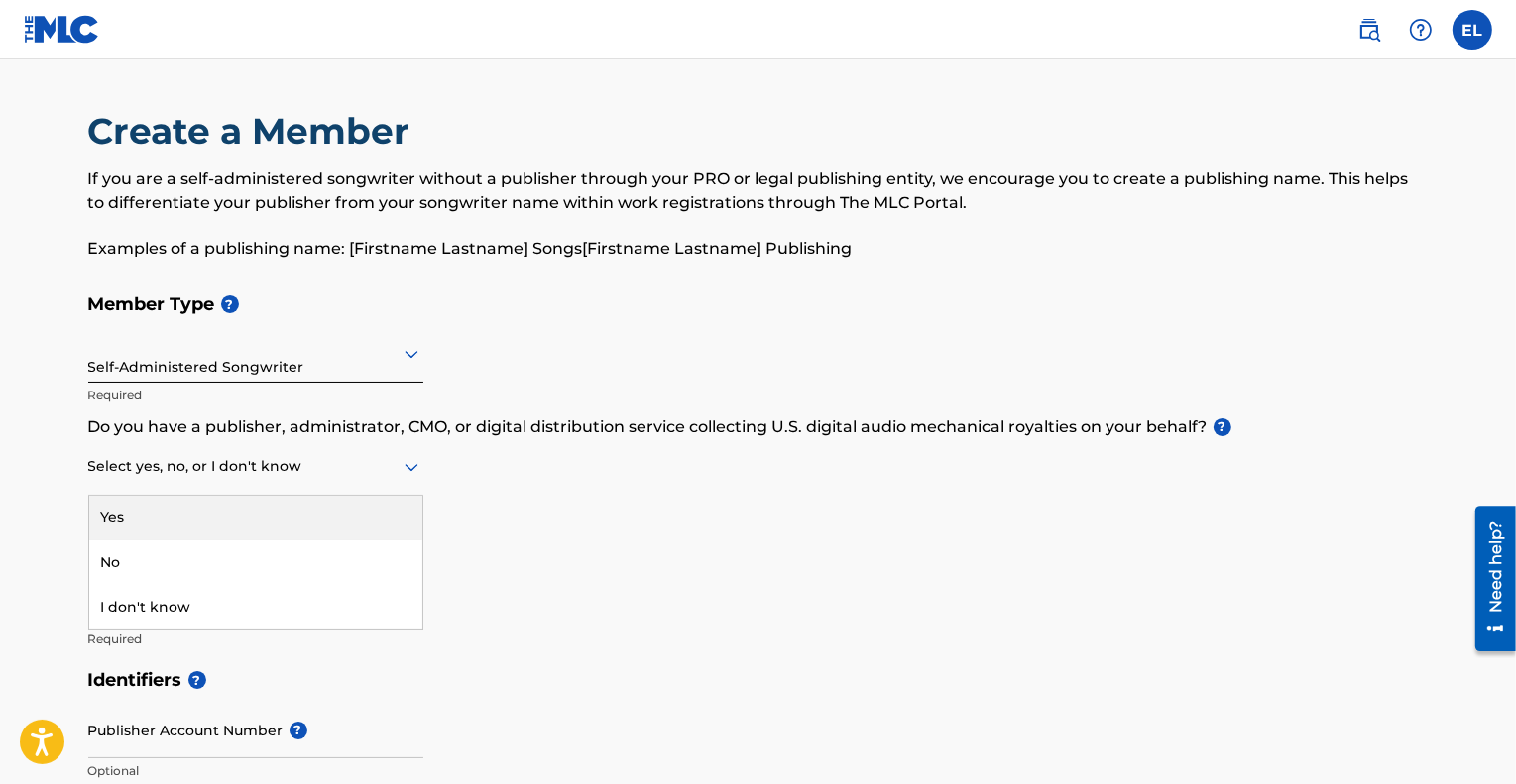 click on "Yes" at bounding box center [256, 517] 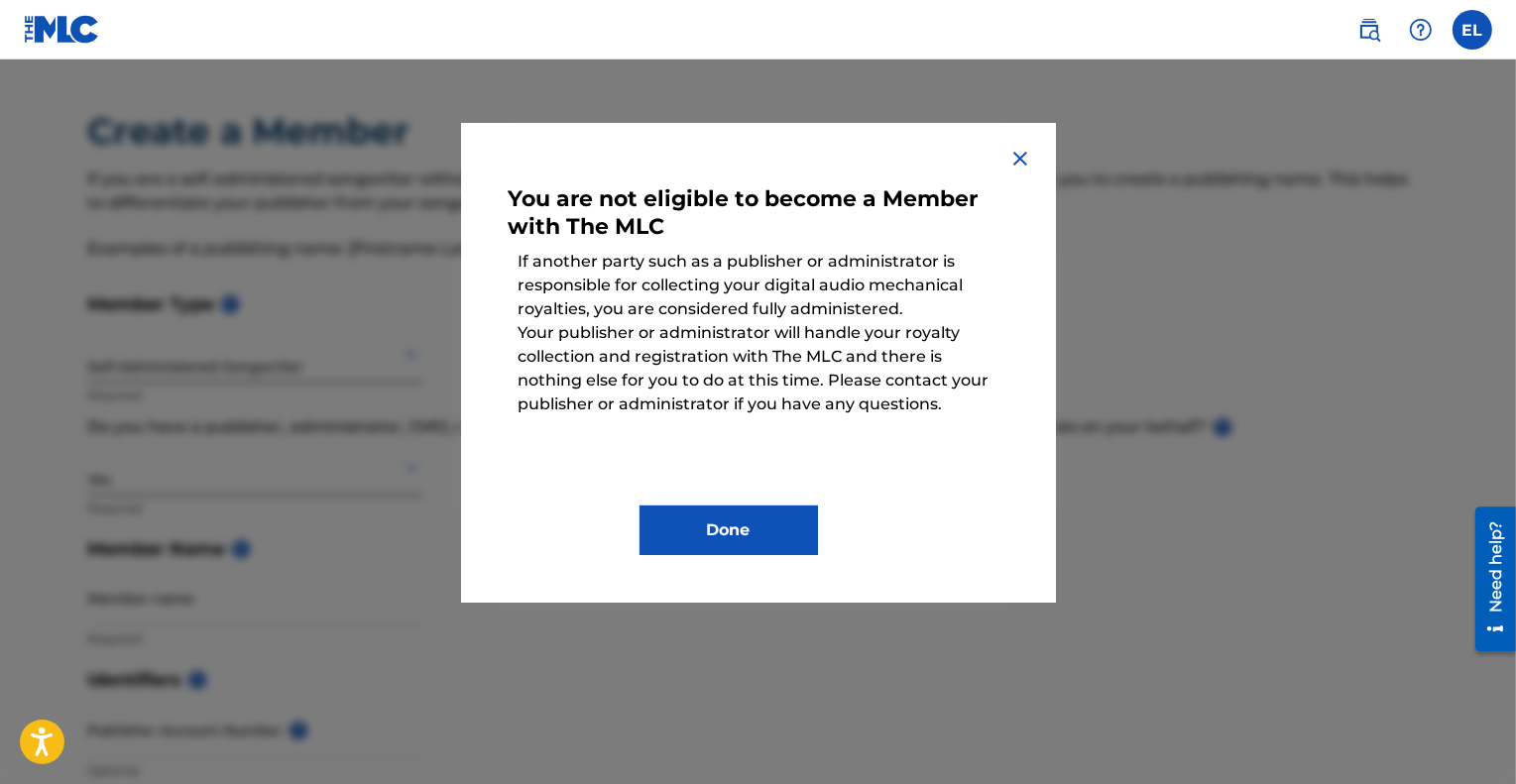 drag, startPoint x: 801, startPoint y: 280, endPoint x: 765, endPoint y: 289, distance: 37.107951 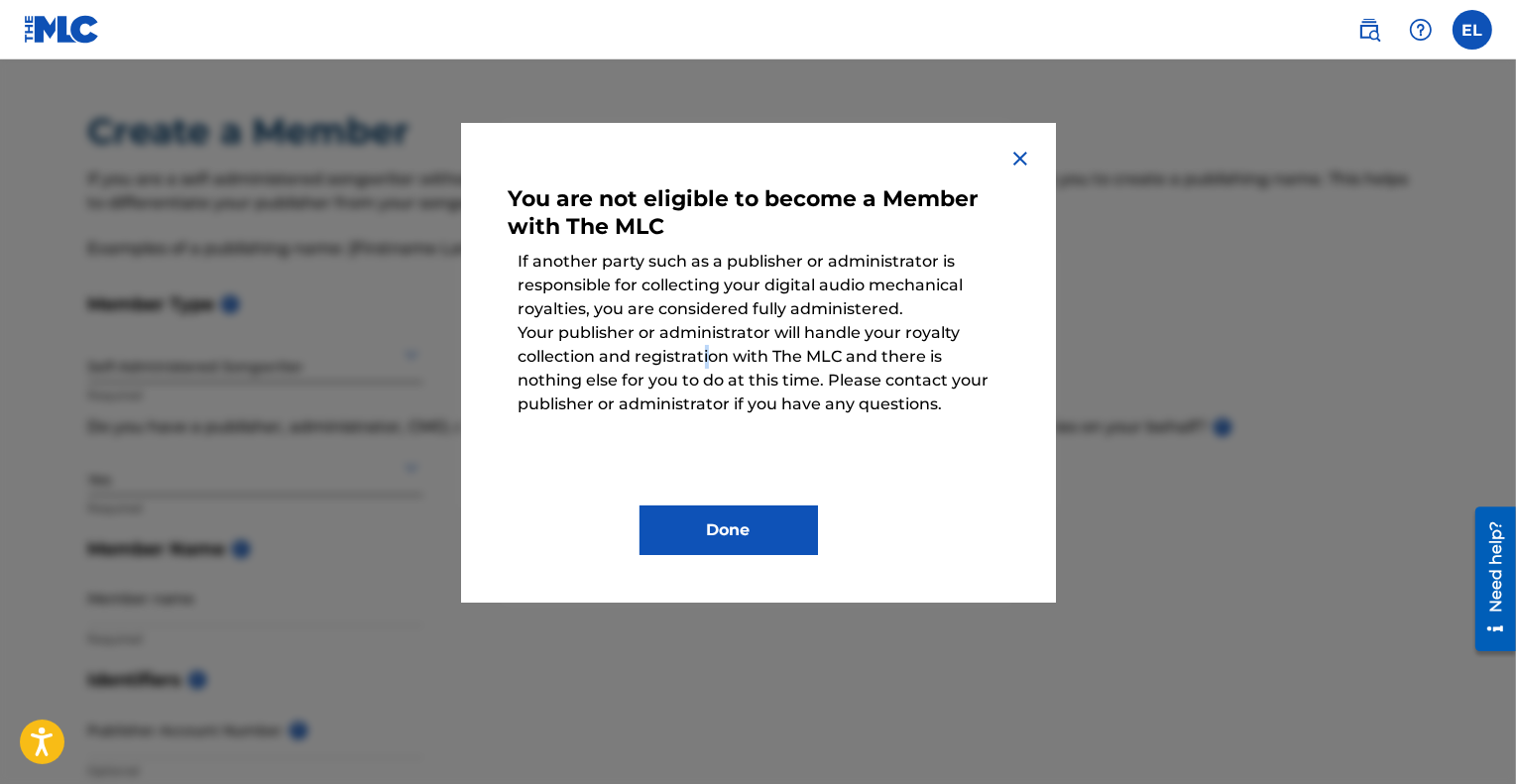 drag, startPoint x: 759, startPoint y: 361, endPoint x: 706, endPoint y: 354, distance: 53.460266 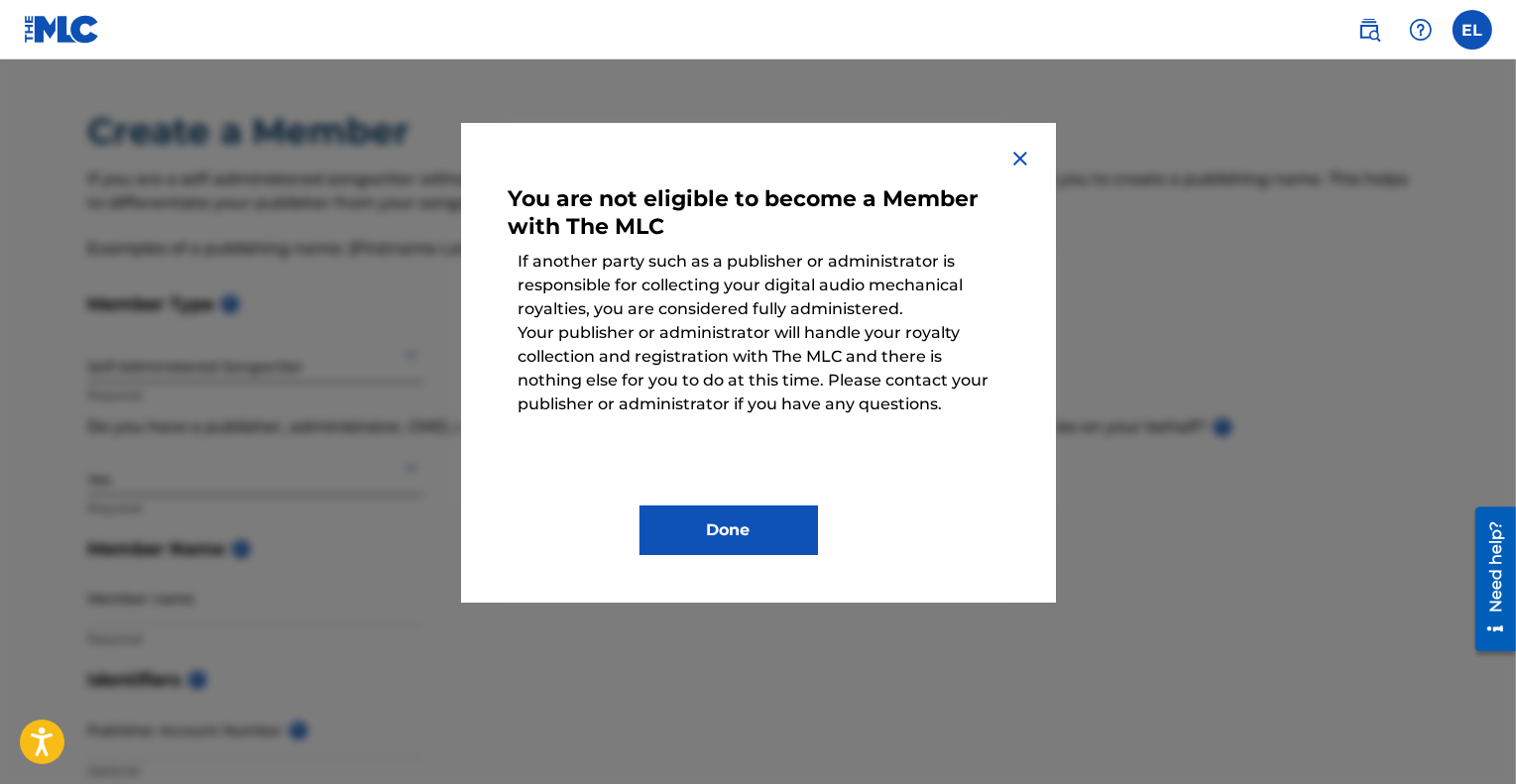 click on "Your publisher or administrator will handle your royalty collection and registration with The MLC and there is nothing else for you to do at this time. Please contact your publisher or administrator if you have any questions." at bounding box center [758, 369] 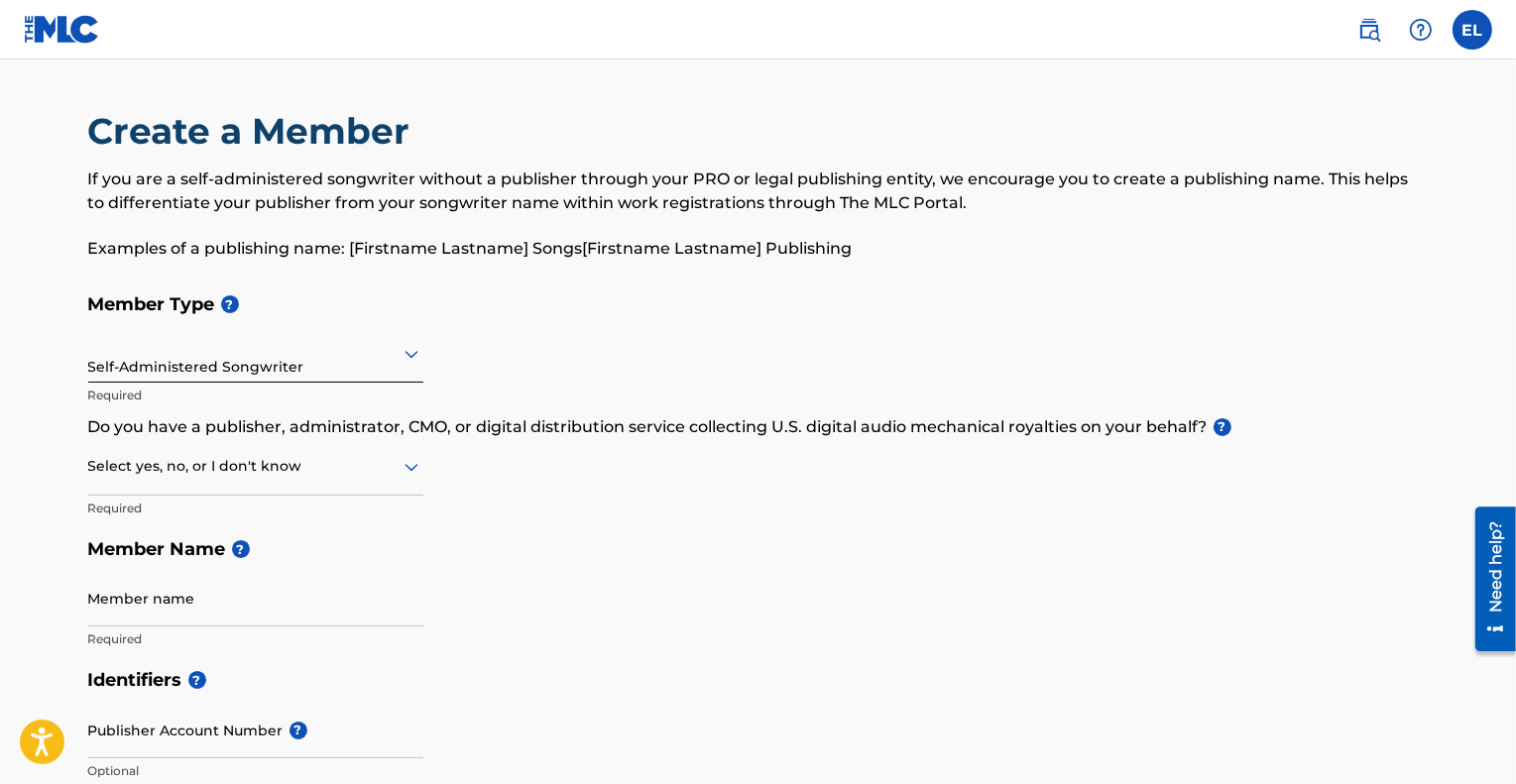 click on "Select yes, no, or I don't know" at bounding box center [256, 467] 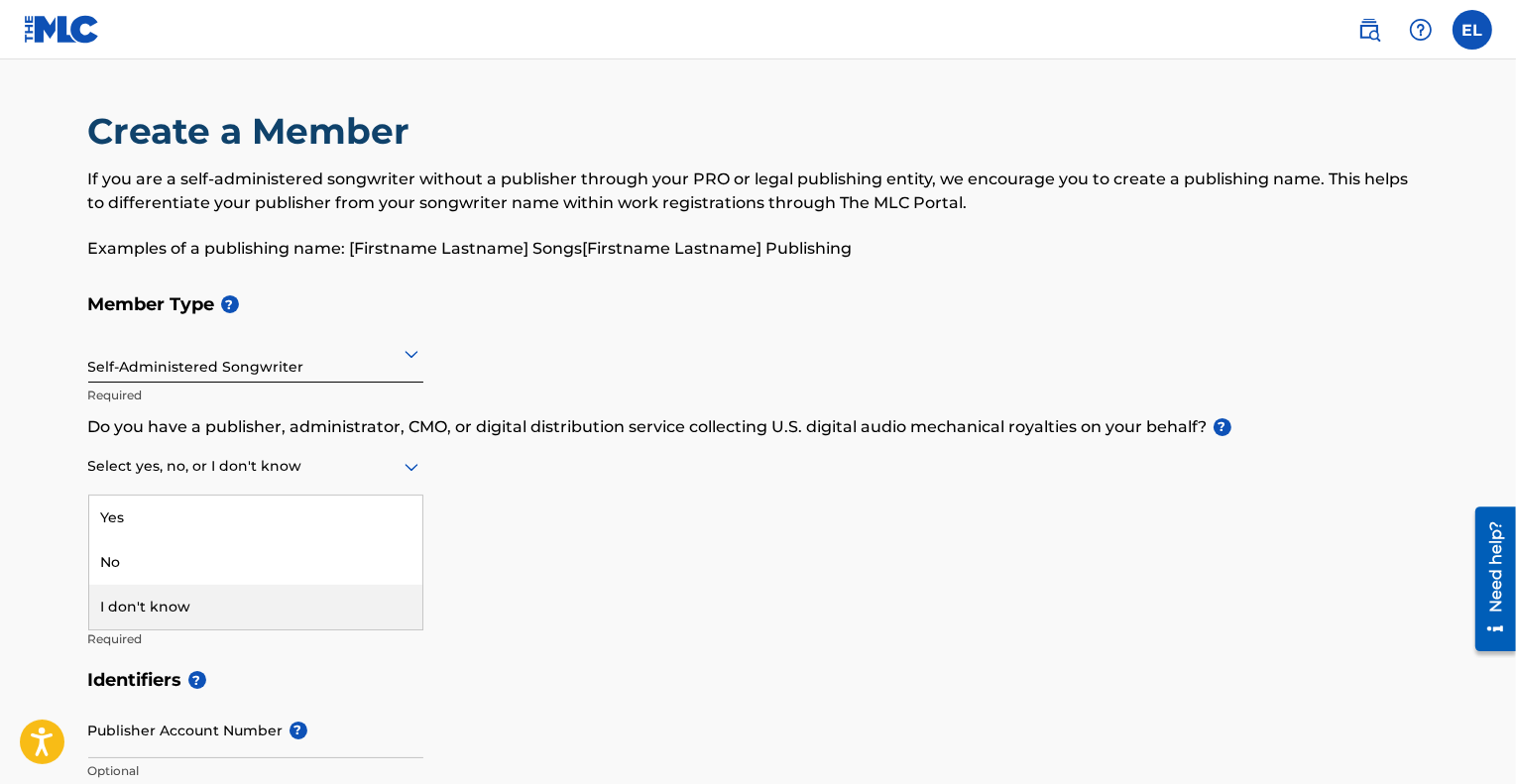 click on "No" at bounding box center [256, 562] 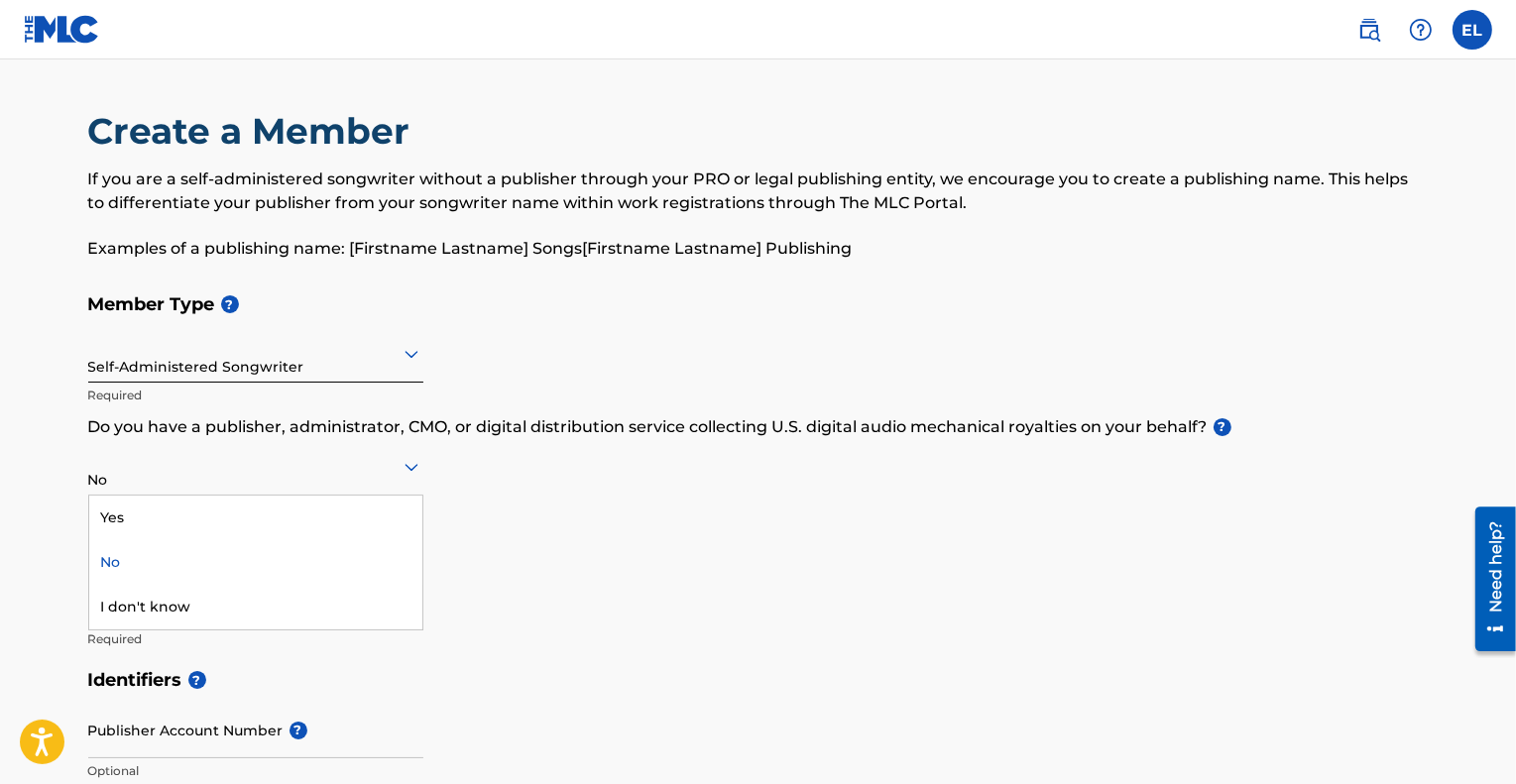 click at bounding box center (256, 466) 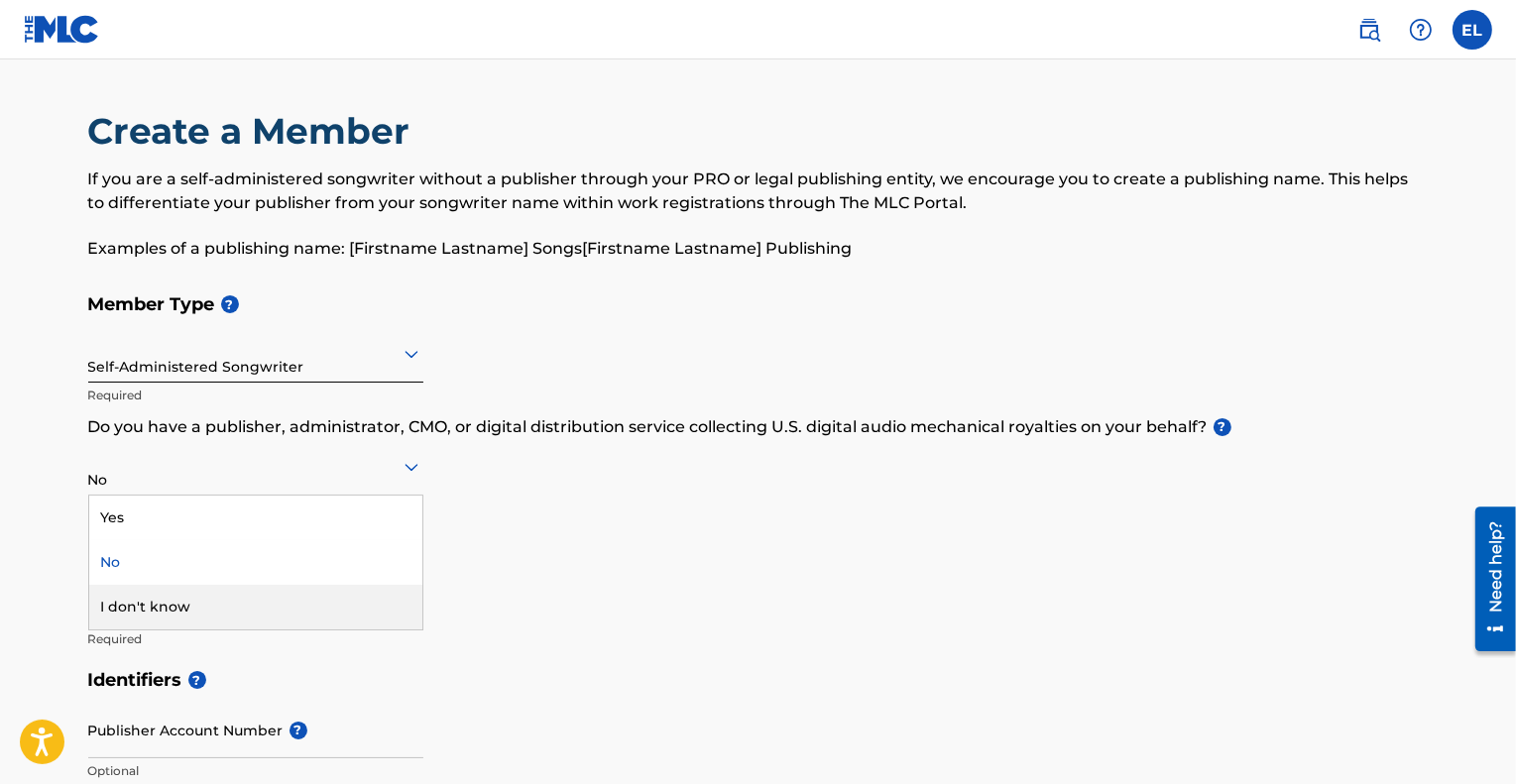 click on "I don't know" at bounding box center (256, 607) 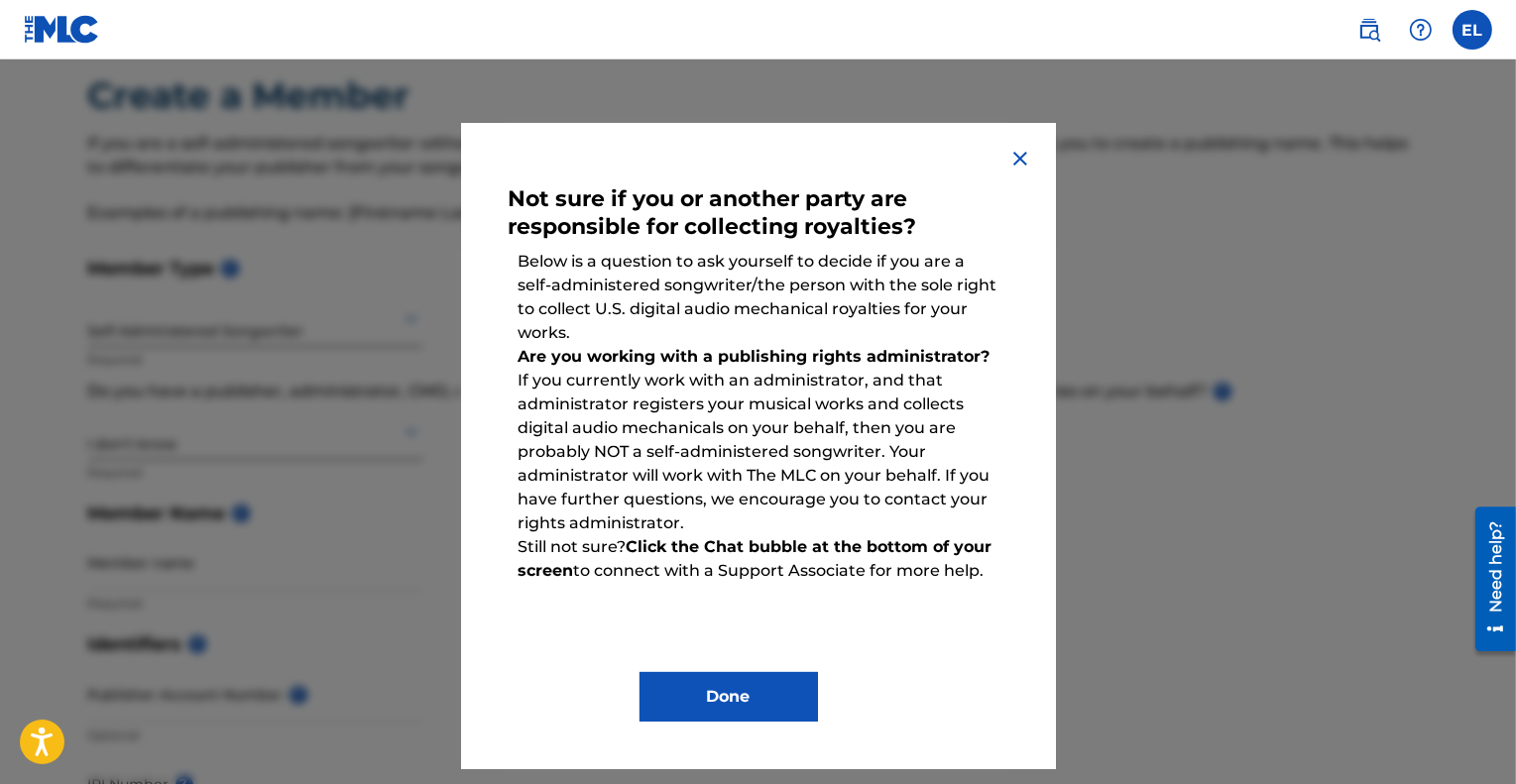 scroll, scrollTop: 99, scrollLeft: 0, axis: vertical 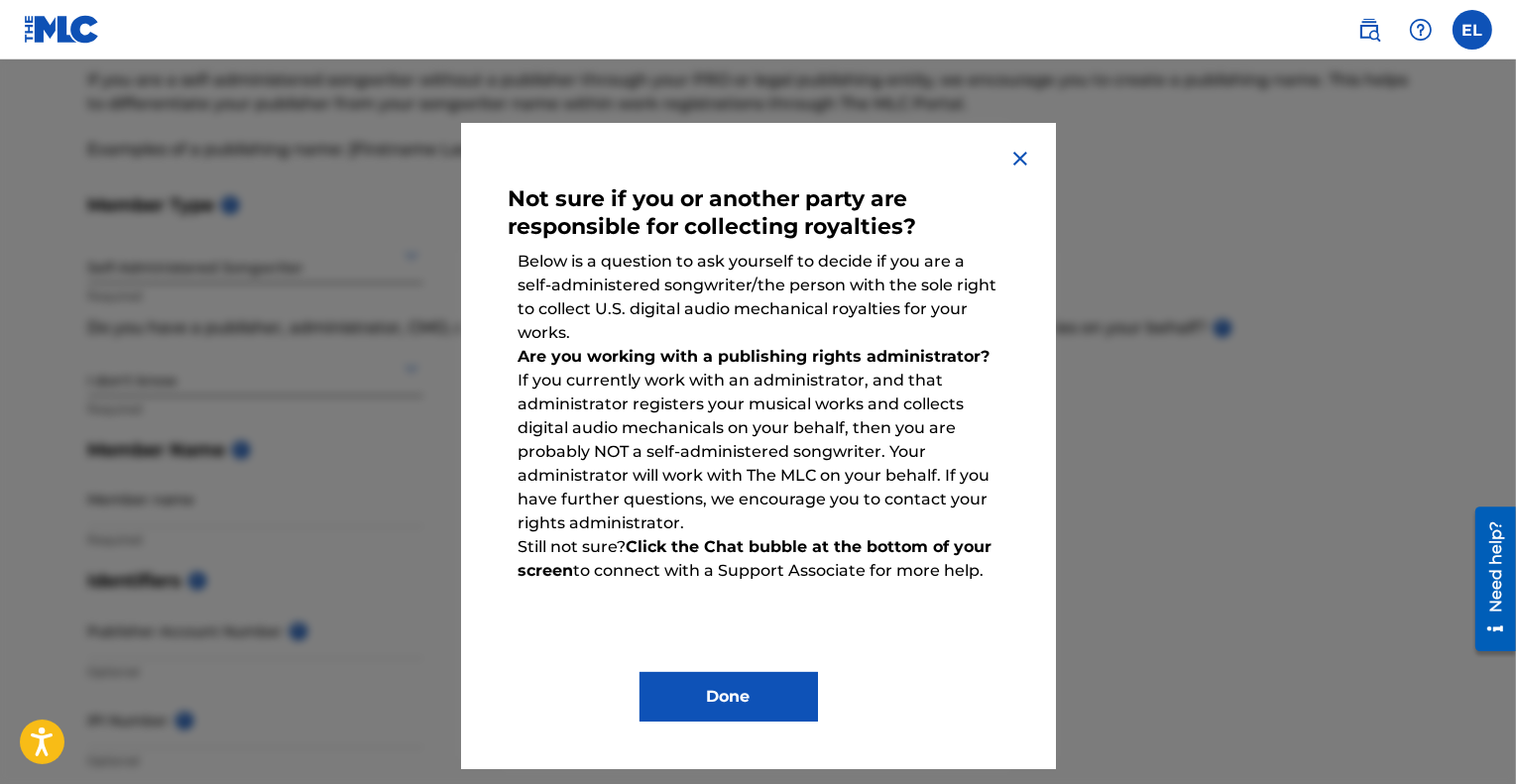 drag, startPoint x: 843, startPoint y: 378, endPoint x: 775, endPoint y: 382, distance: 68.117545 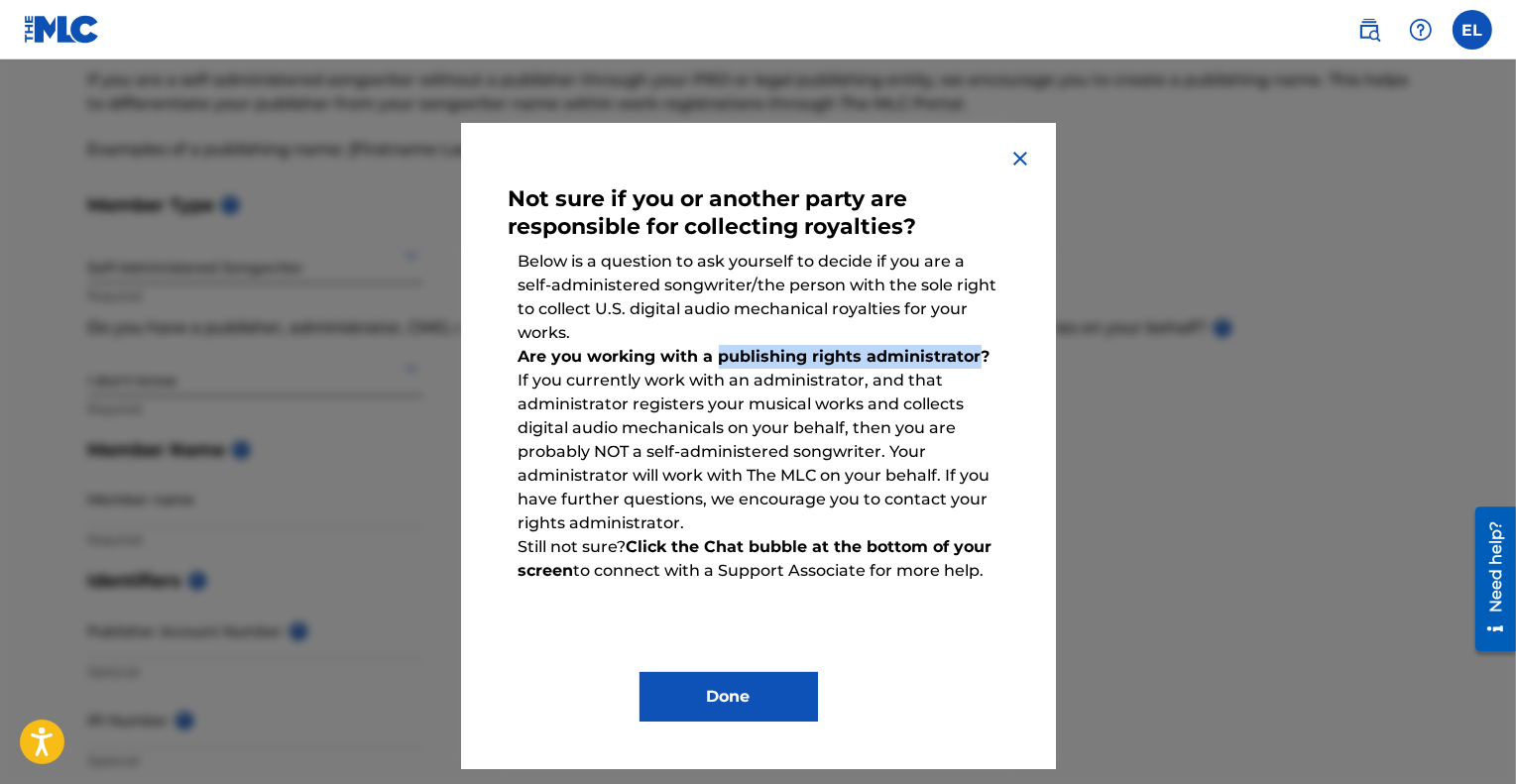 drag, startPoint x: 721, startPoint y: 357, endPoint x: 976, endPoint y: 342, distance: 255.4408 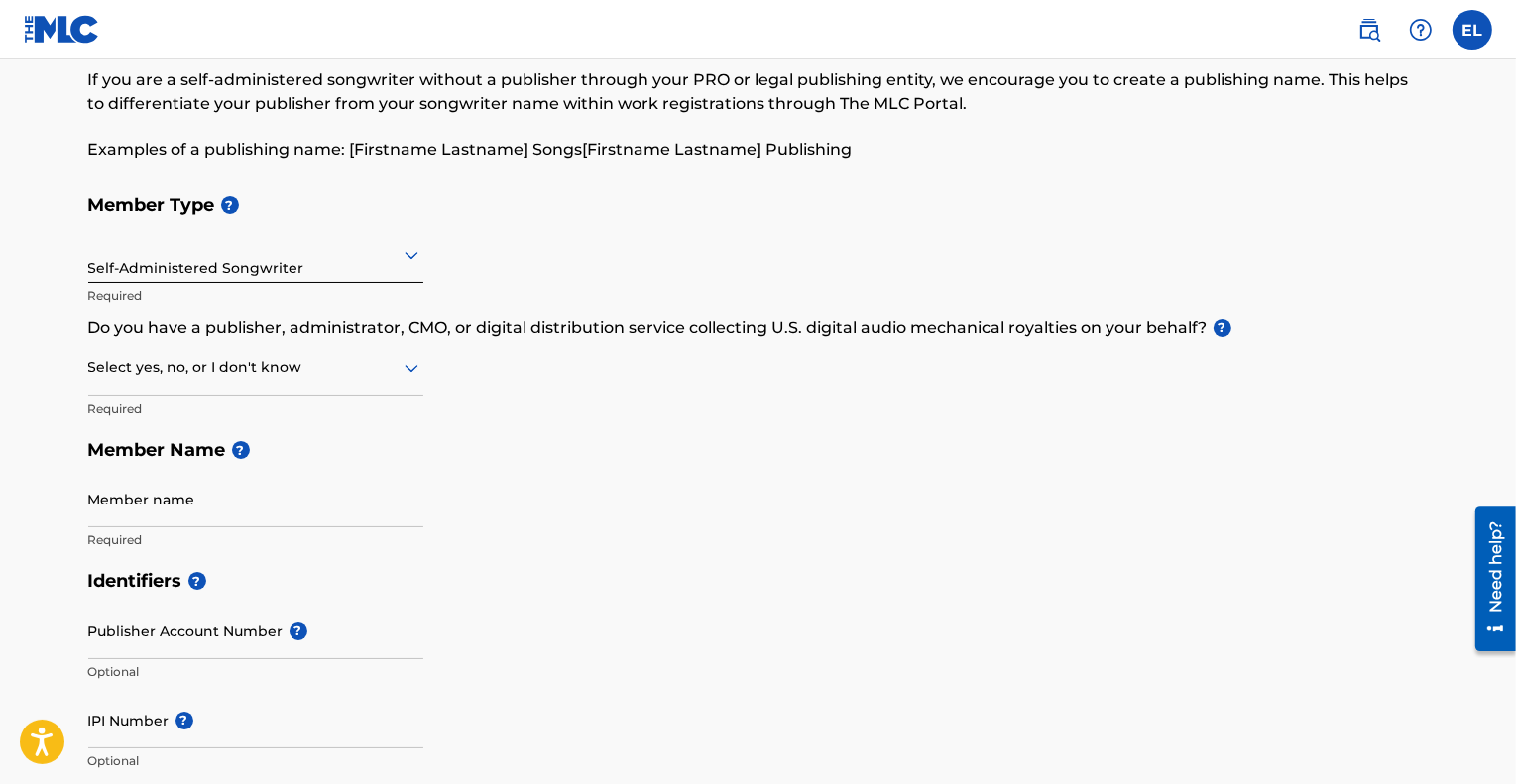 drag, startPoint x: 532, startPoint y: 308, endPoint x: 454, endPoint y: 324, distance: 79.62412 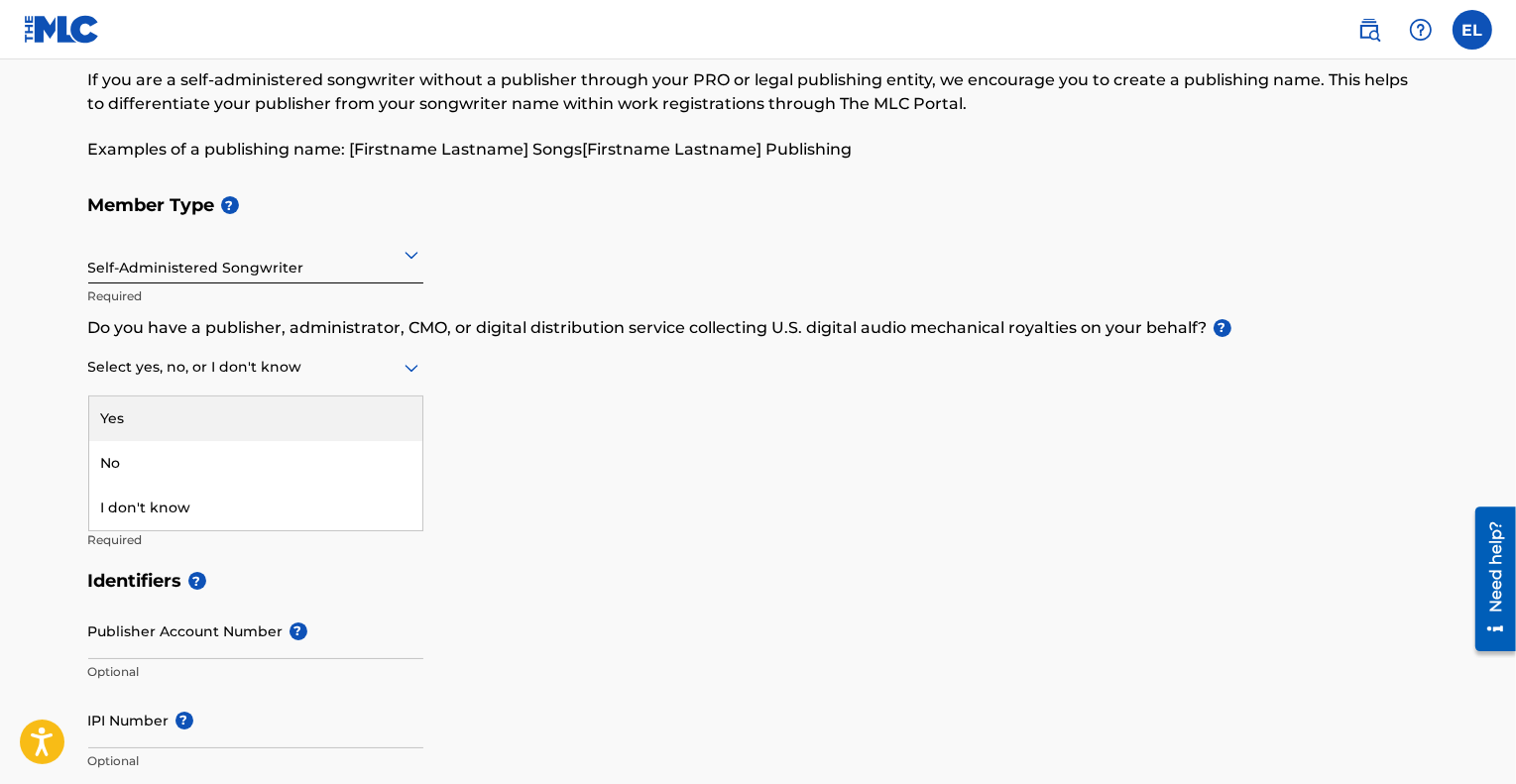 click on "Yes" at bounding box center (256, 418) 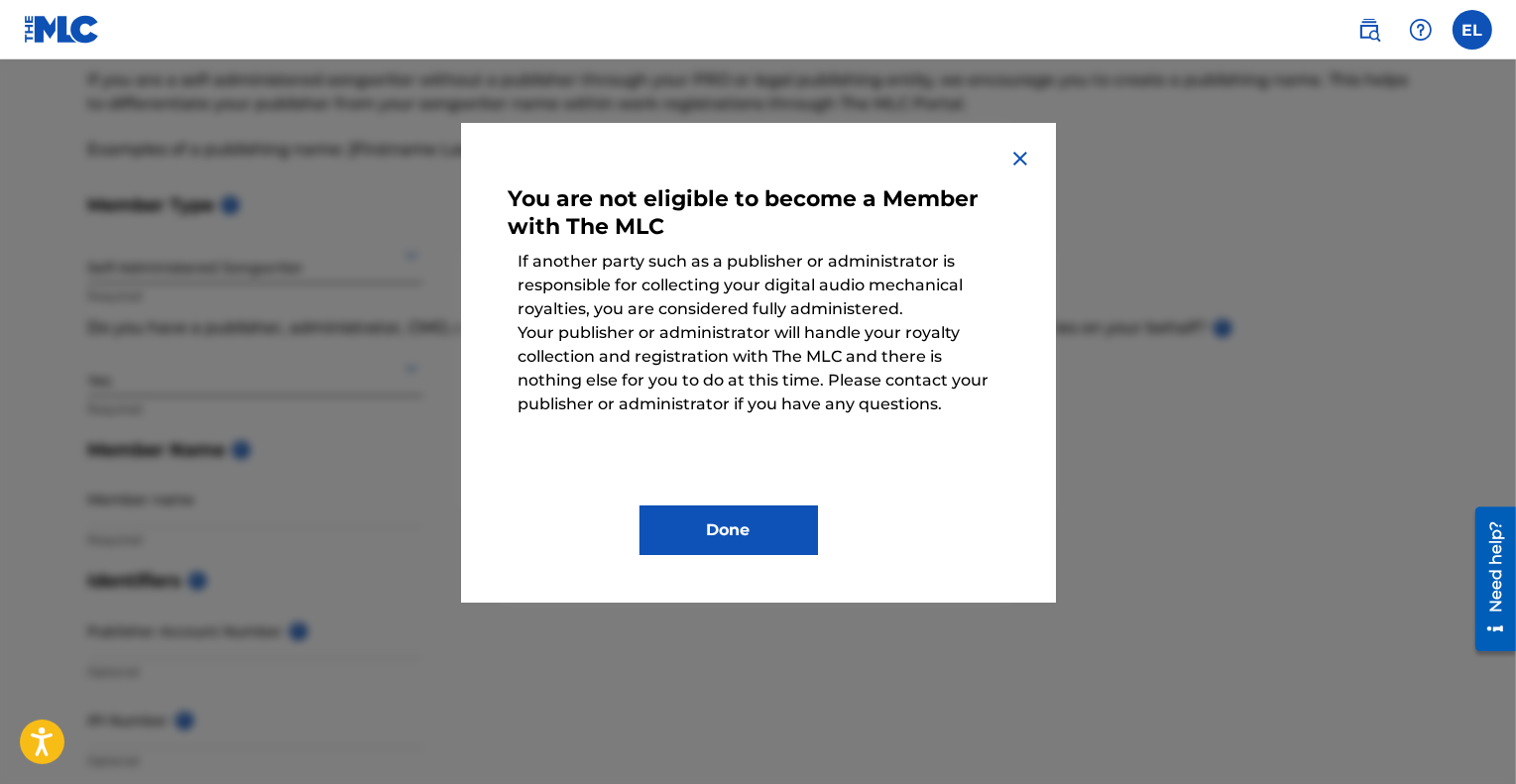 drag, startPoint x: 807, startPoint y: 358, endPoint x: 769, endPoint y: 356, distance: 38.052595 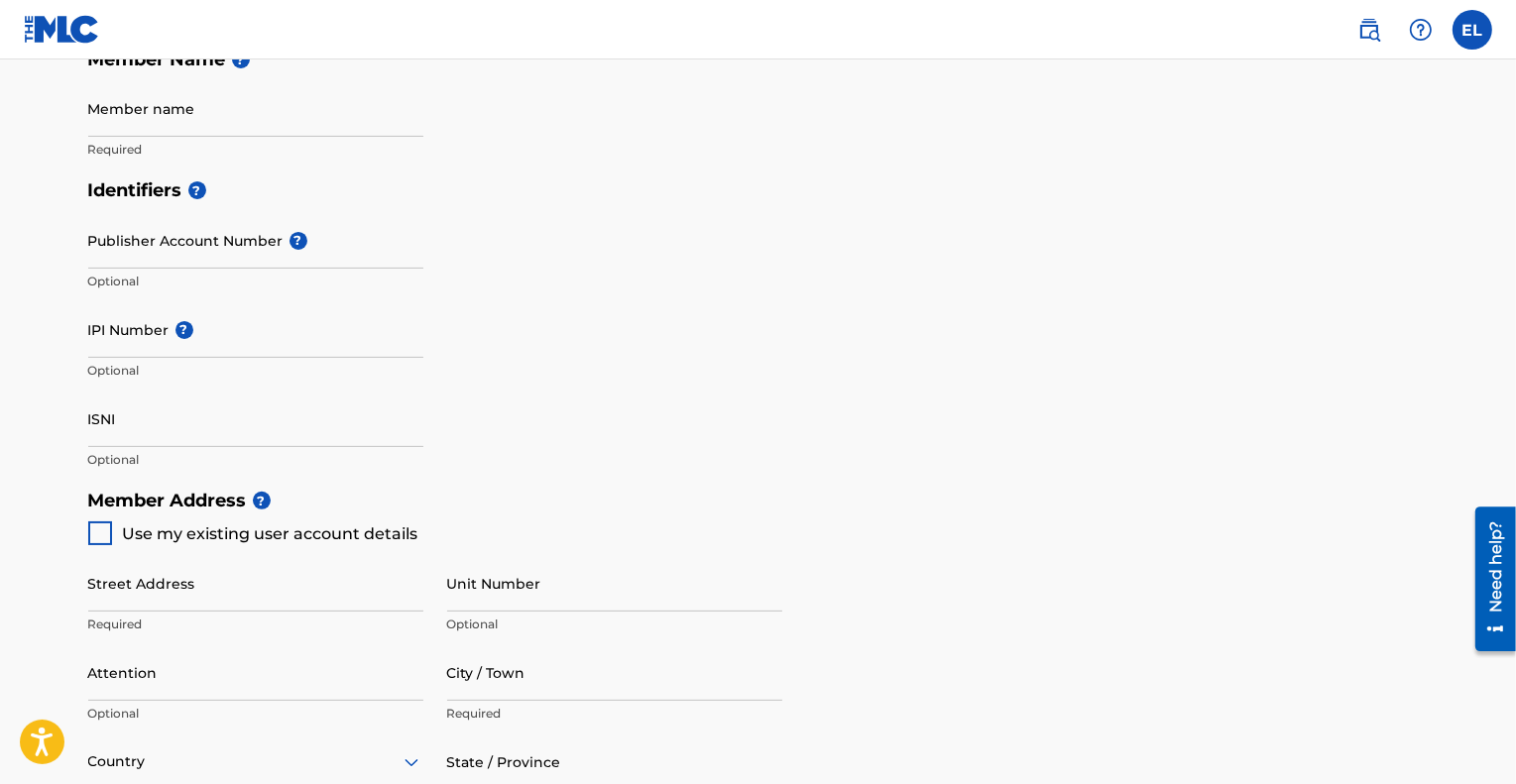 scroll, scrollTop: 496, scrollLeft: 0, axis: vertical 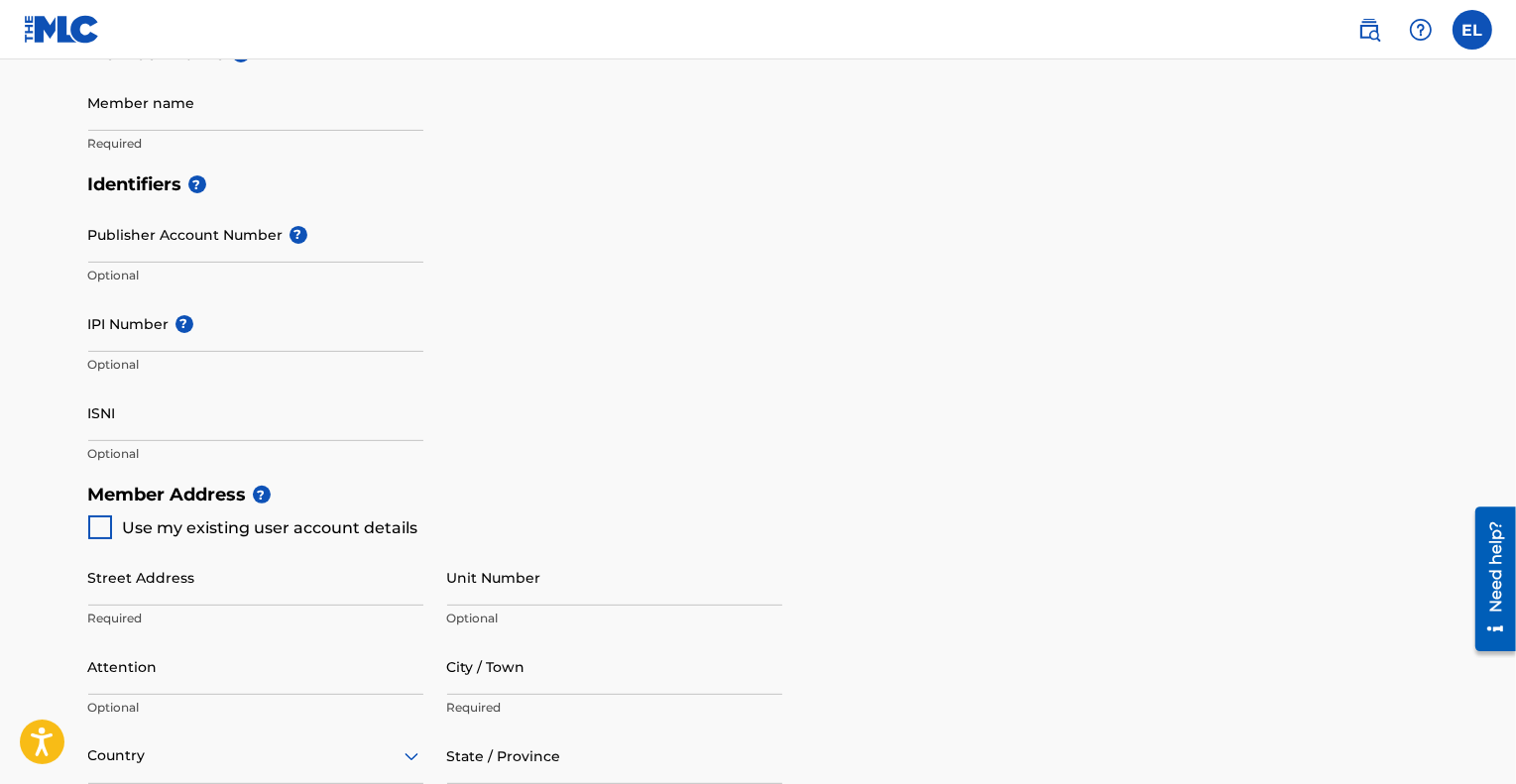 drag, startPoint x: 550, startPoint y: 448, endPoint x: 504, endPoint y: 477, distance: 54.378304 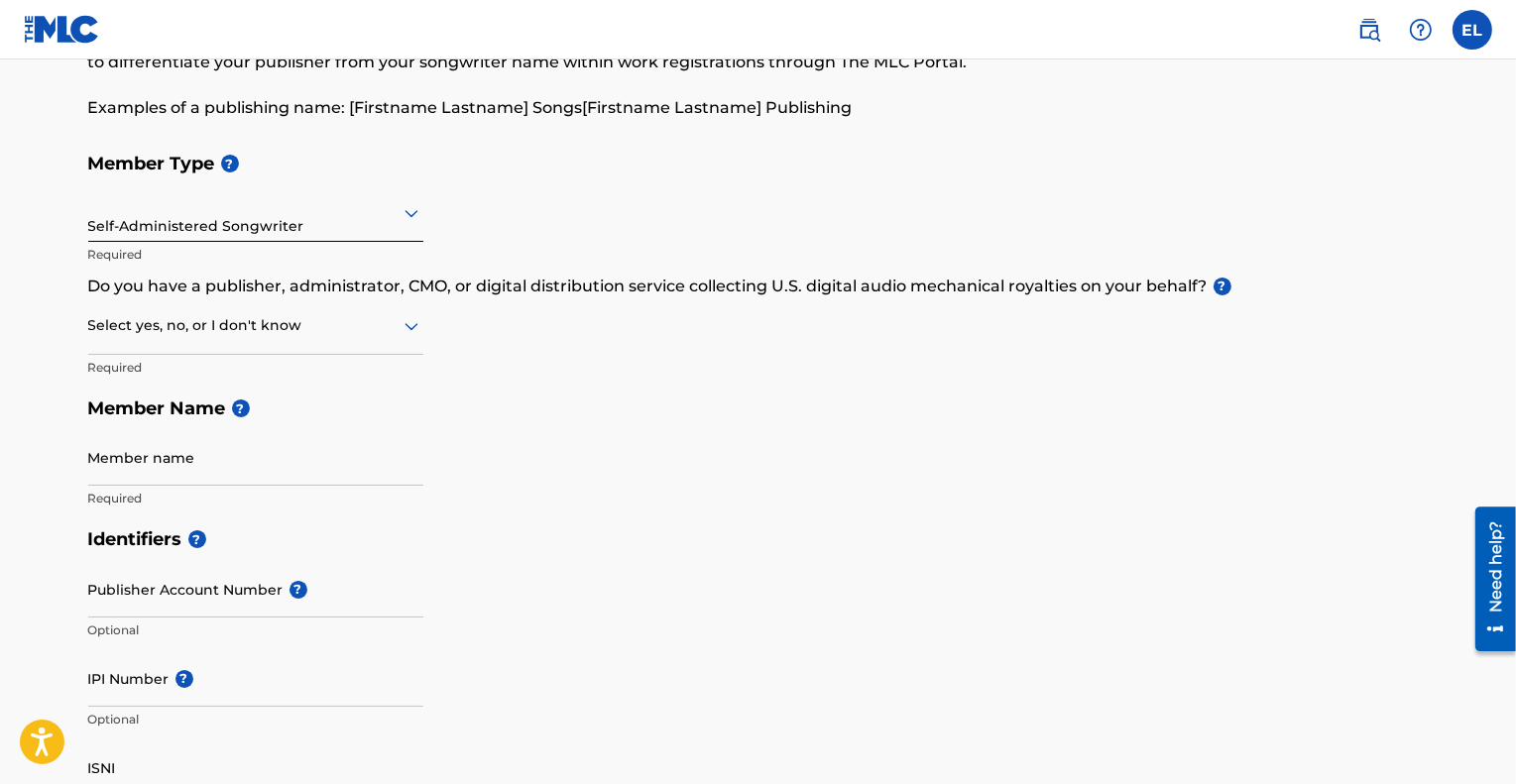 scroll, scrollTop: 0, scrollLeft: 0, axis: both 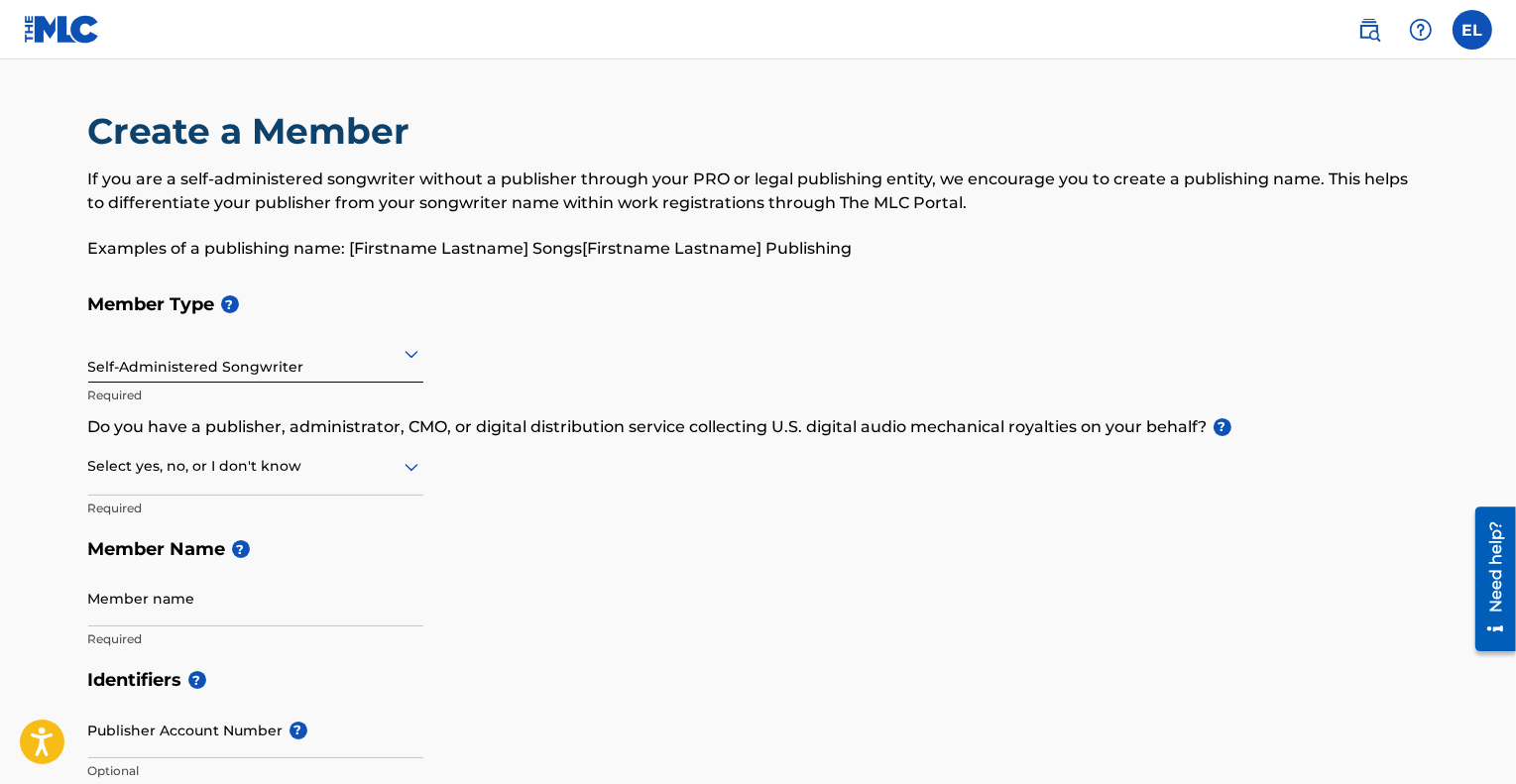 drag, startPoint x: 785, startPoint y: 185, endPoint x: 712, endPoint y: 187, distance: 73.02739 